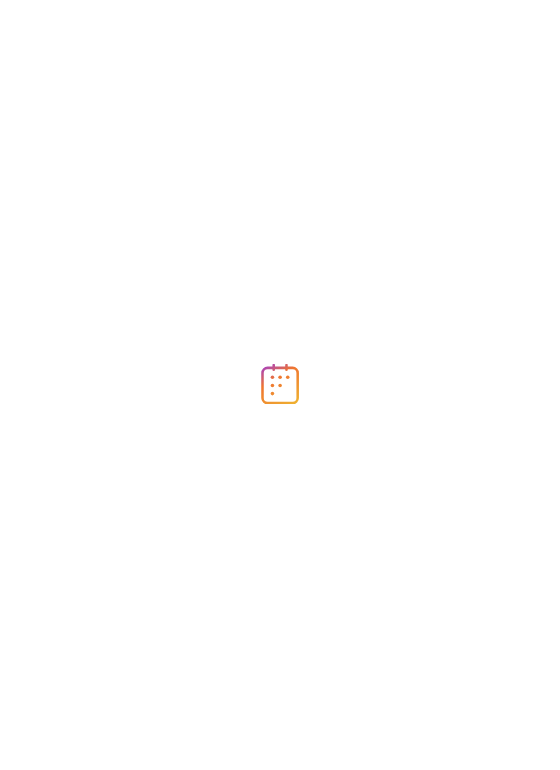 scroll, scrollTop: 0, scrollLeft: 0, axis: both 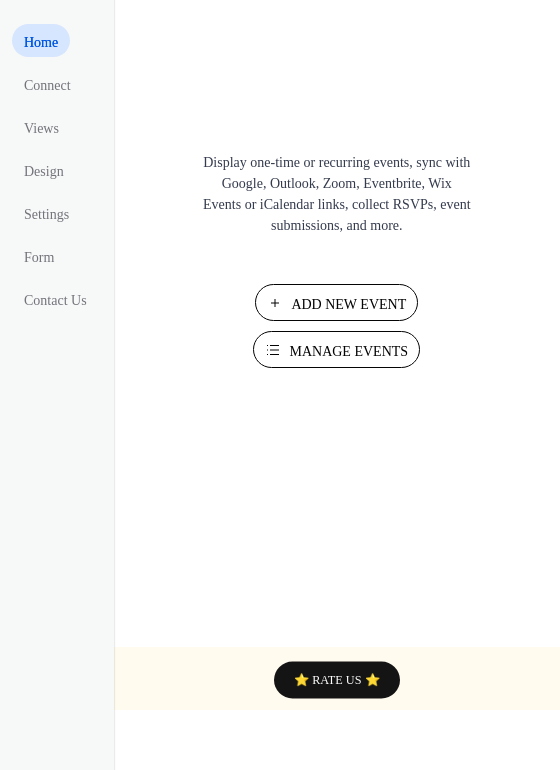 click on "Manage Events" at bounding box center [348, 351] 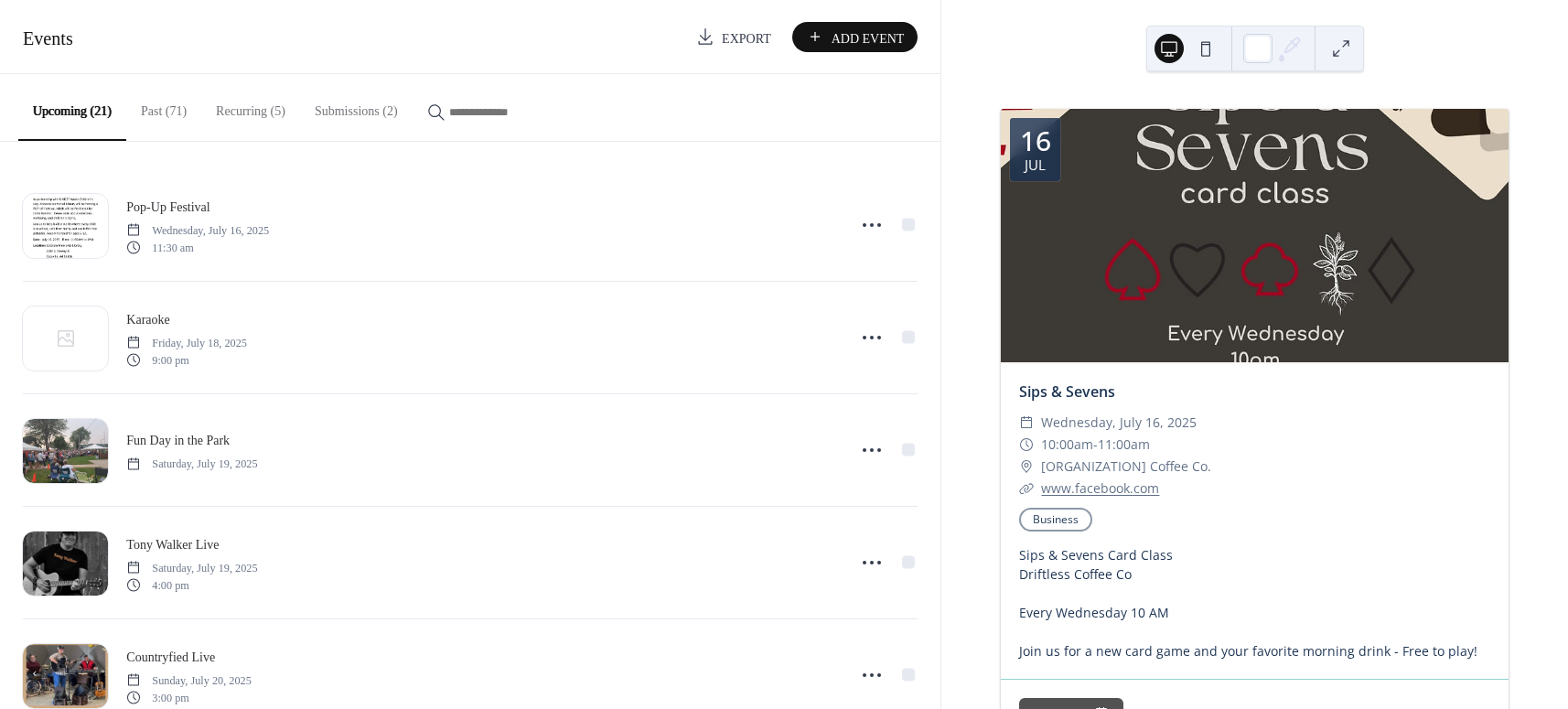 scroll, scrollTop: 0, scrollLeft: 0, axis: both 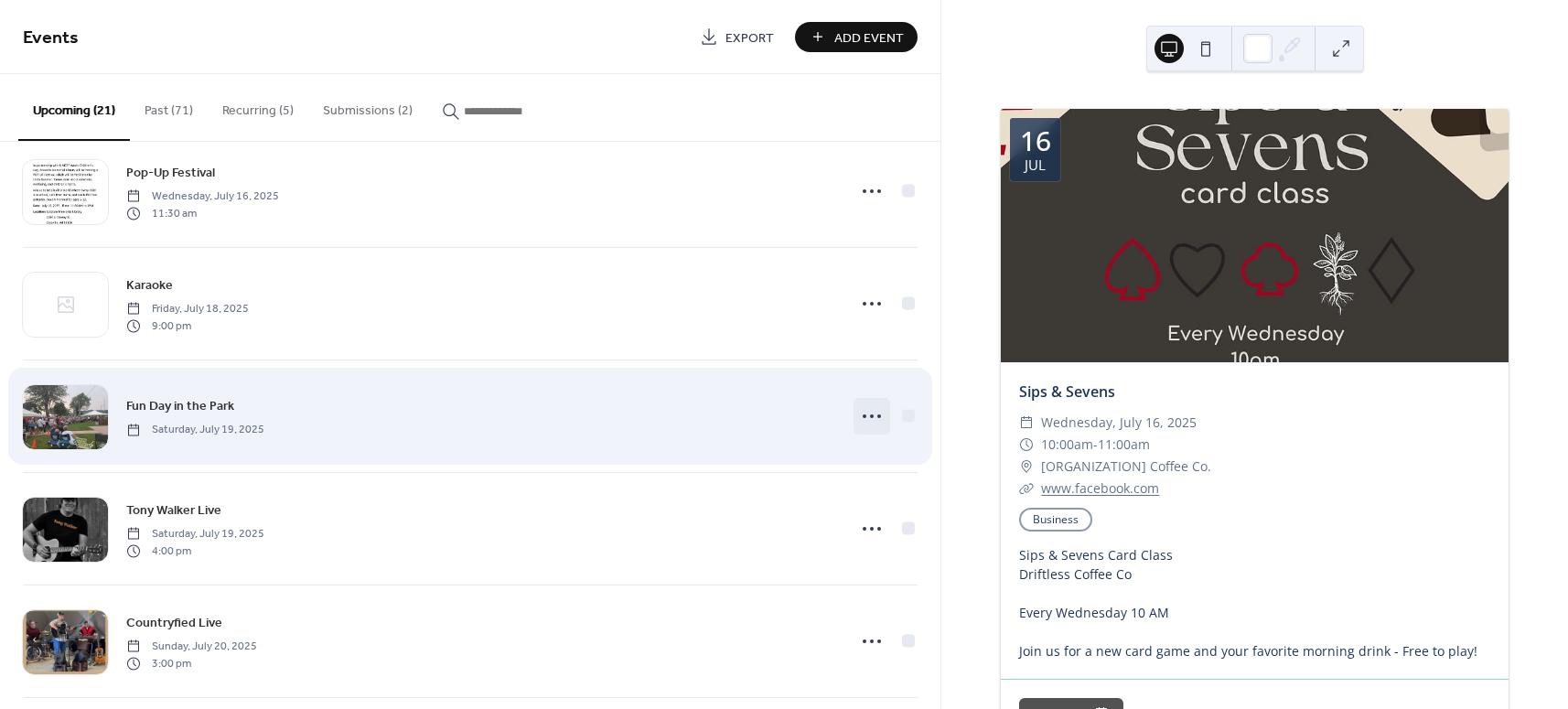 click 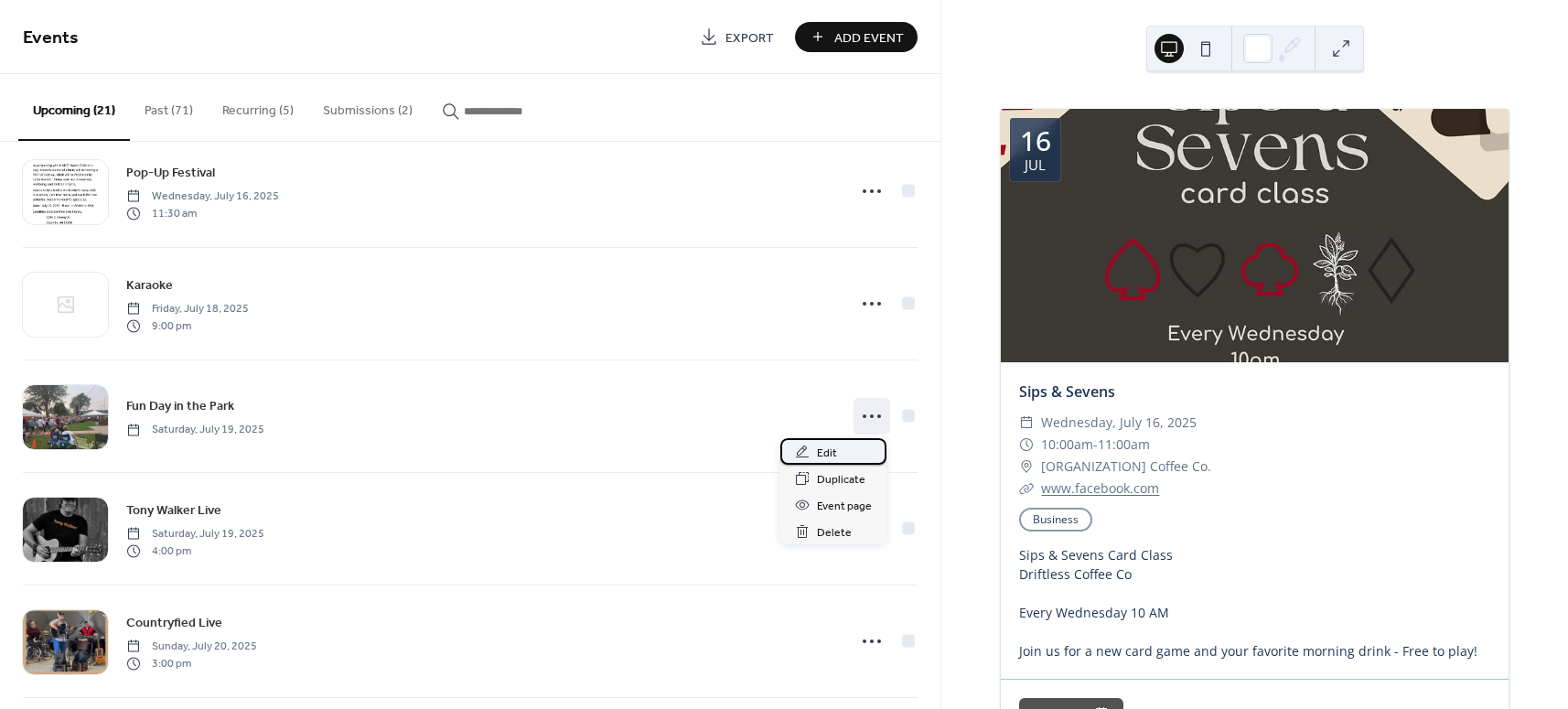 click on "Edit" at bounding box center (833, 451) 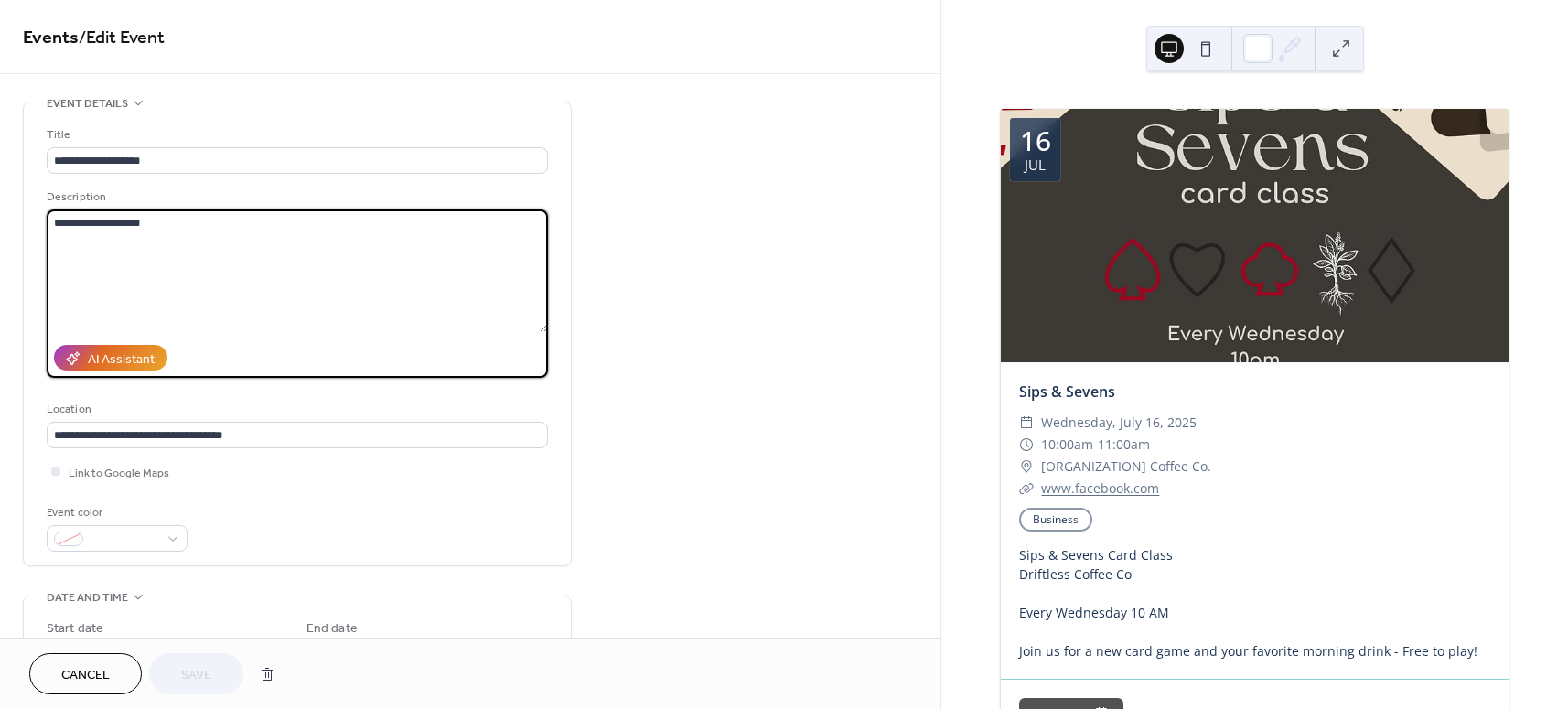 drag, startPoint x: 169, startPoint y: 220, endPoint x: 23, endPoint y: 213, distance: 146.16771 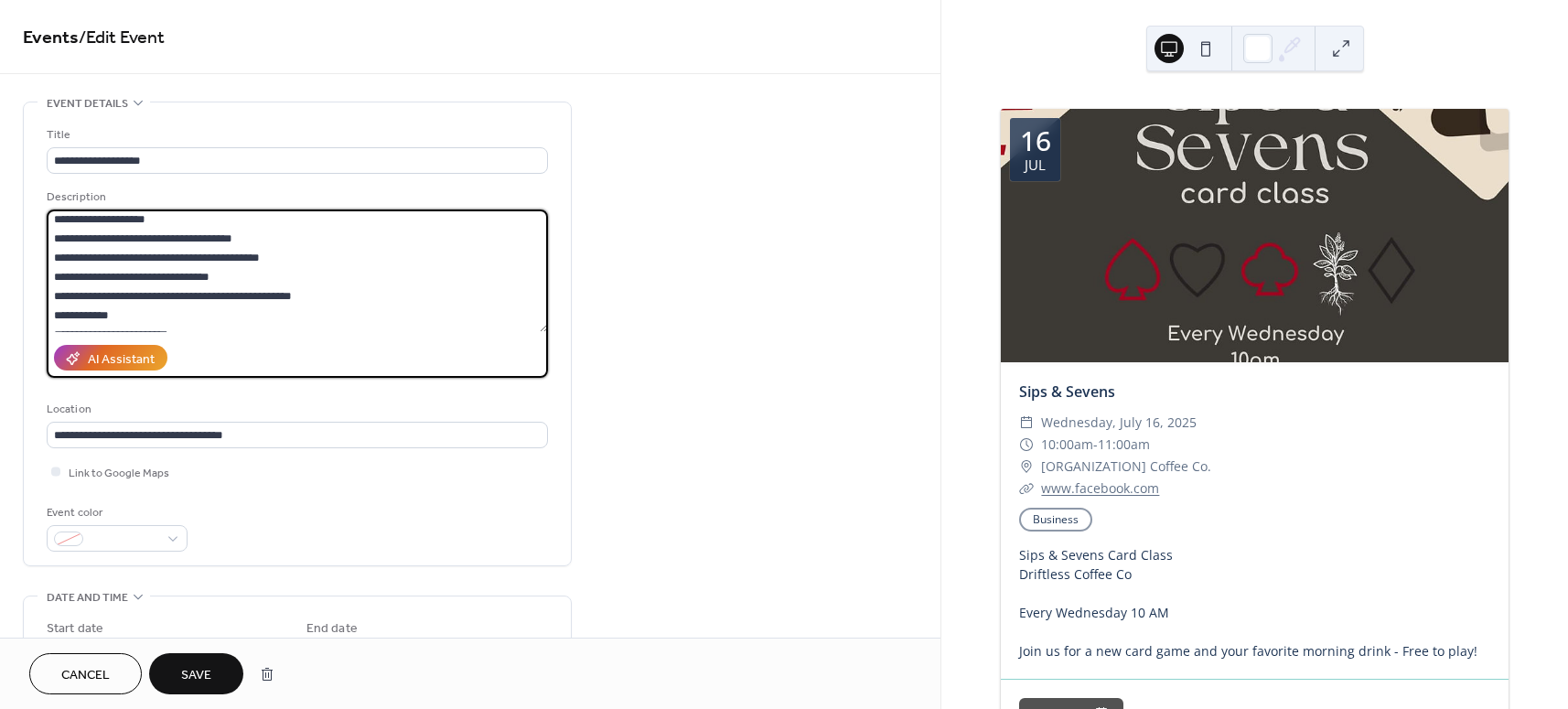 scroll, scrollTop: 0, scrollLeft: 0, axis: both 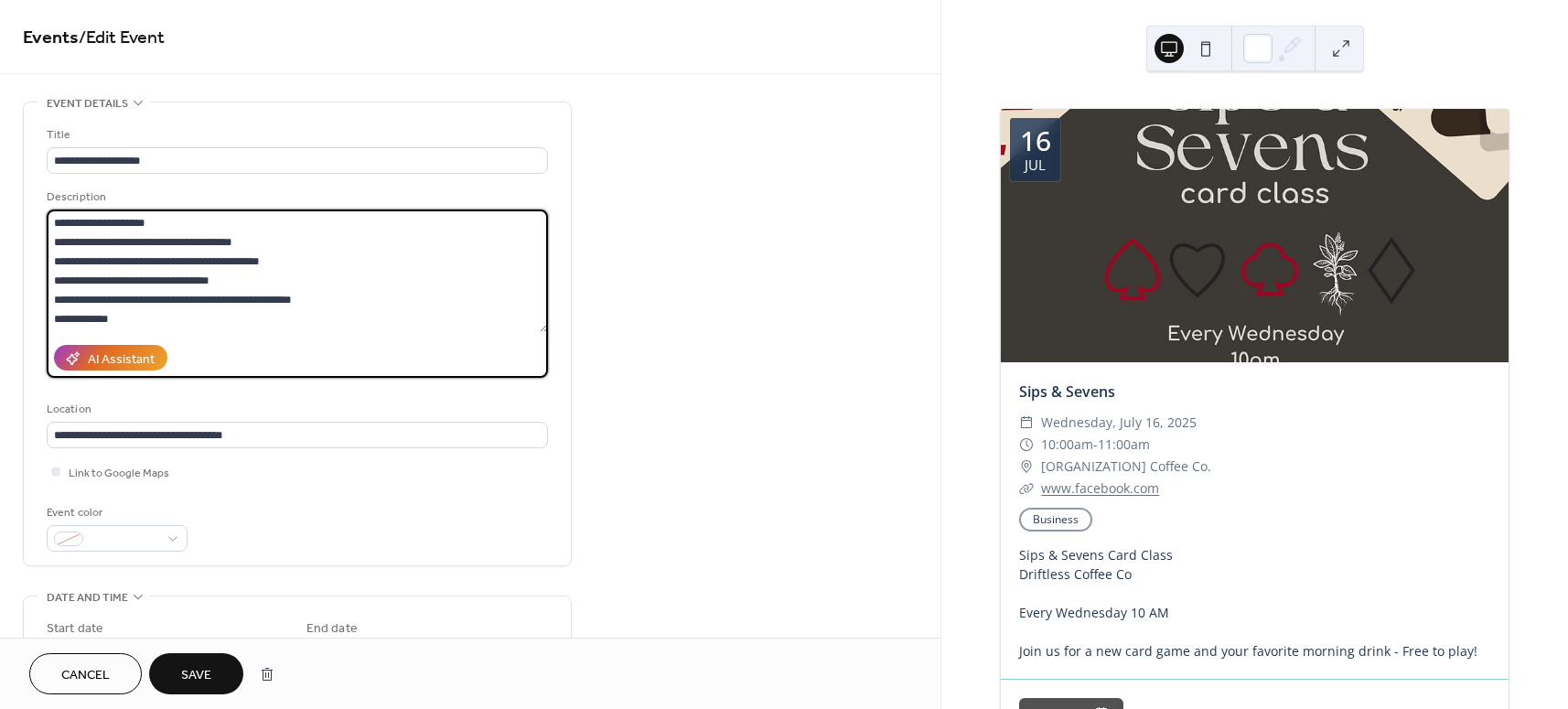 click on "**********" at bounding box center (297, 271) 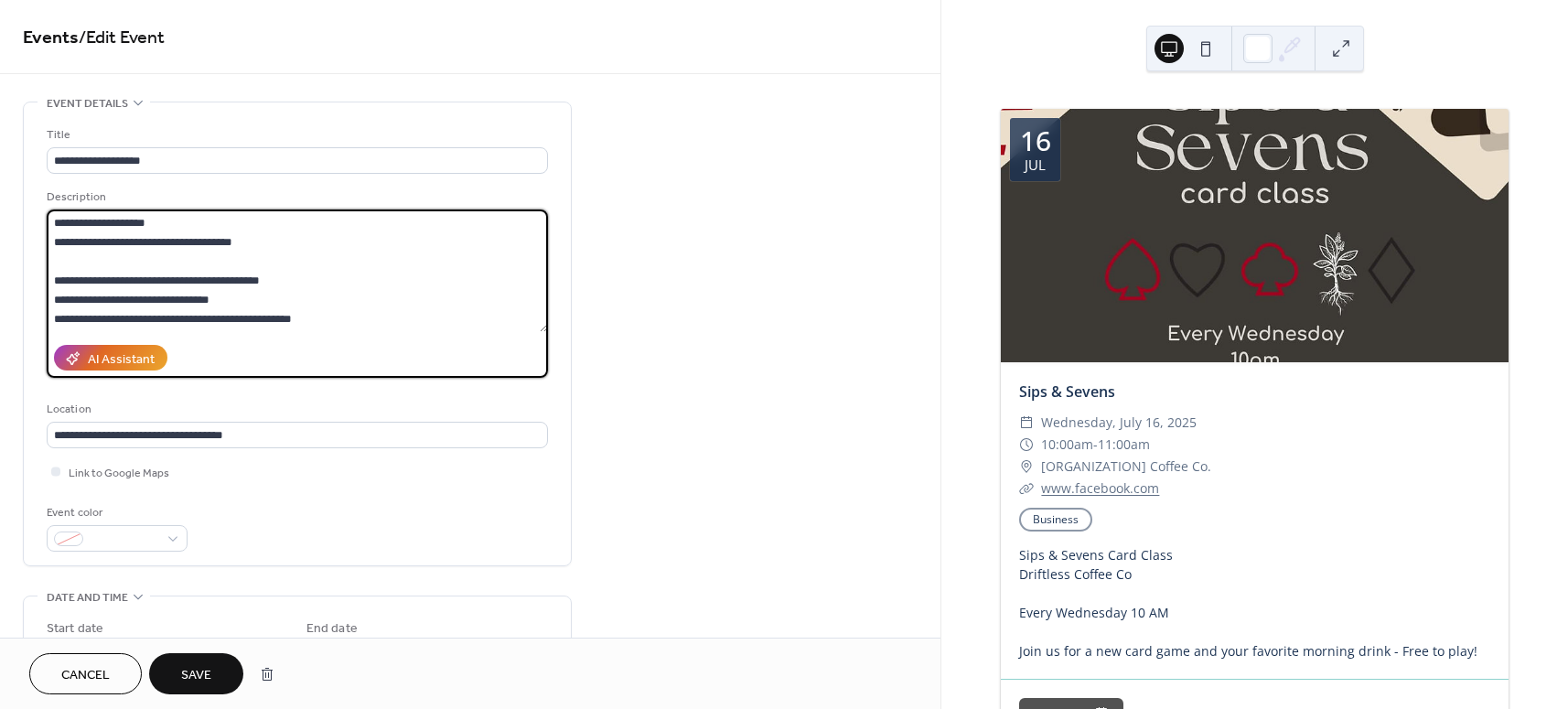 click on "**********" at bounding box center (297, 271) 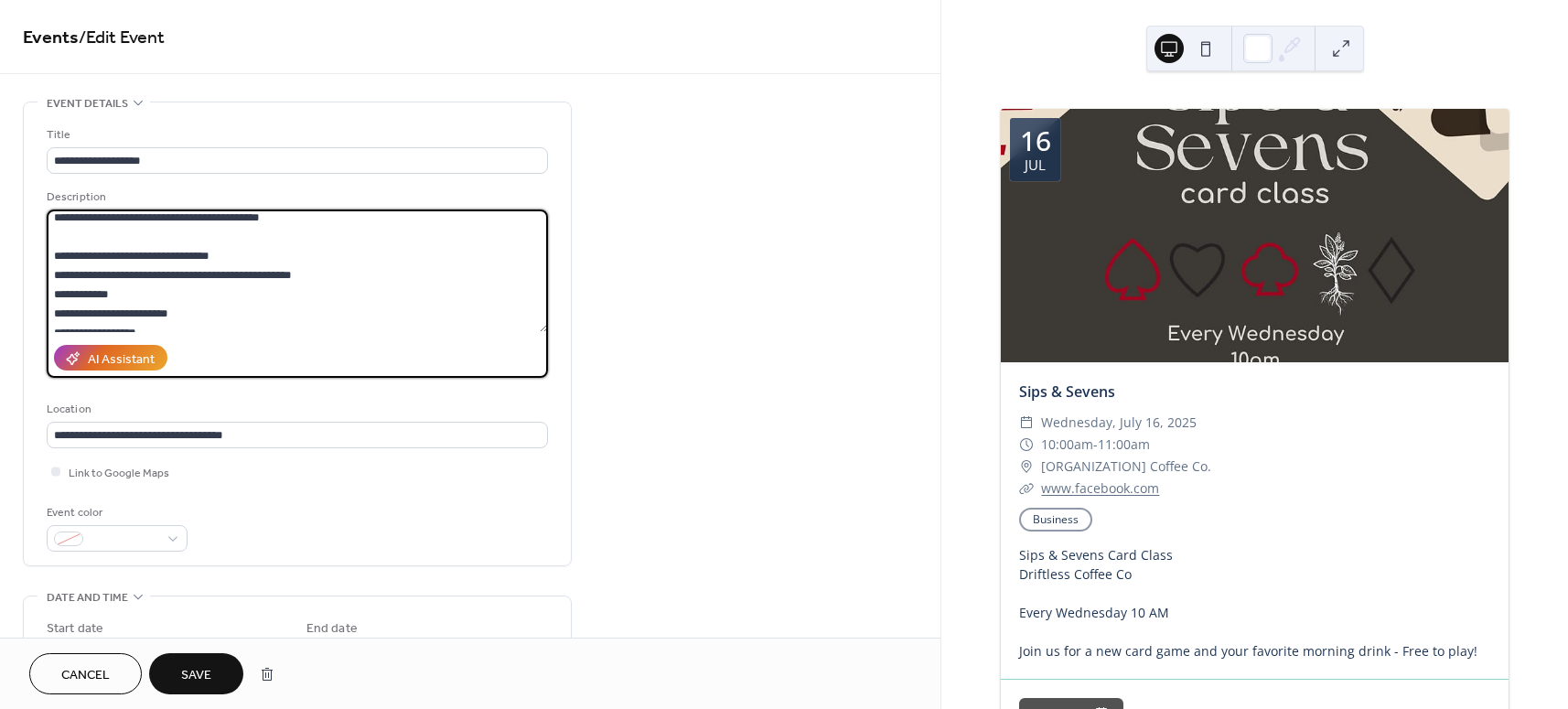 scroll, scrollTop: 50, scrollLeft: 0, axis: vertical 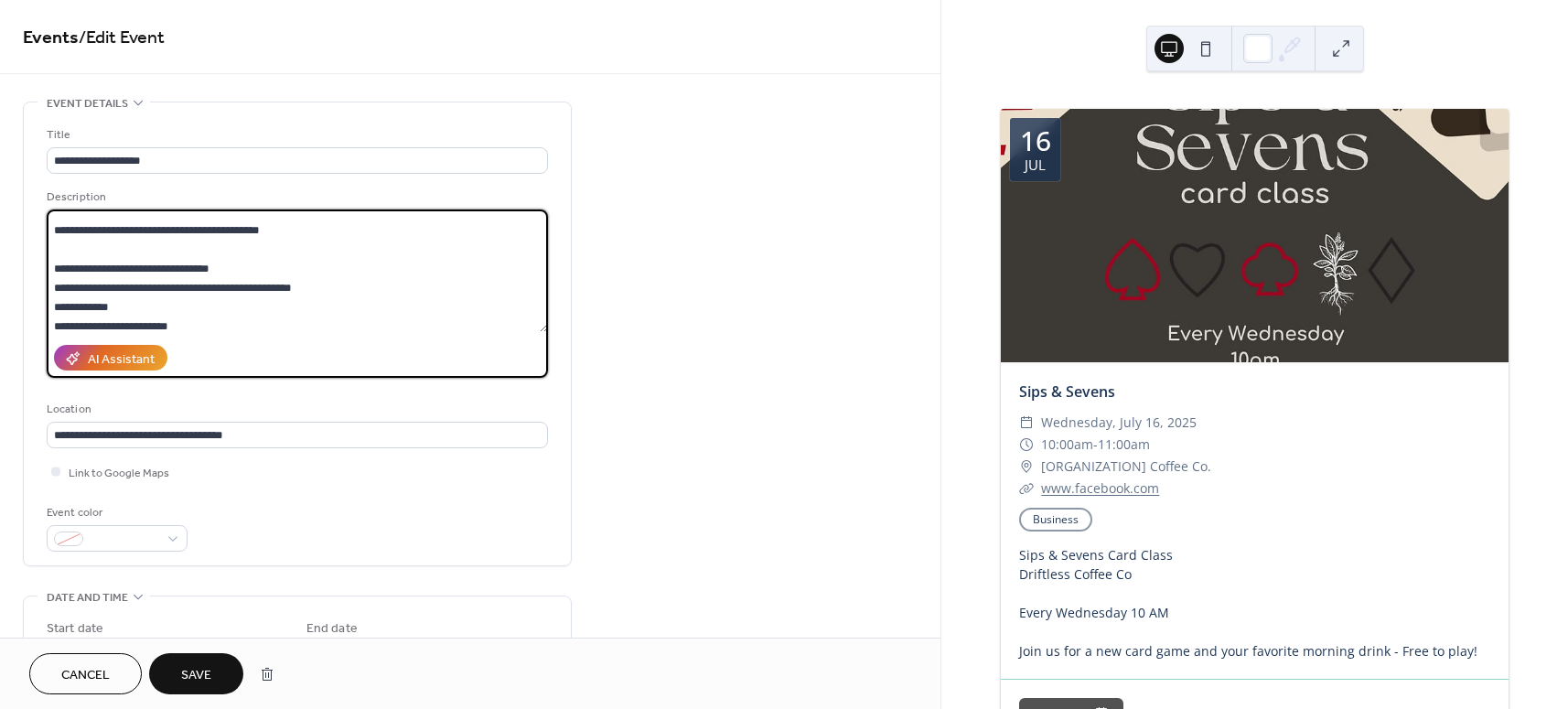 click on "**********" at bounding box center (297, 271) 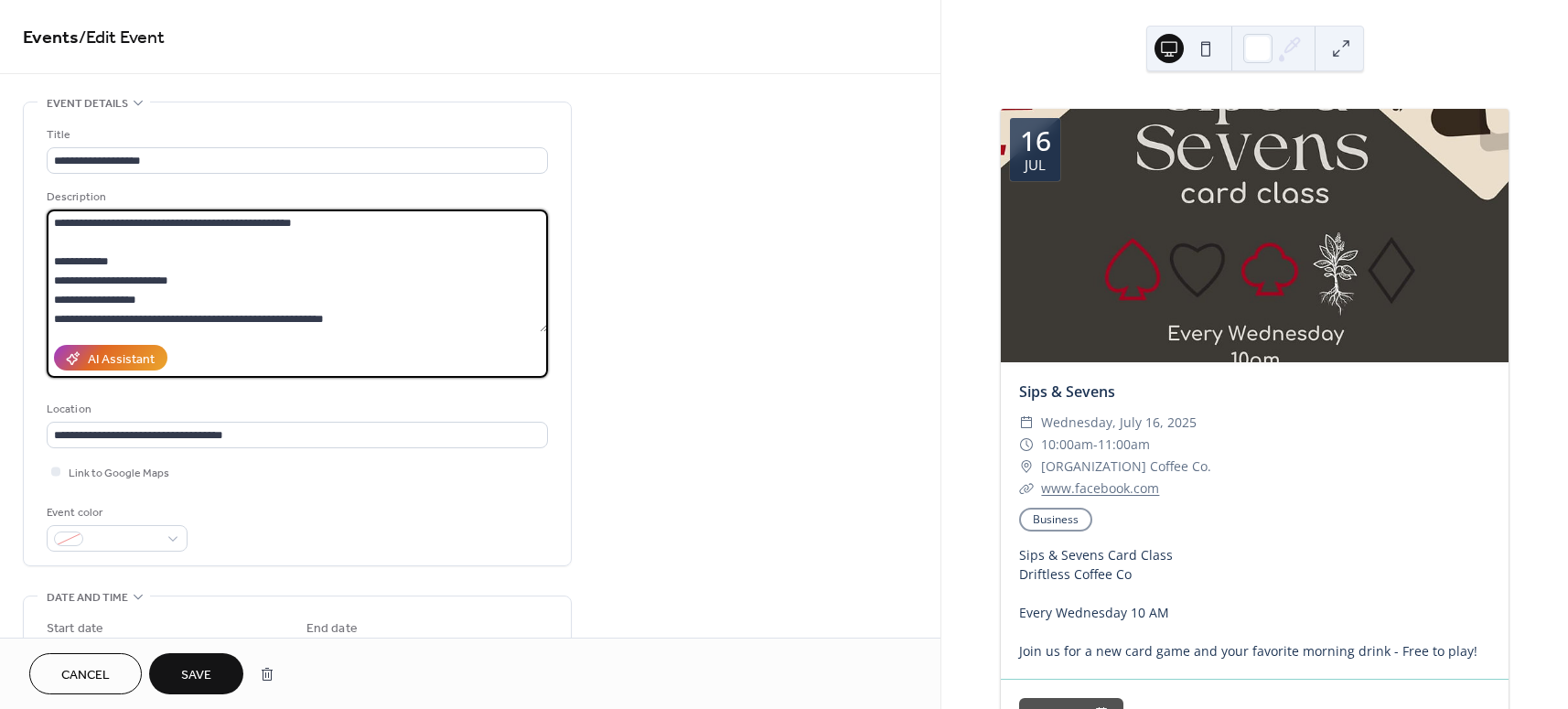 scroll, scrollTop: 116, scrollLeft: 0, axis: vertical 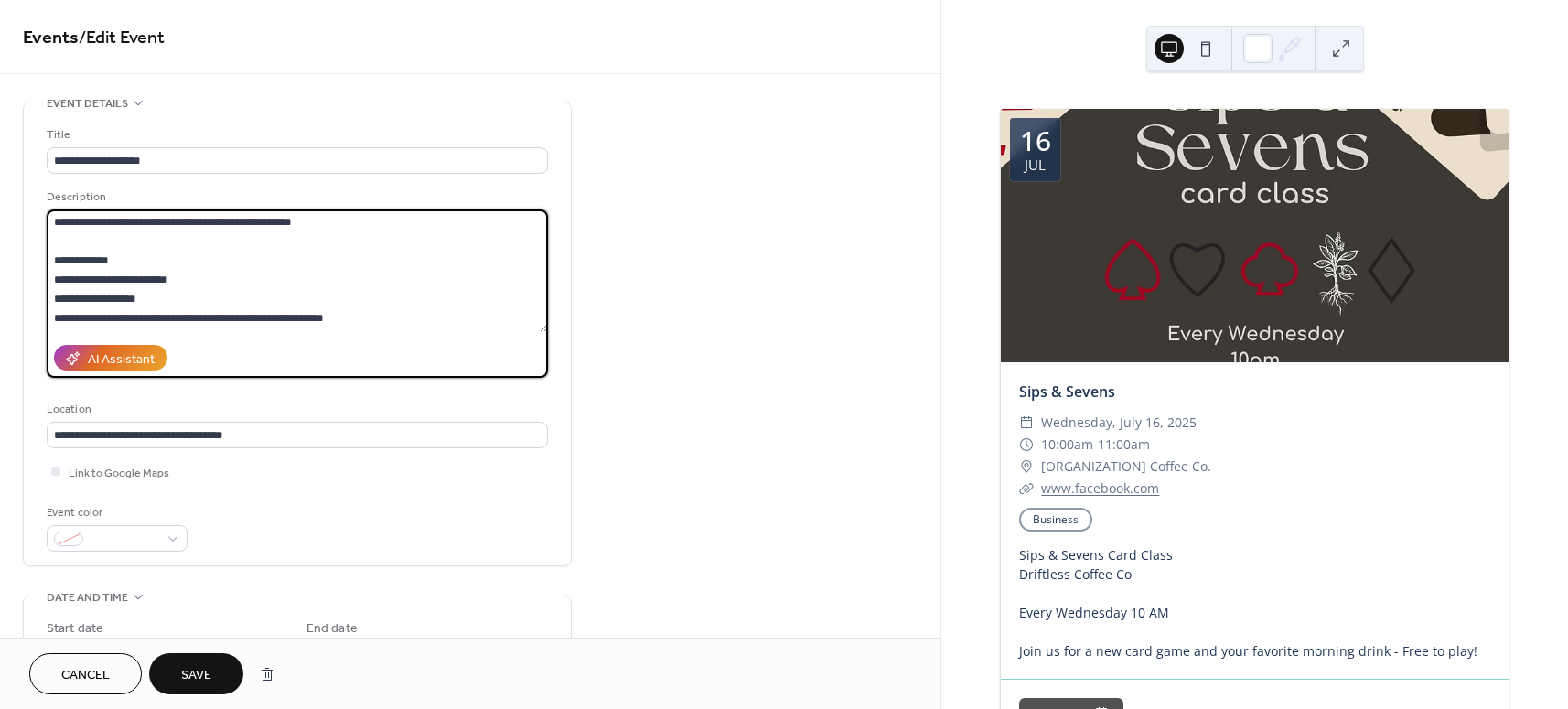 click on "**********" at bounding box center [297, 271] 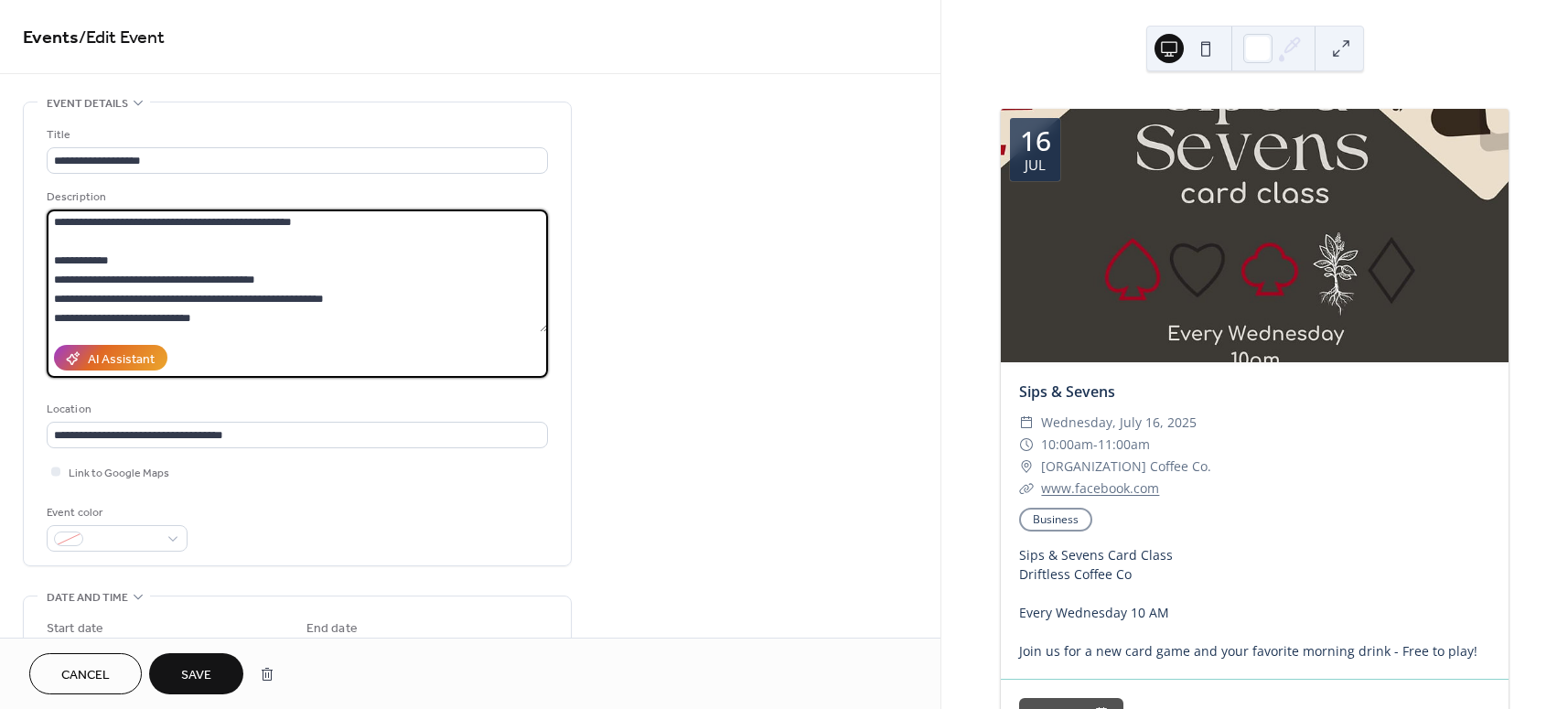 click on "**********" at bounding box center (297, 271) 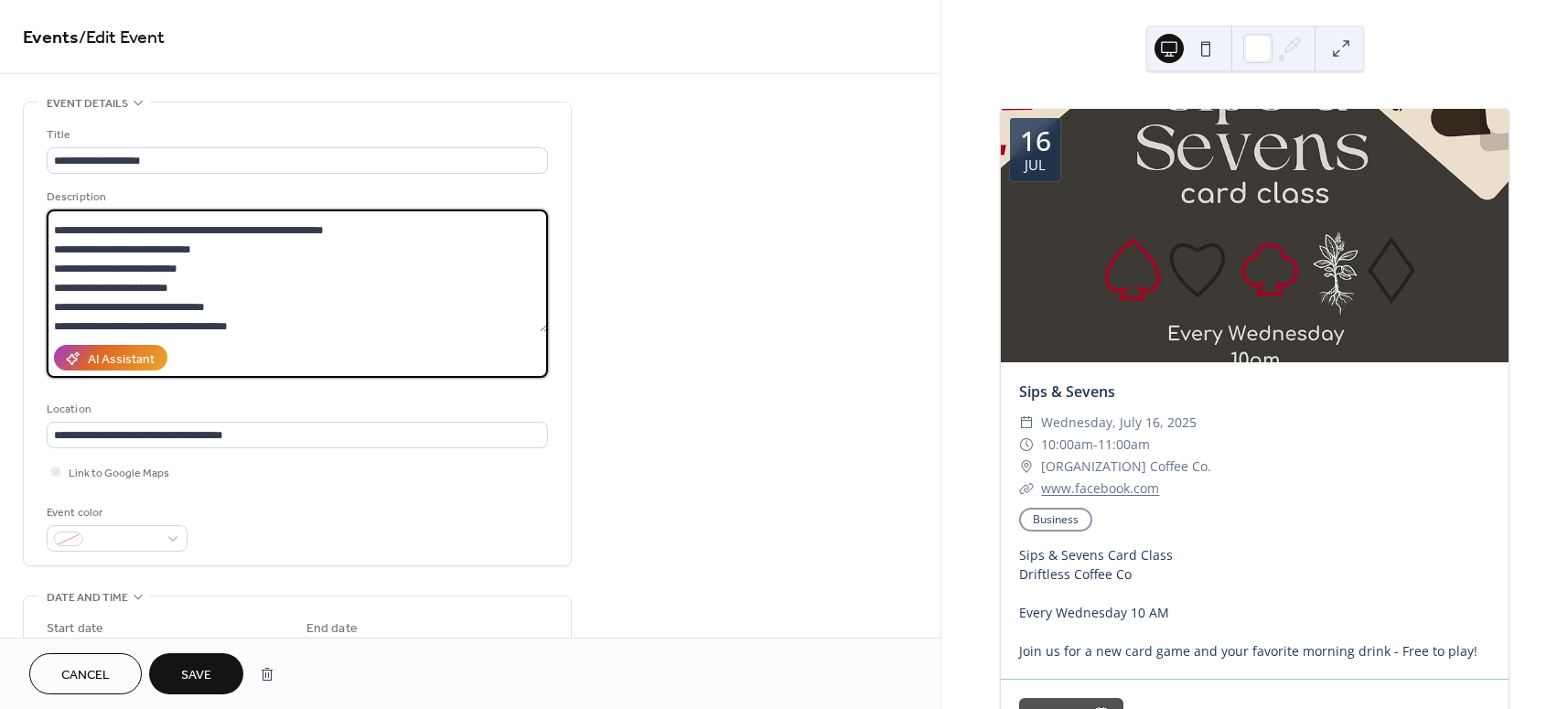 scroll, scrollTop: 239, scrollLeft: 0, axis: vertical 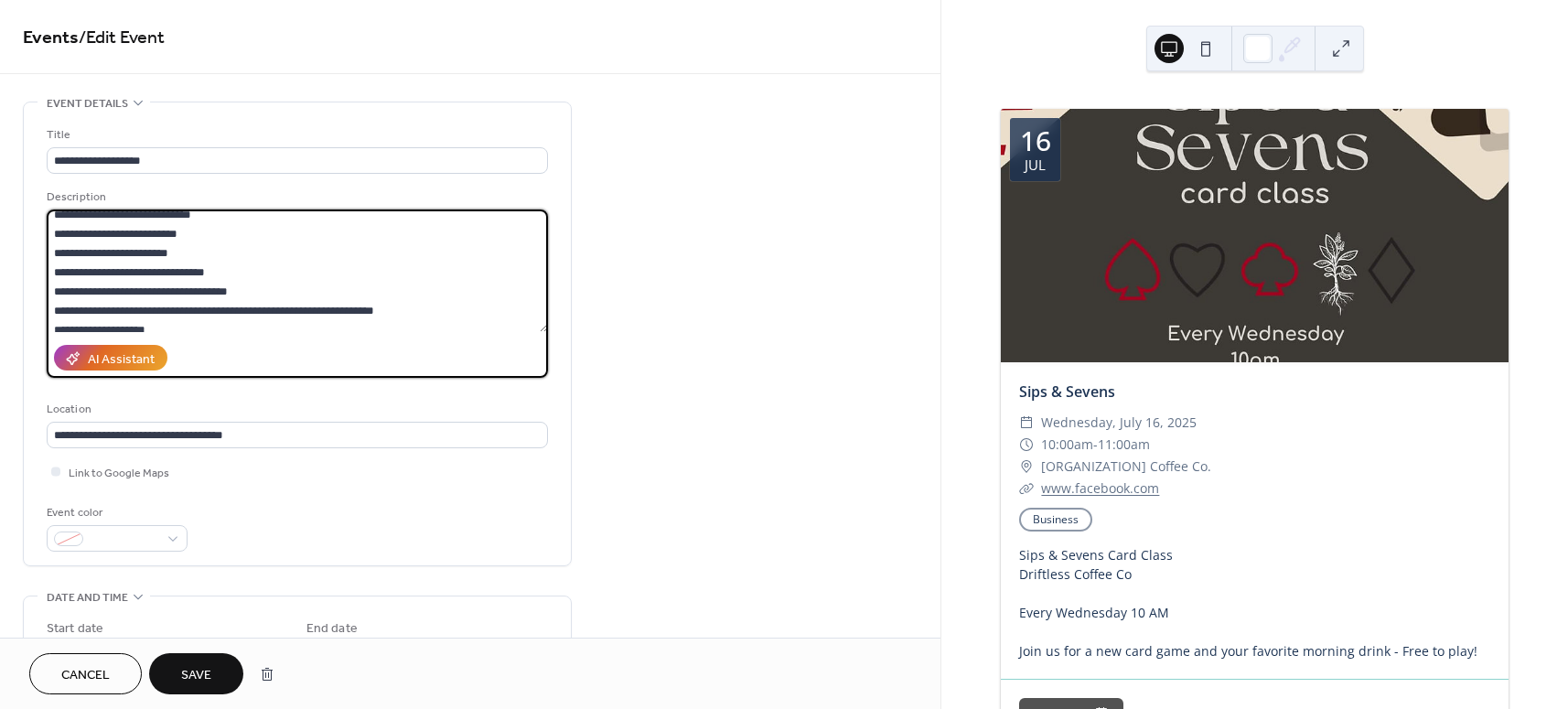 click on "**********" at bounding box center [297, 271] 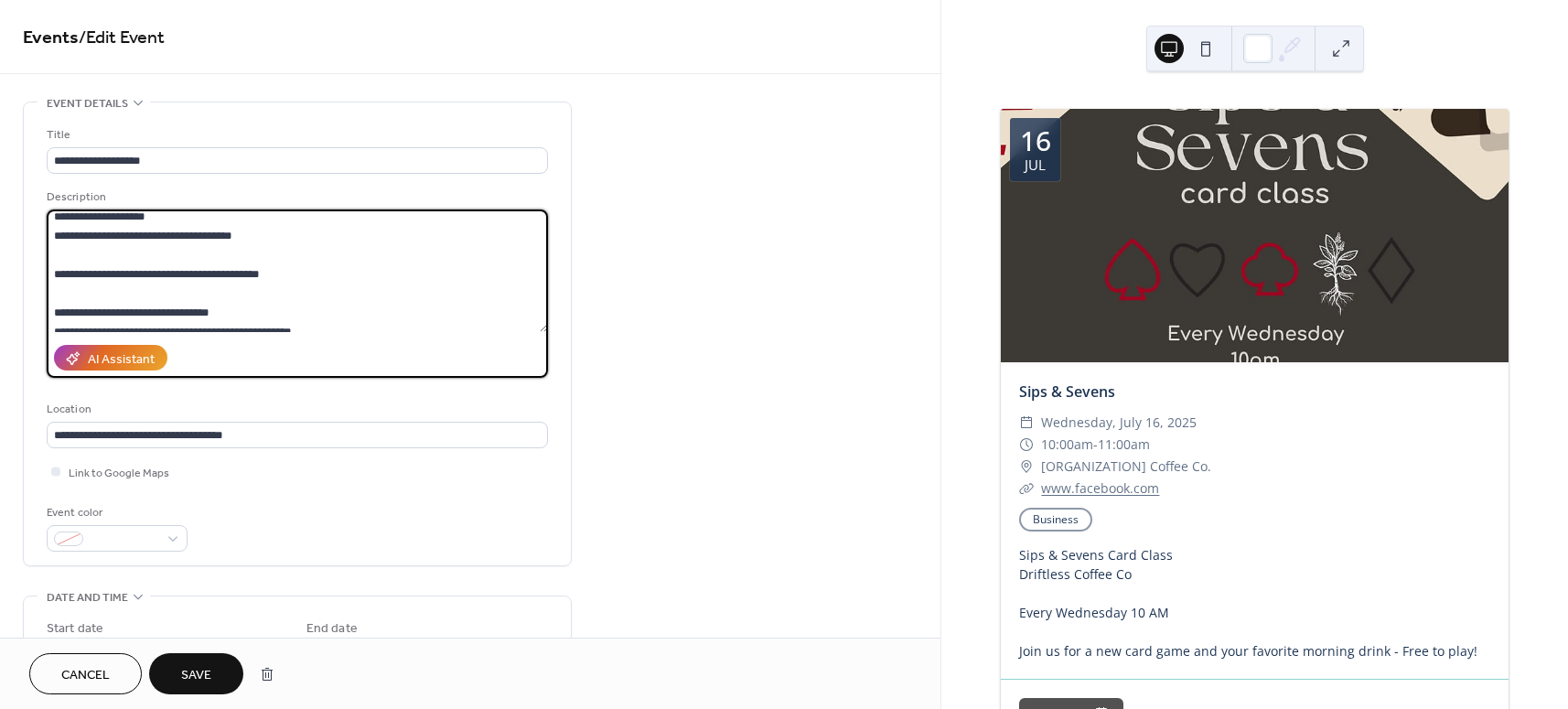 scroll, scrollTop: 0, scrollLeft: 0, axis: both 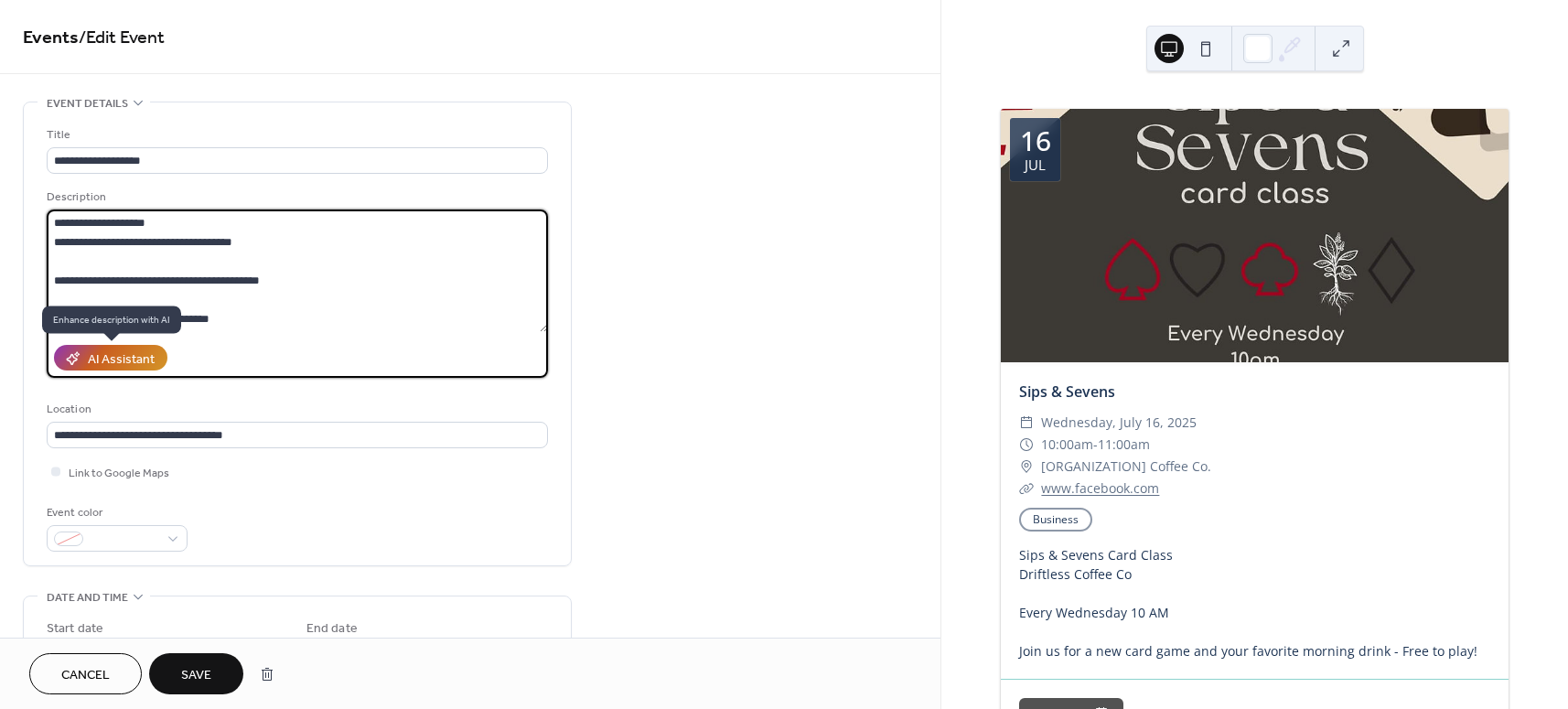 type on "**********" 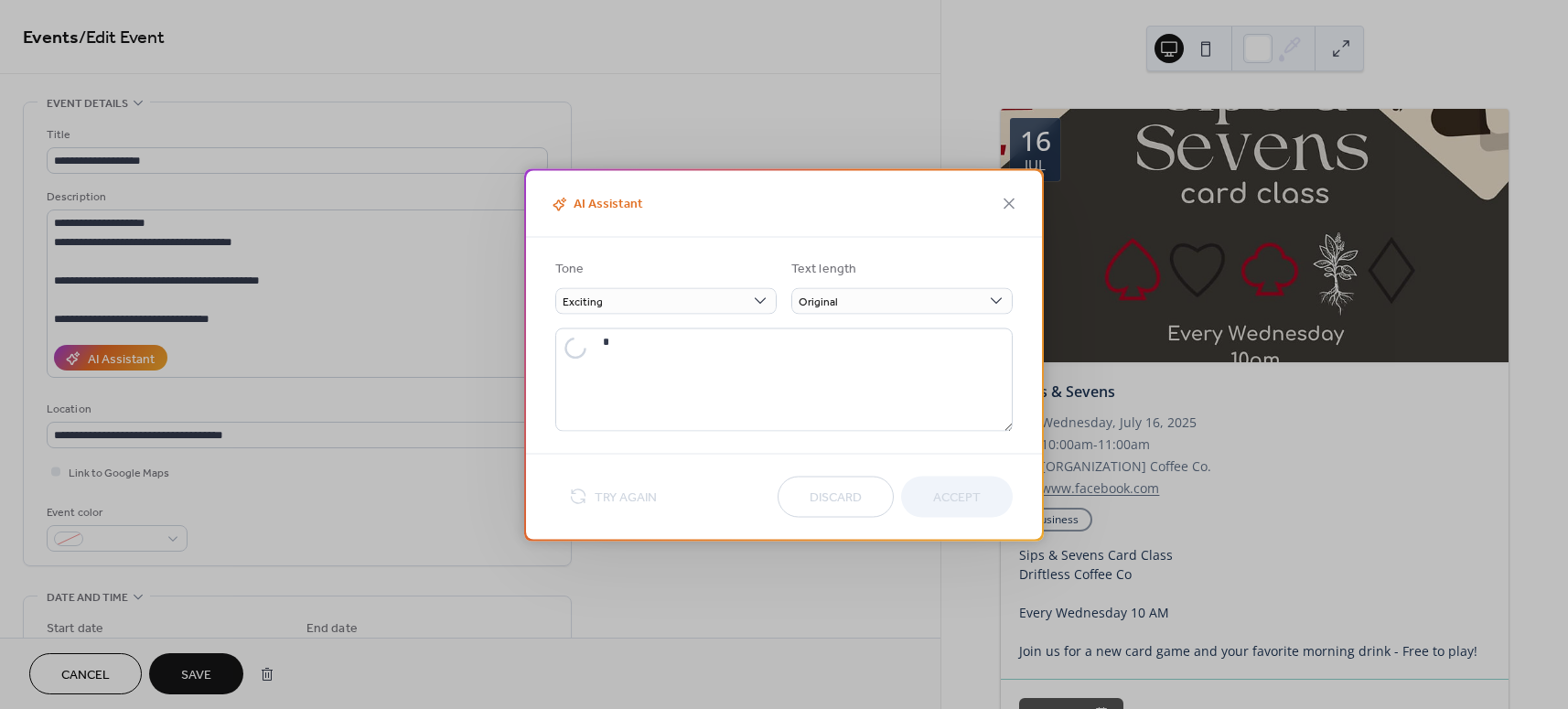 type on "**********" 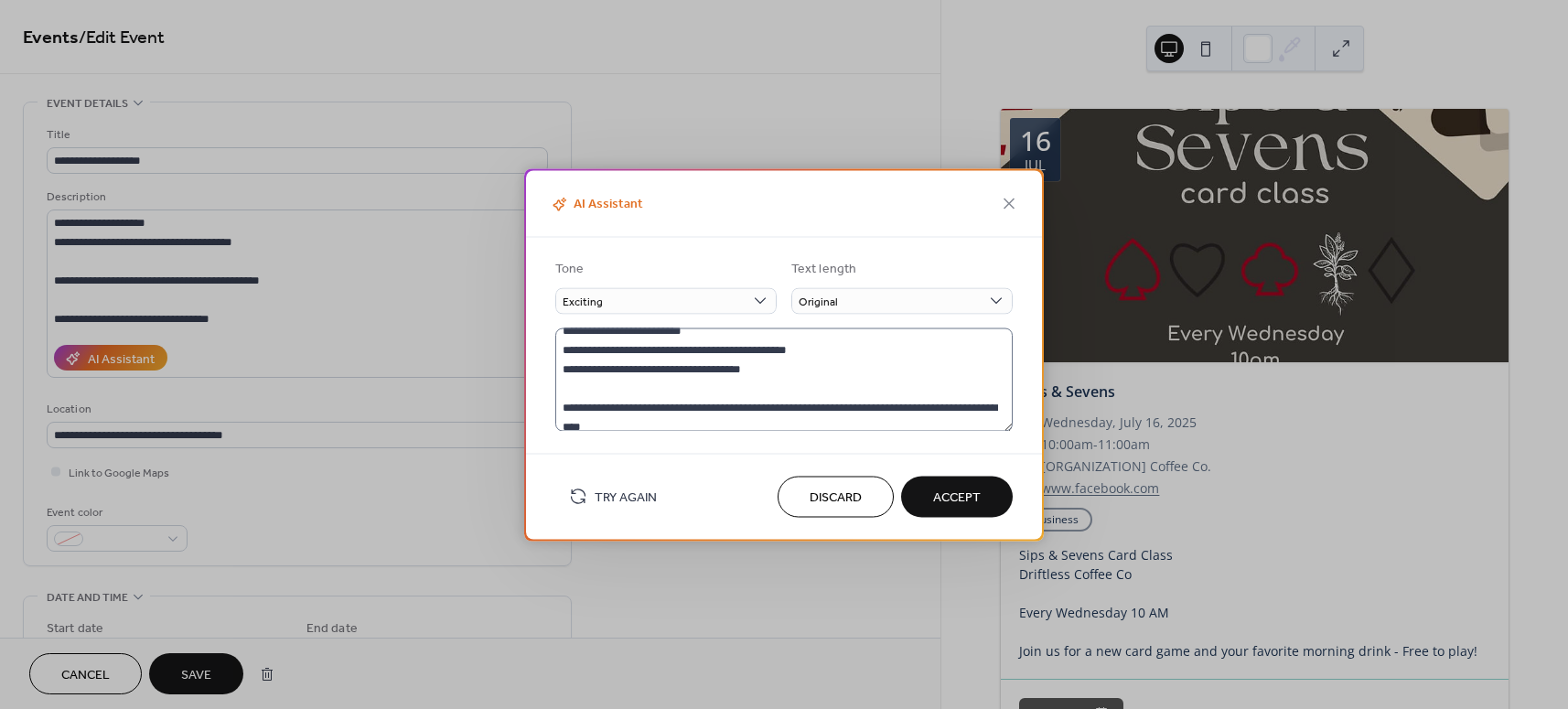 scroll, scrollTop: 288, scrollLeft: 0, axis: vertical 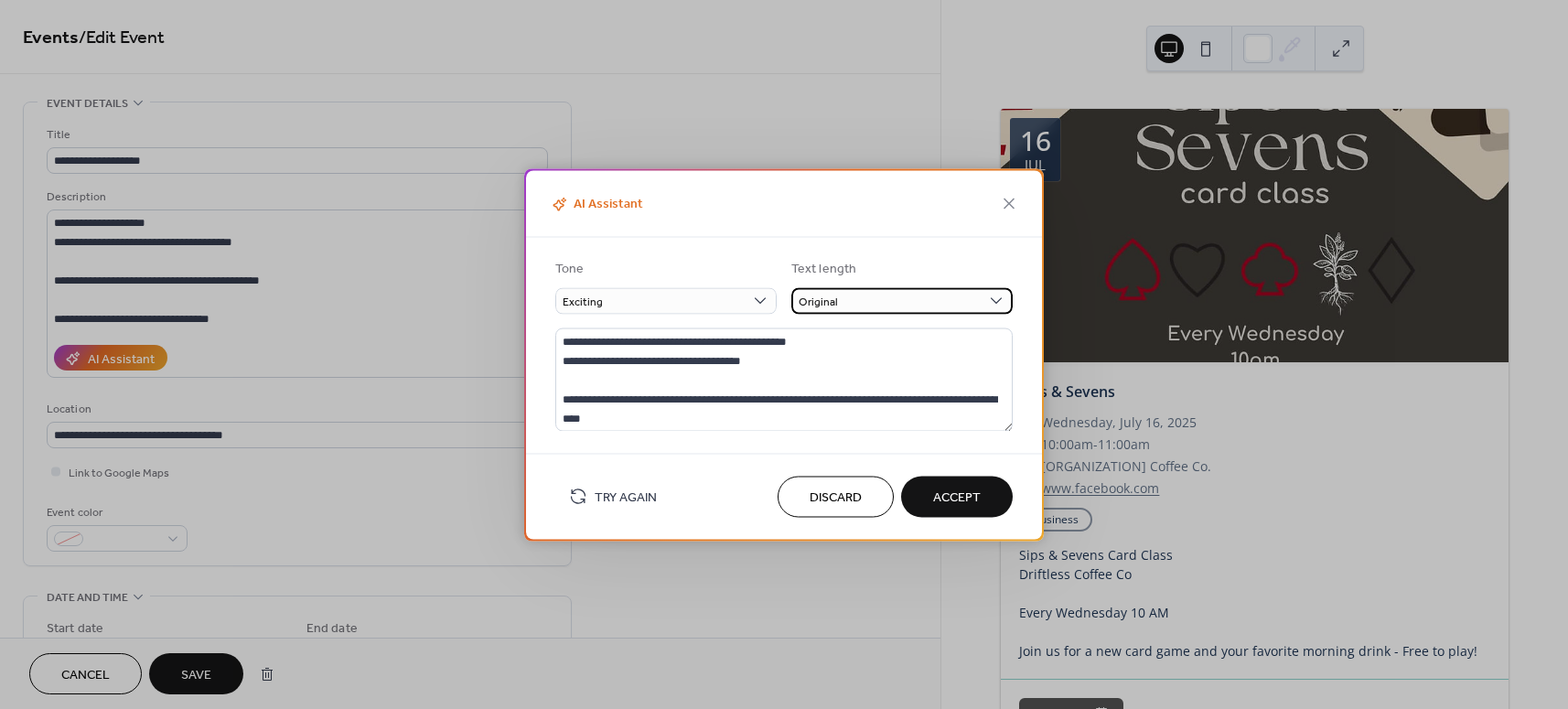 click on "Original" at bounding box center [902, 300] 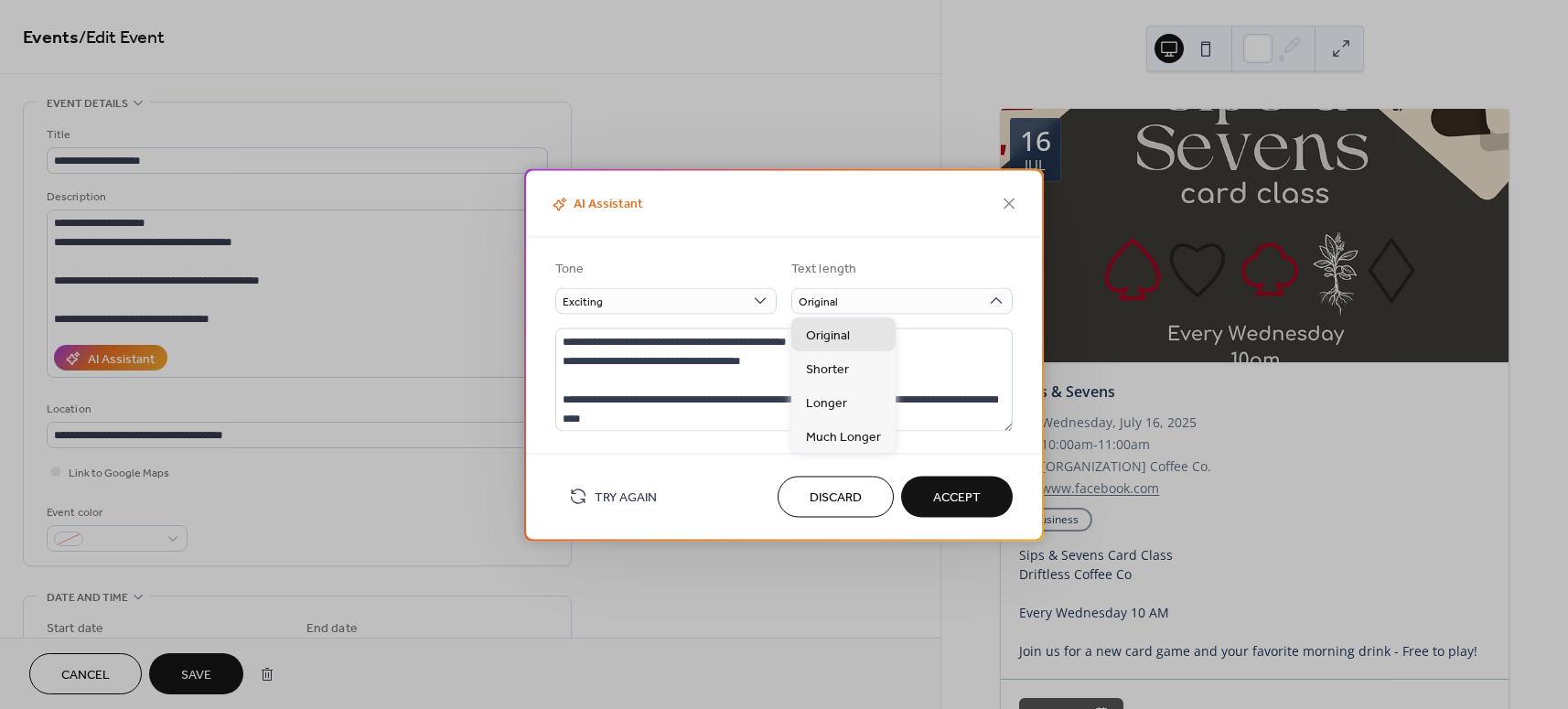 click on "AI Assistant" at bounding box center [784, 203] 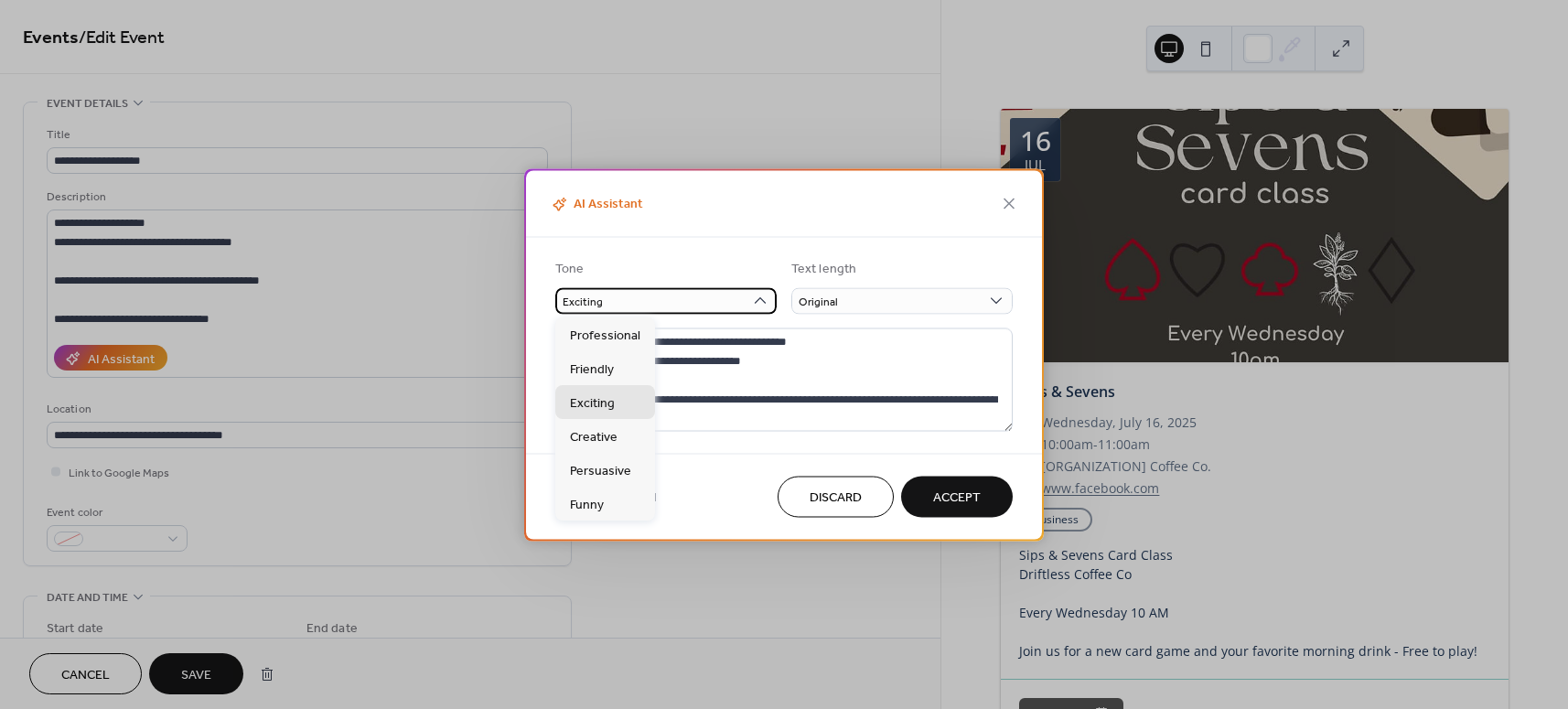 click on "Exciting" at bounding box center [666, 300] 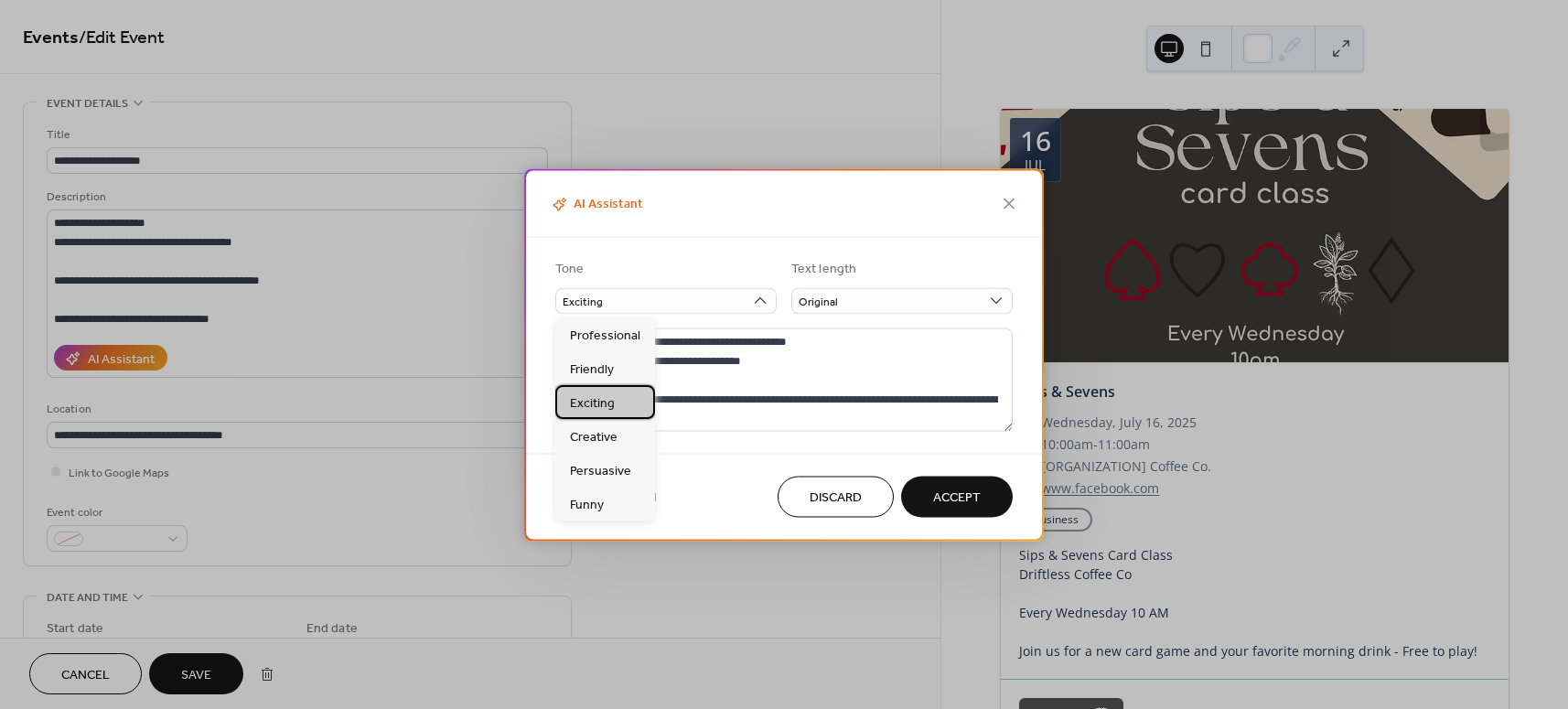 click on "Exciting" at bounding box center (592, 403) 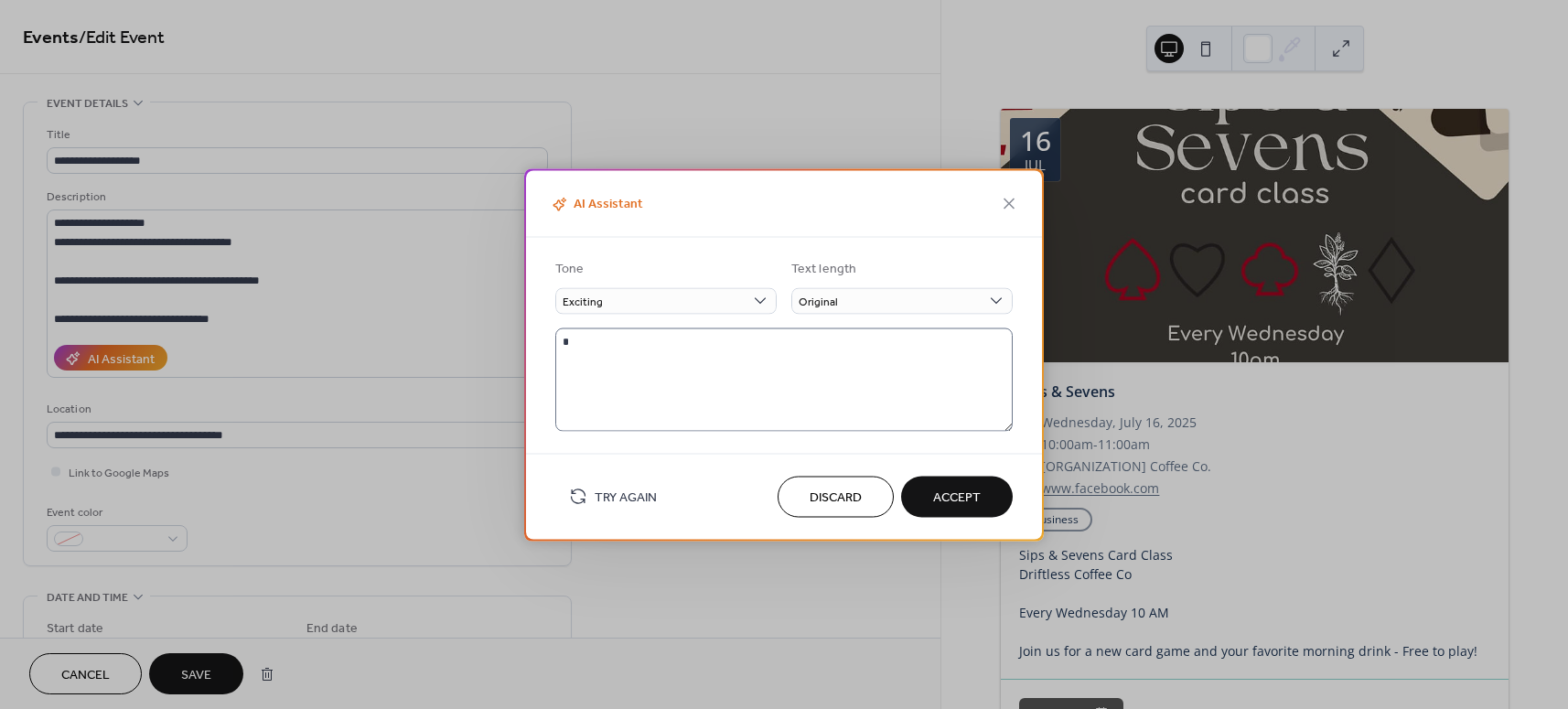 scroll, scrollTop: 0, scrollLeft: 0, axis: both 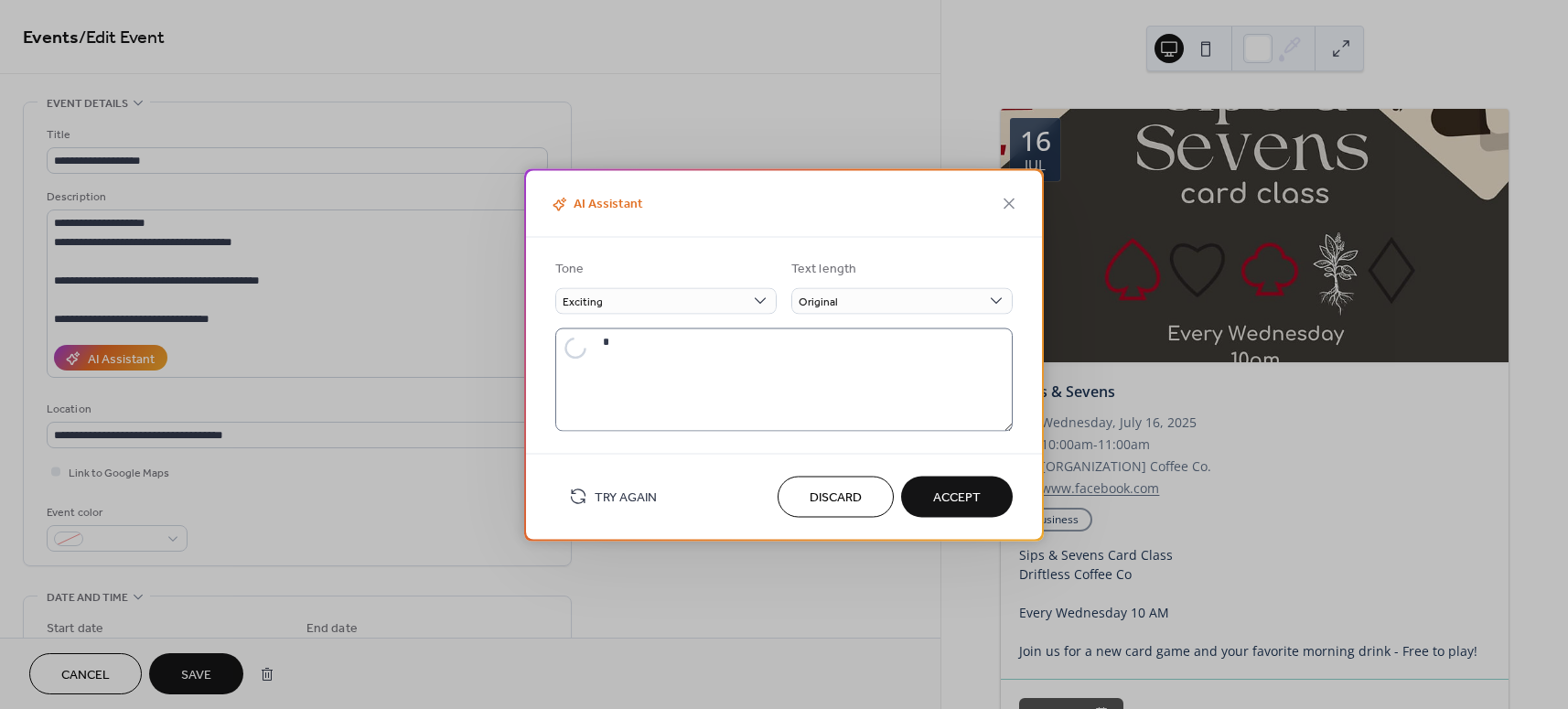 type on "**********" 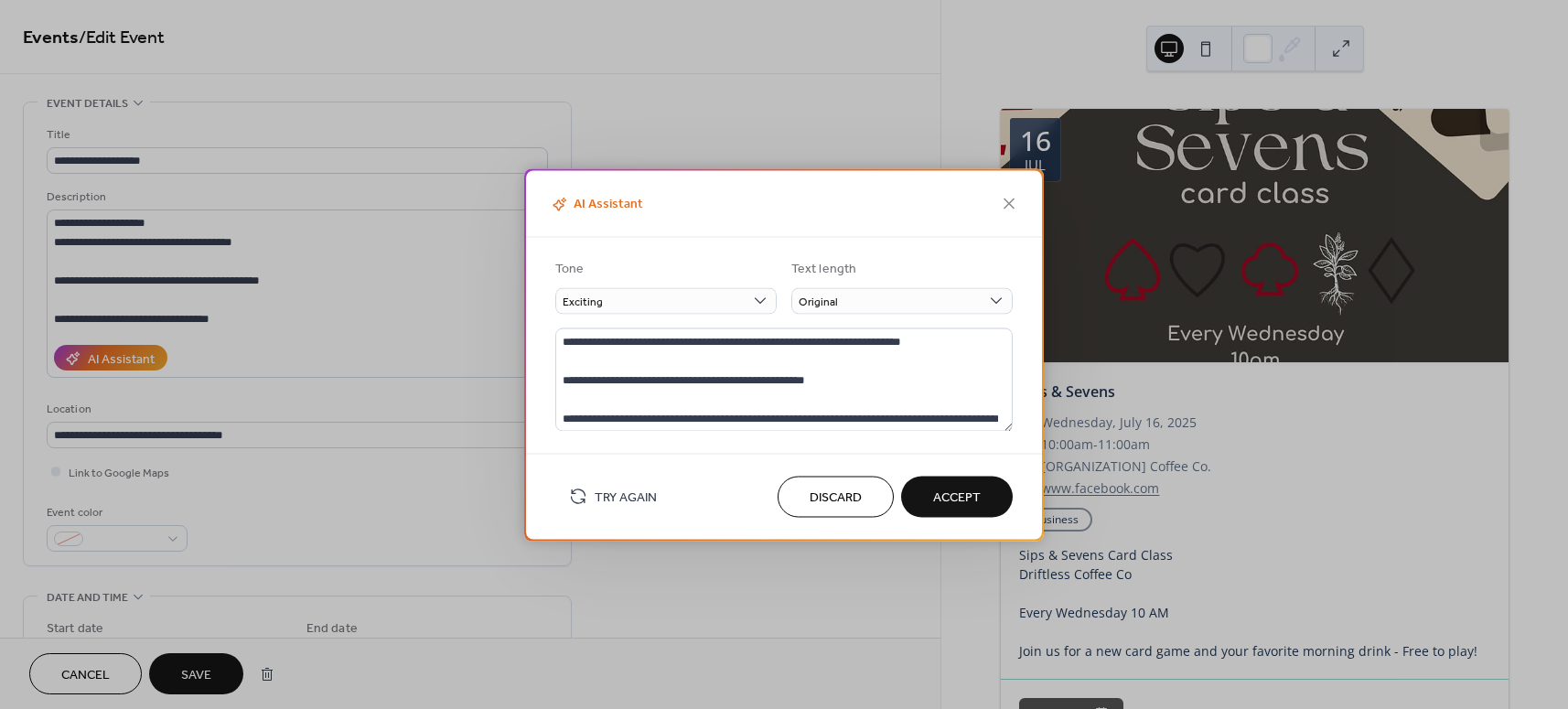 click on "Accept" at bounding box center [957, 498] 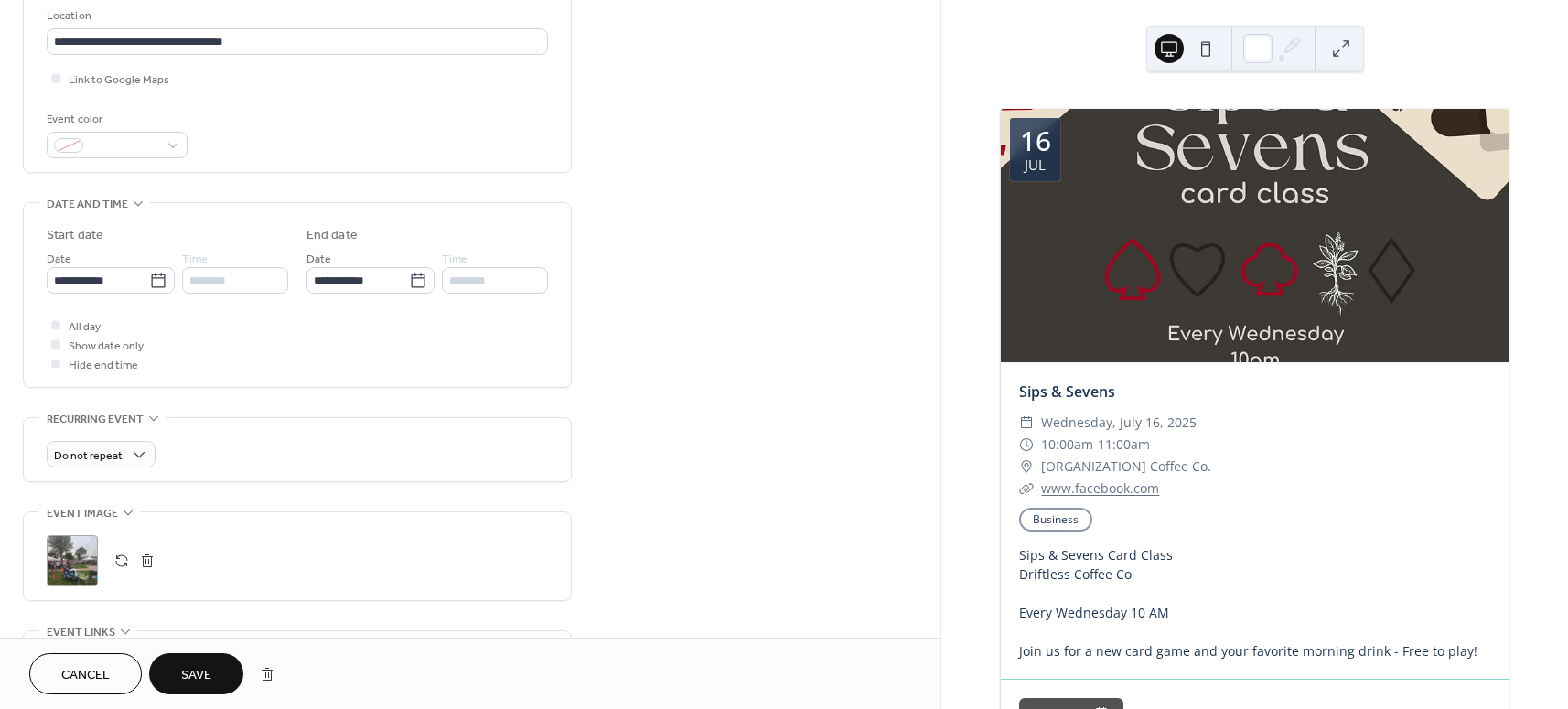 scroll, scrollTop: 392, scrollLeft: 0, axis: vertical 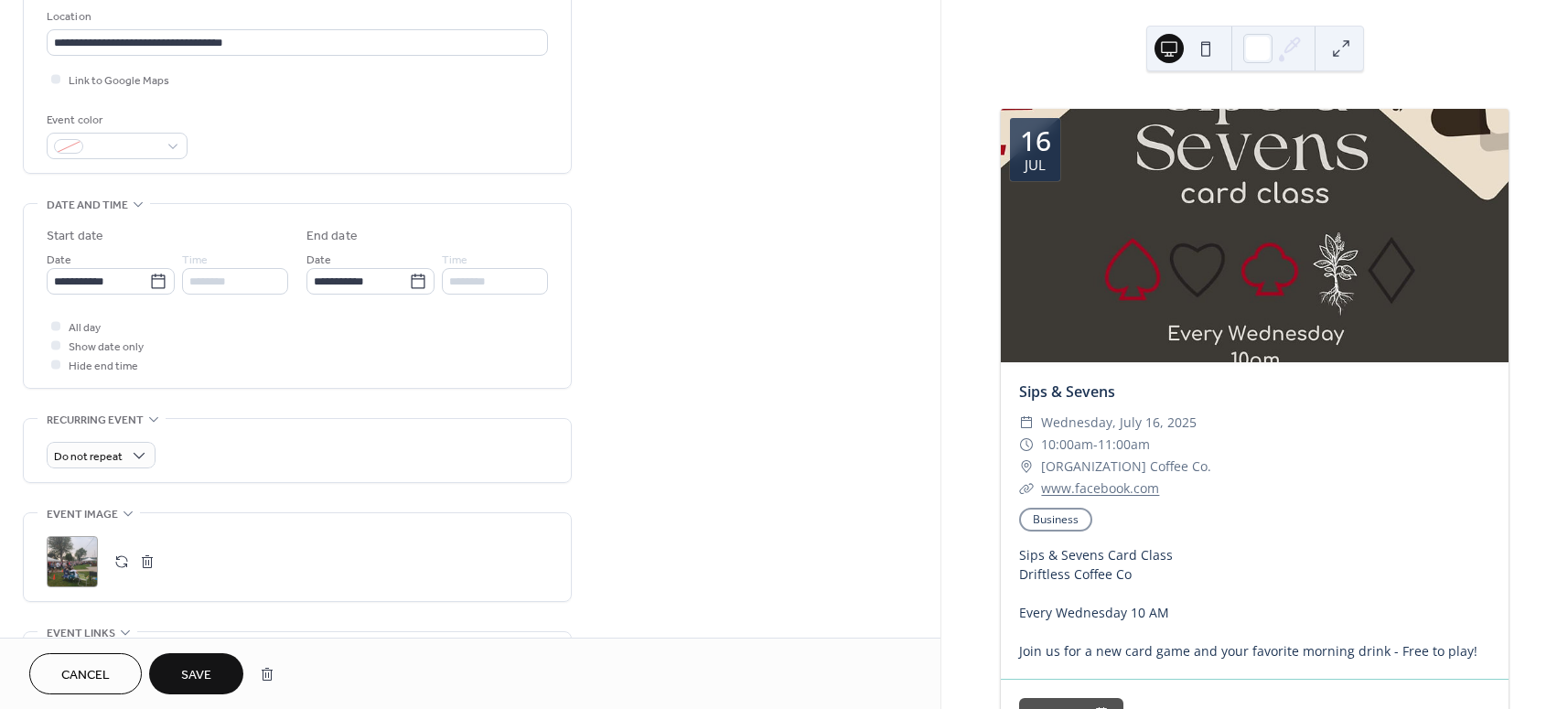 click on "********" at bounding box center [235, 281] 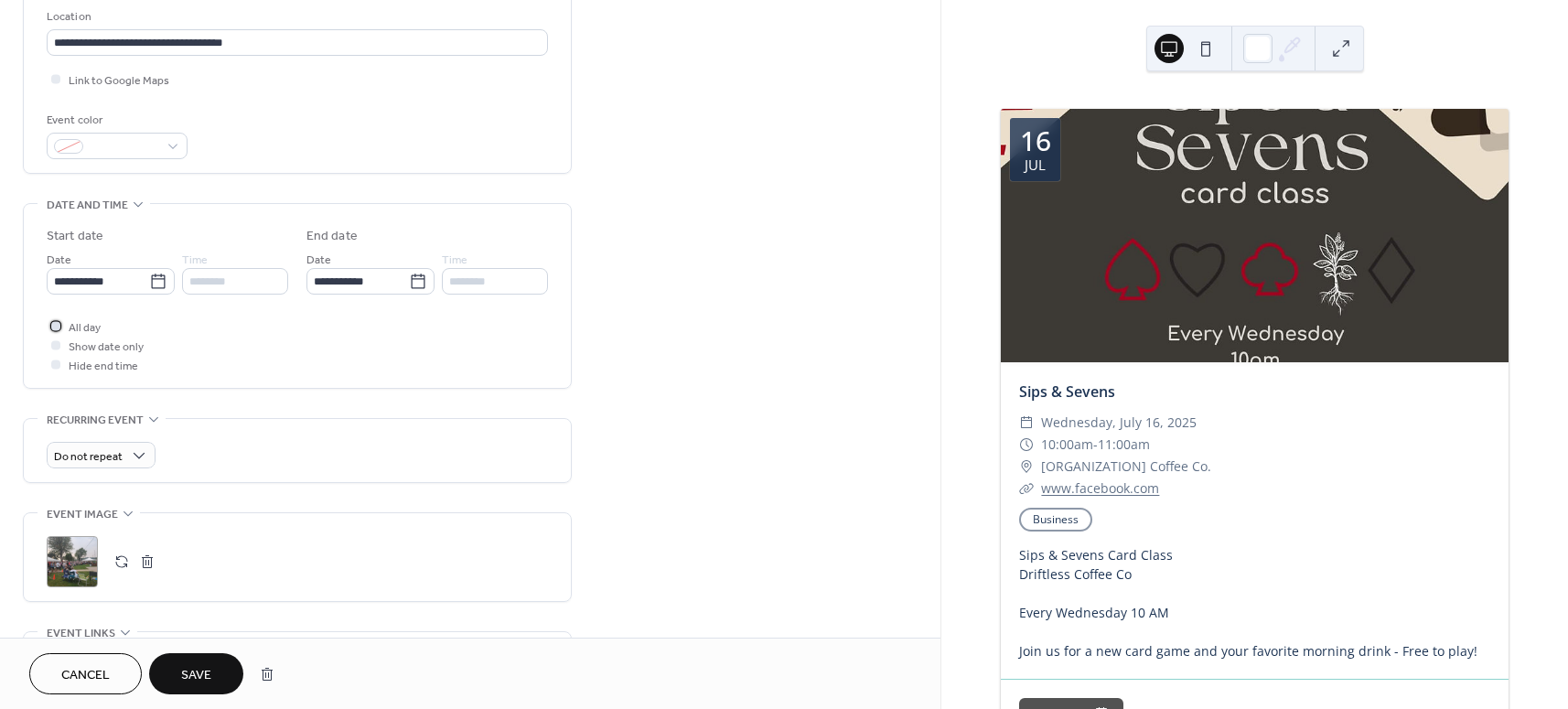 click 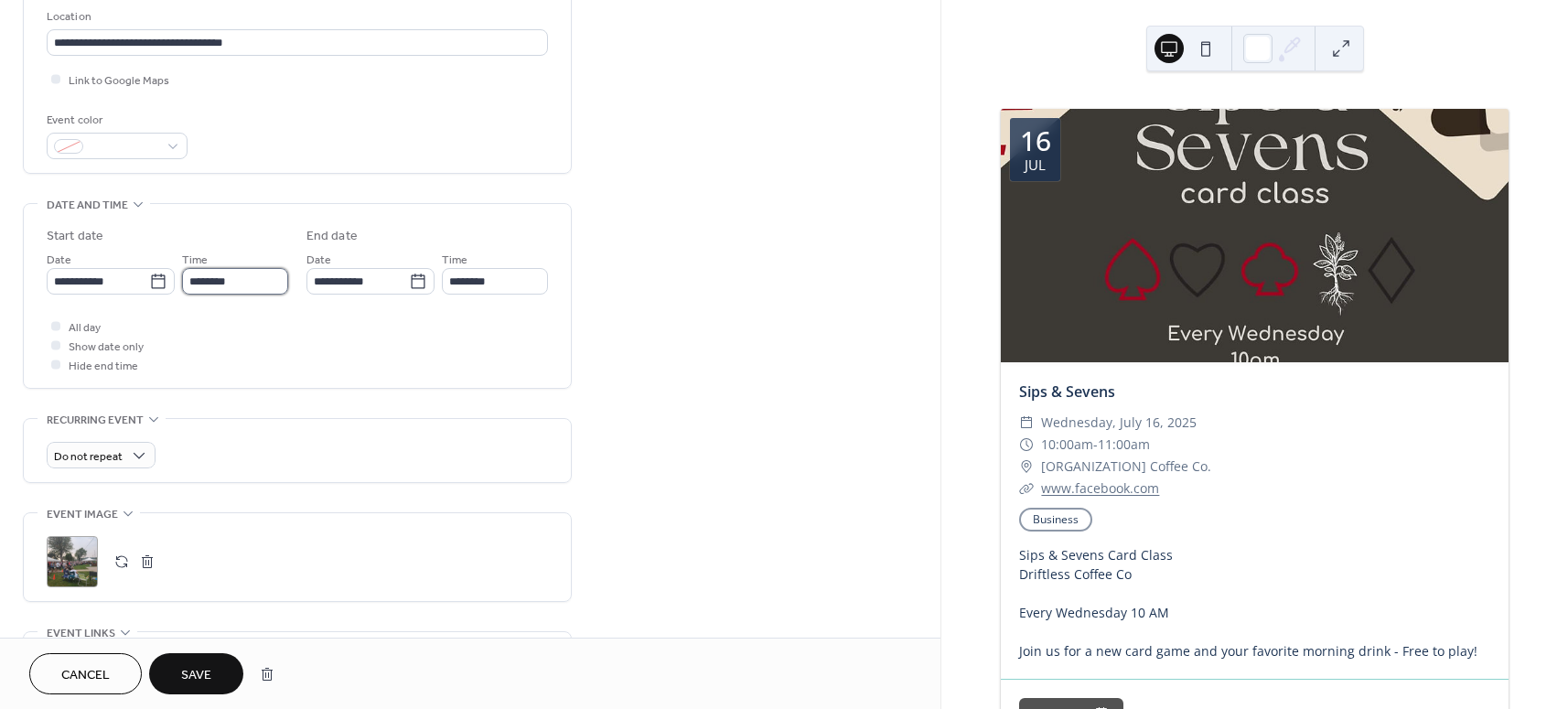 click on "********" at bounding box center (235, 281) 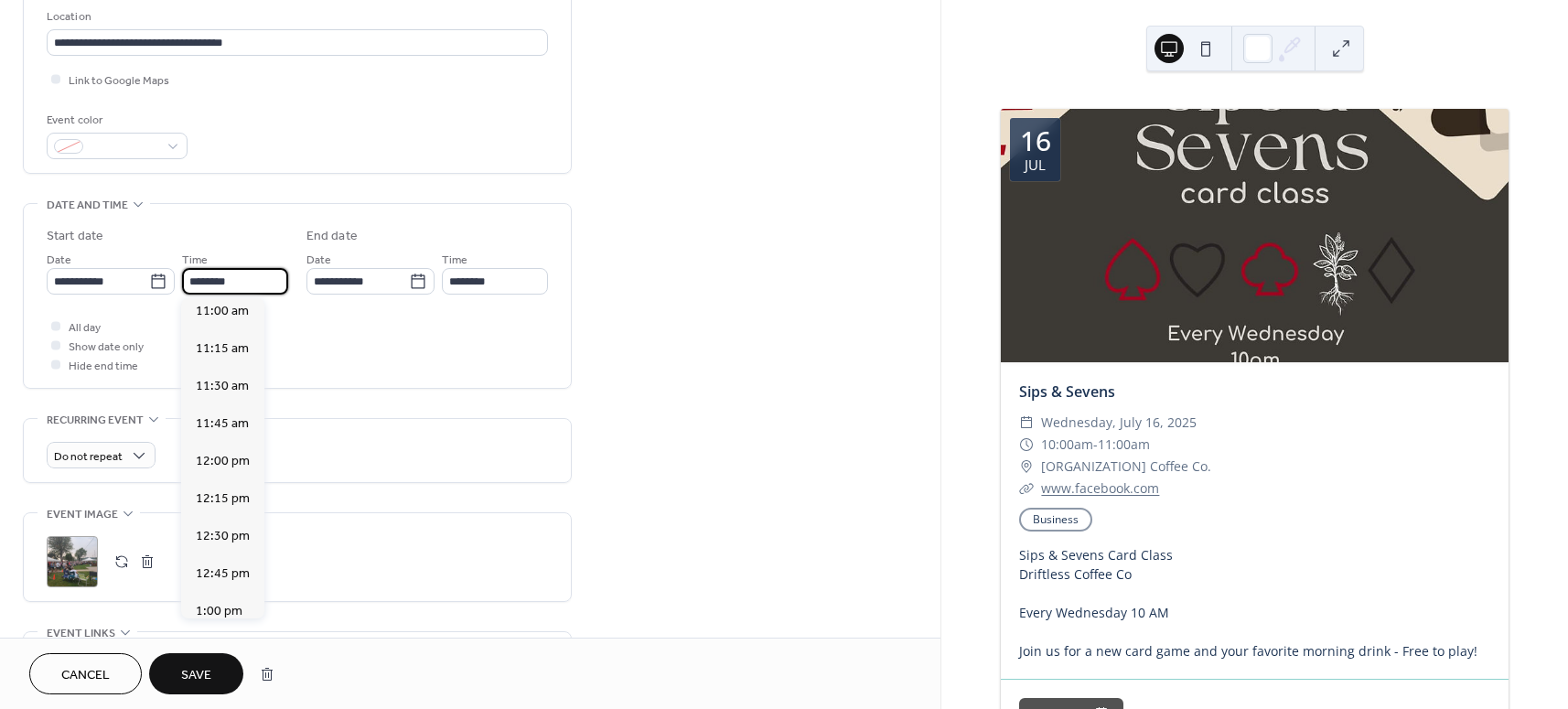 scroll, scrollTop: 1611, scrollLeft: 0, axis: vertical 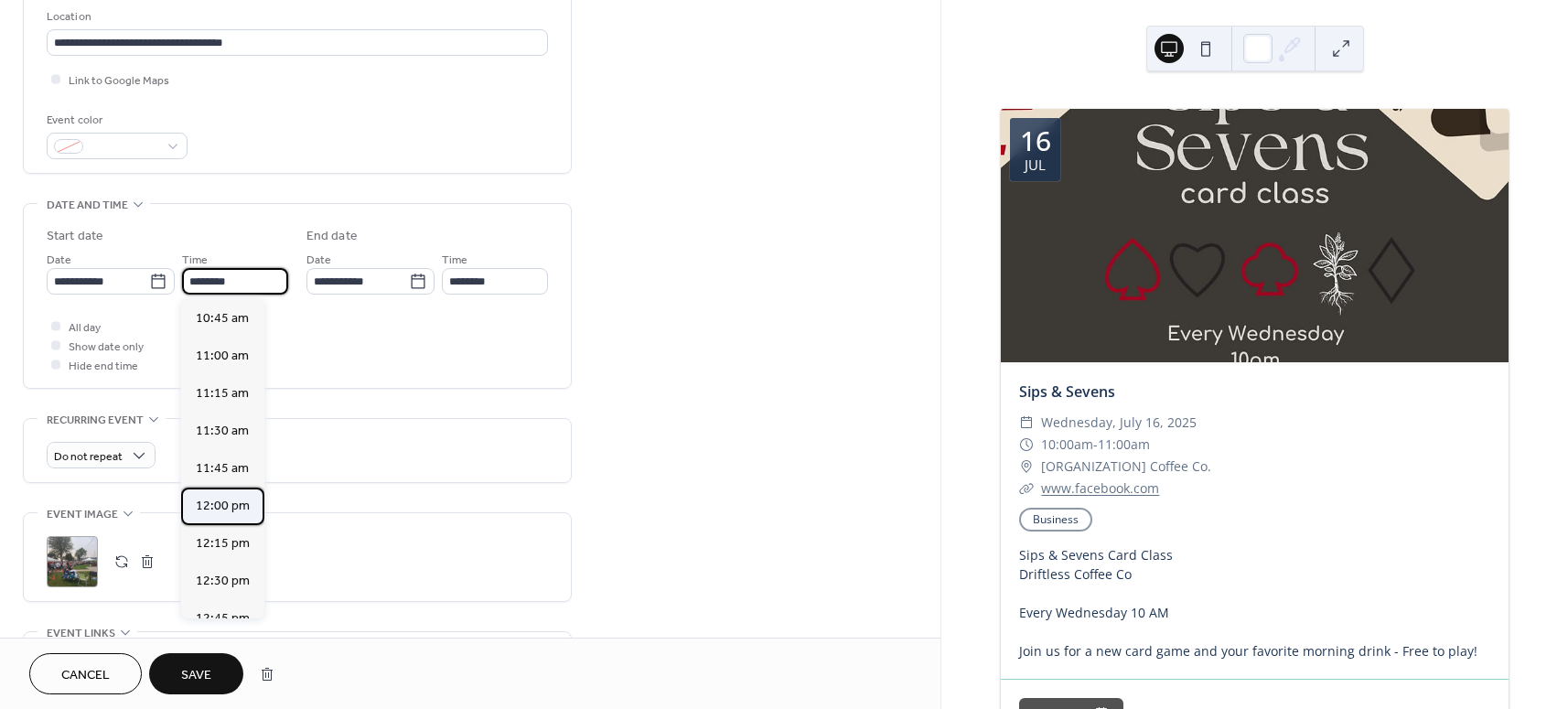 click on "12:00 pm" at bounding box center (222, 506) 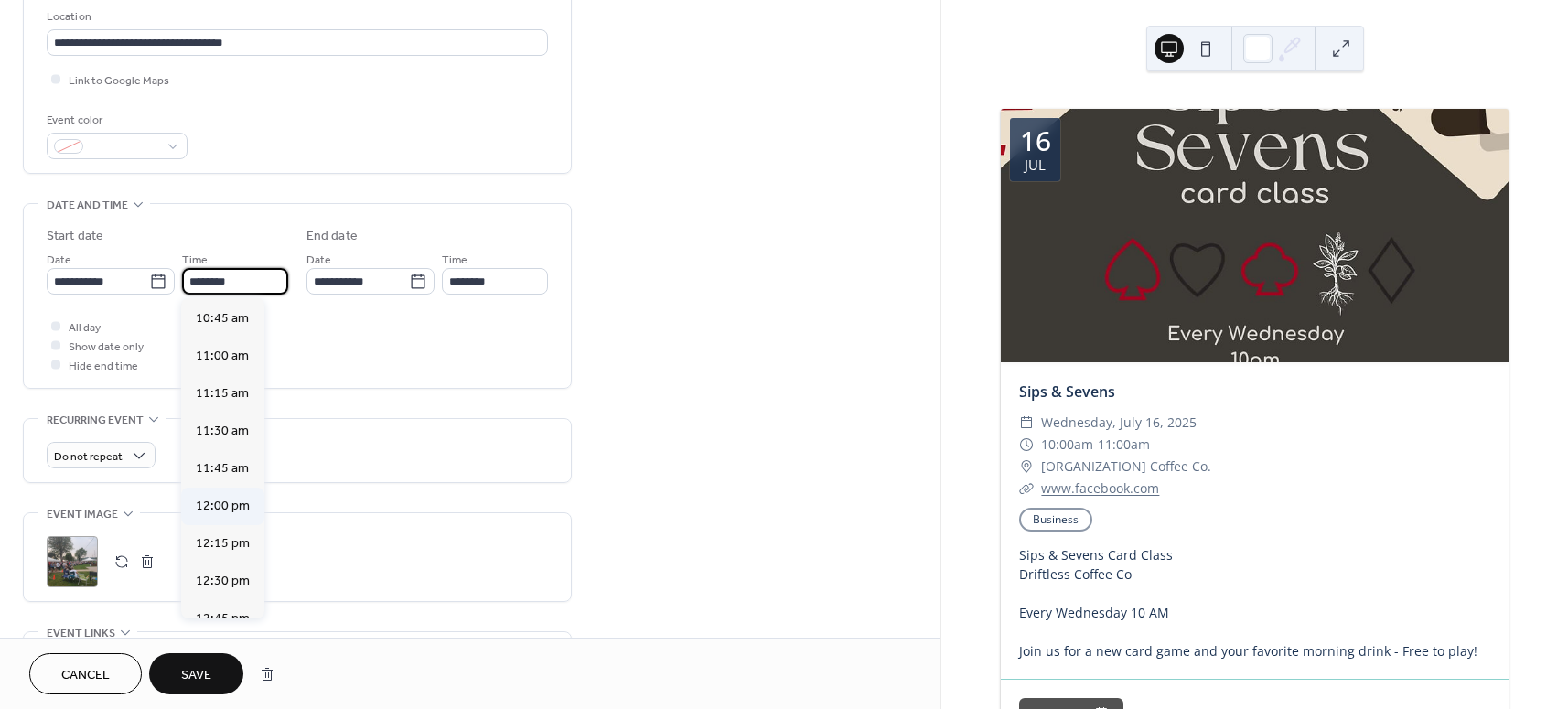 type on "********" 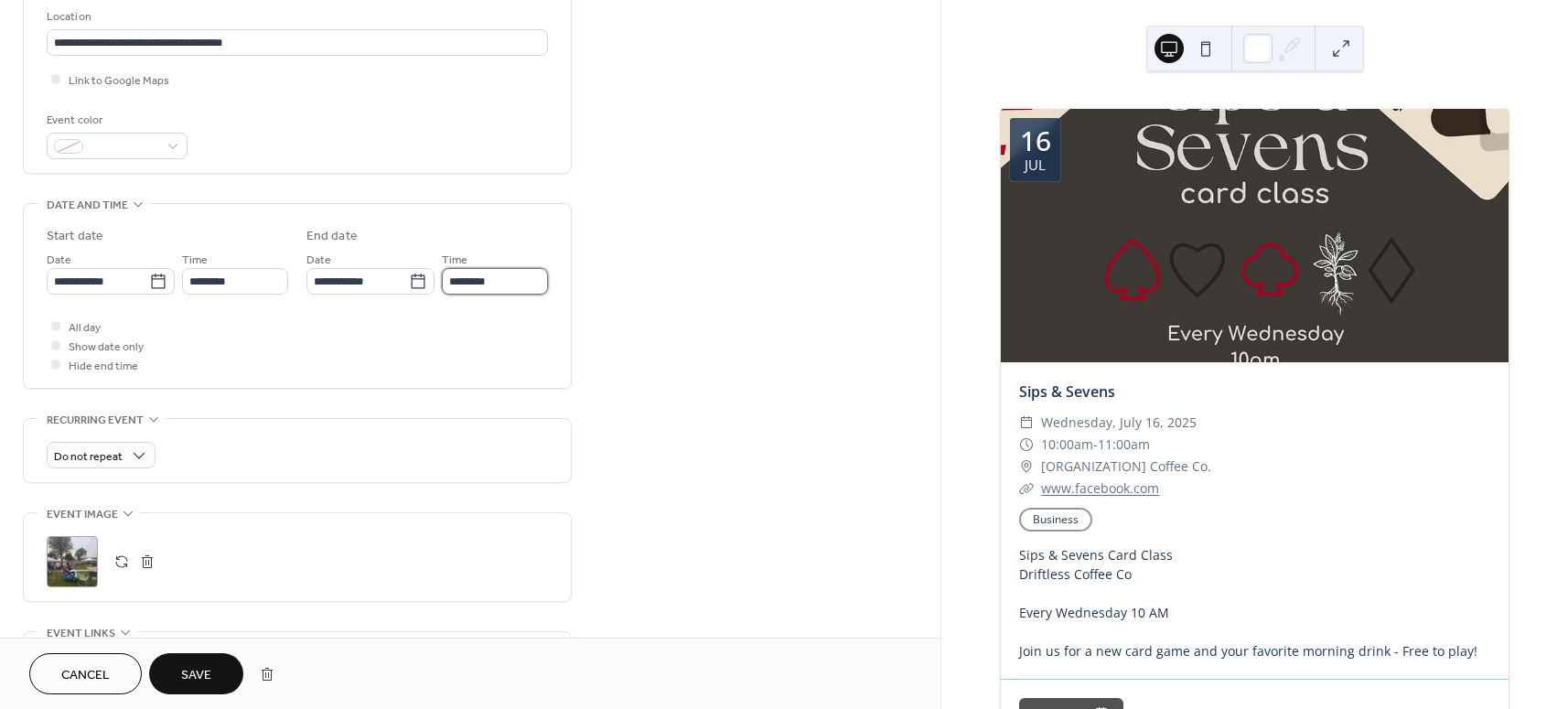 click on "********" at bounding box center [495, 281] 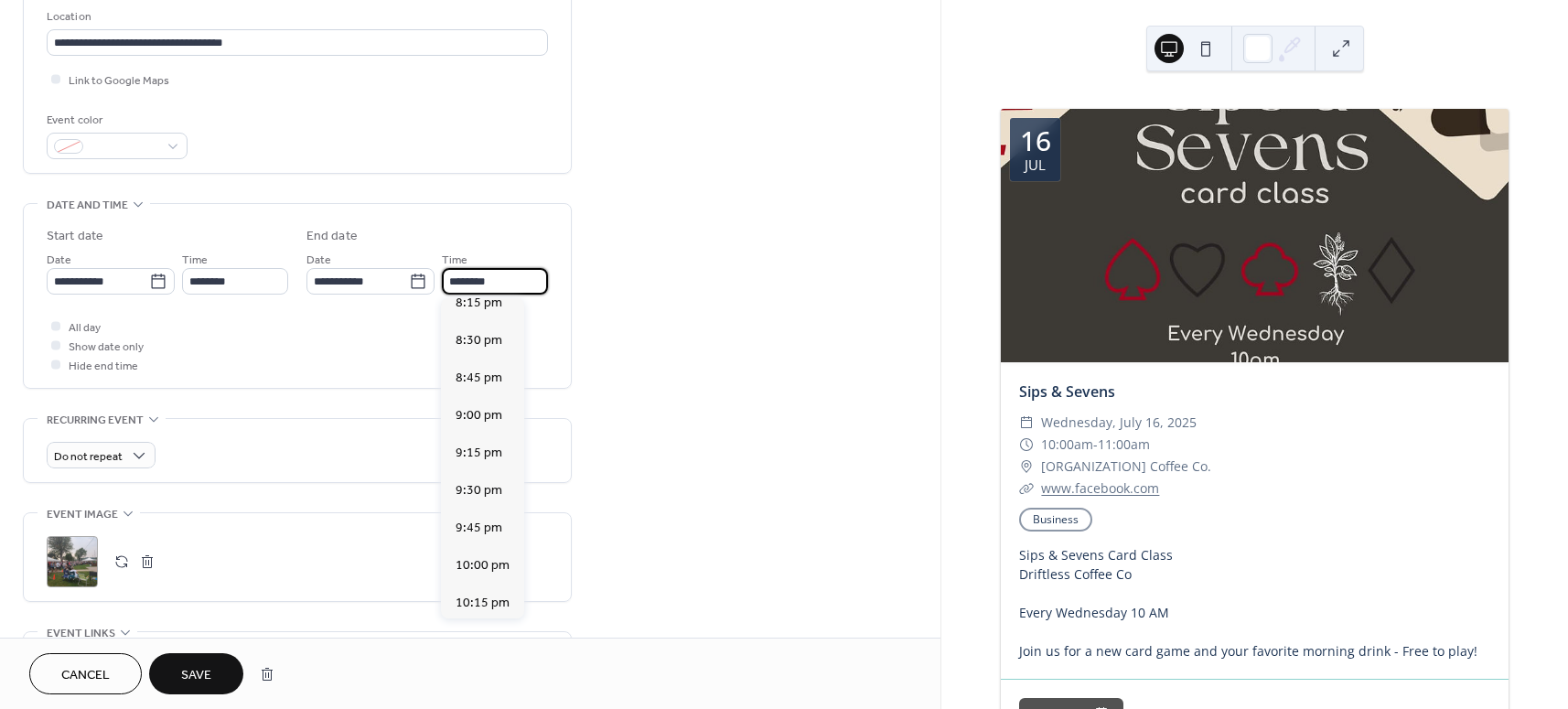 scroll, scrollTop: 1443, scrollLeft: 0, axis: vertical 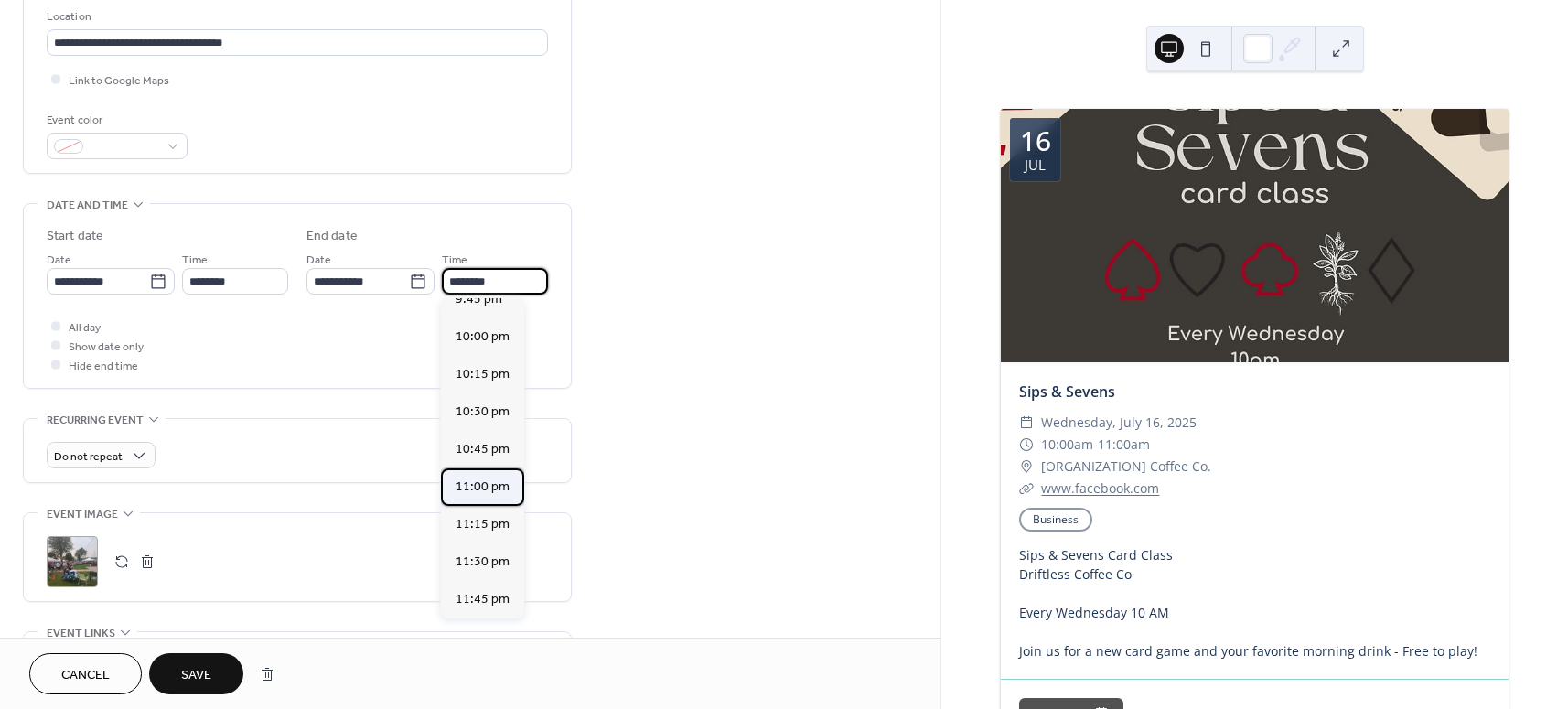 click on "11:00 pm" at bounding box center [482, 487] 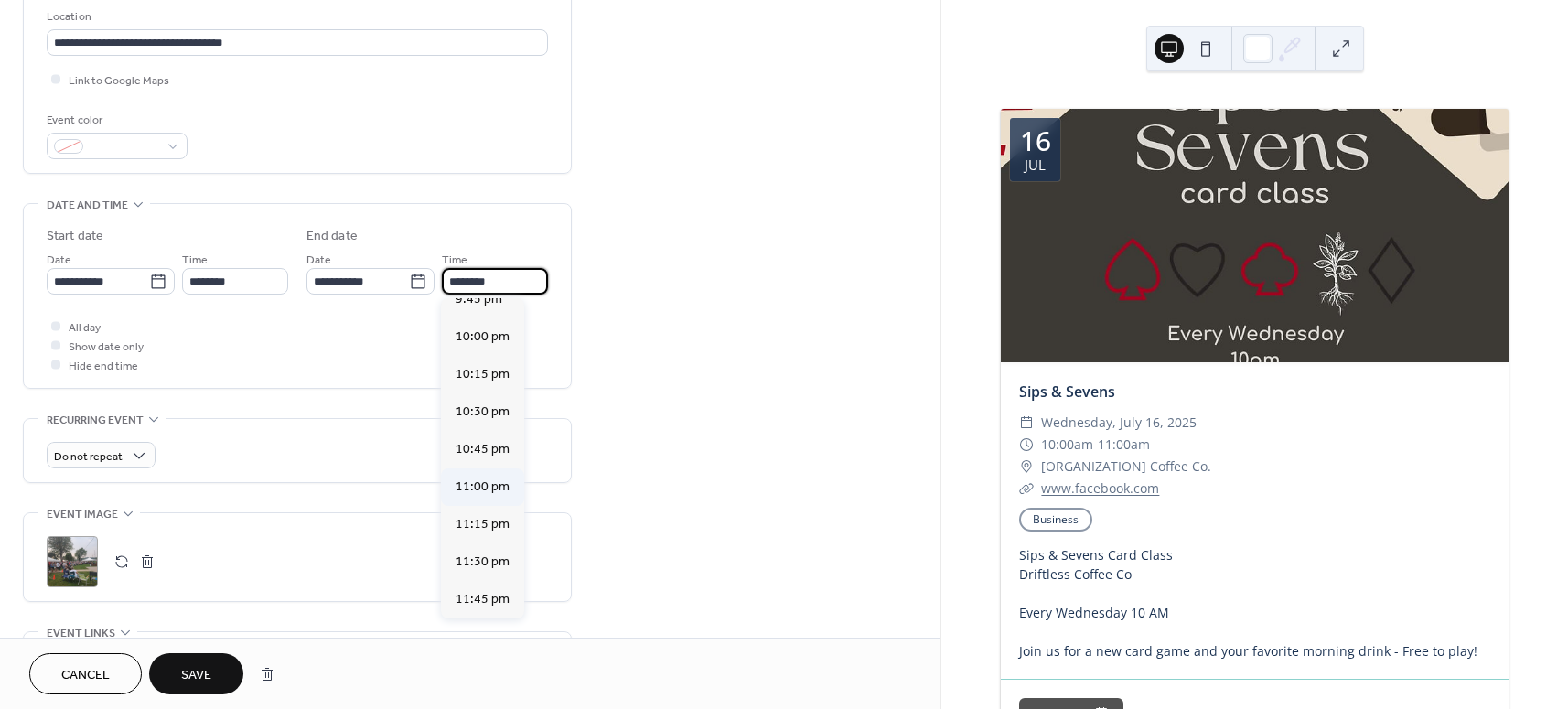 type on "********" 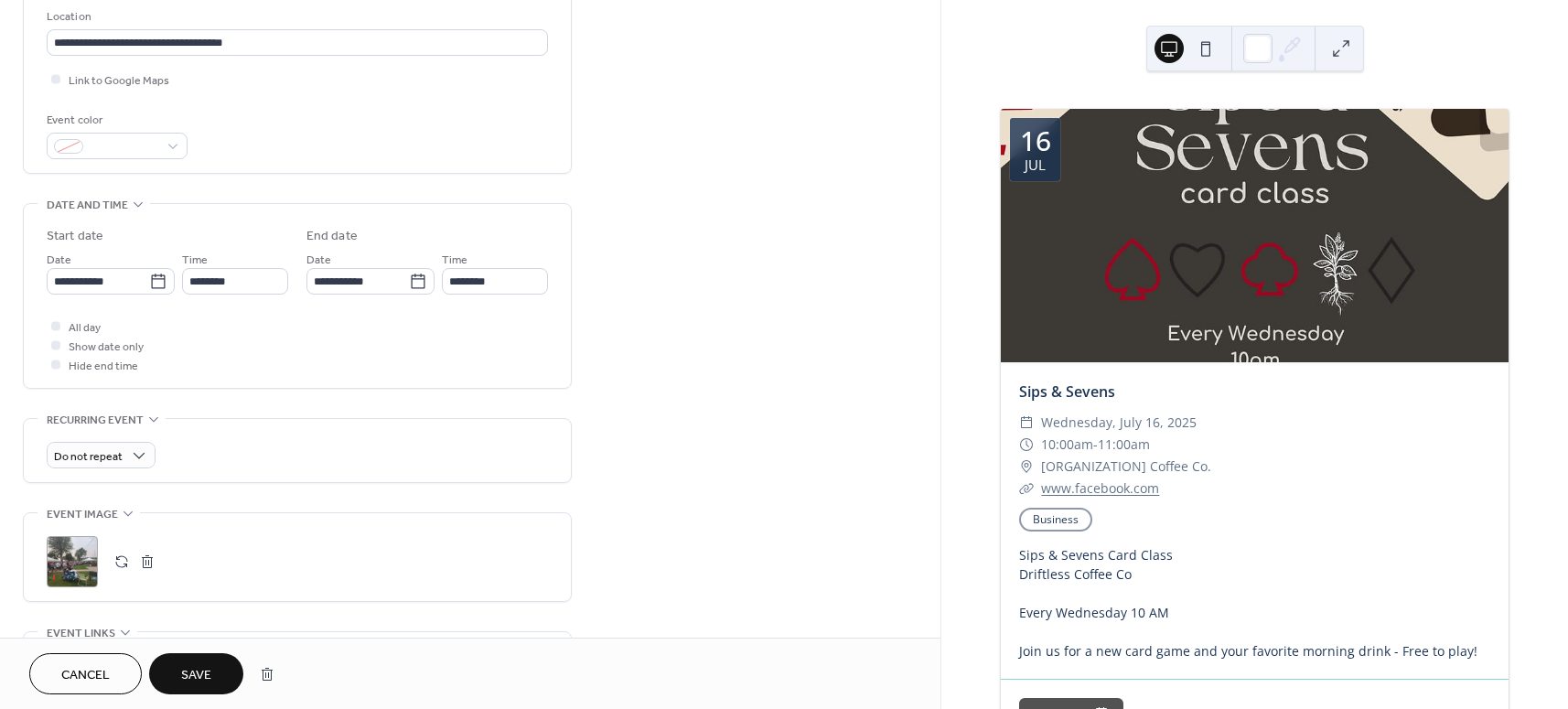 click on "Save" at bounding box center (196, 675) 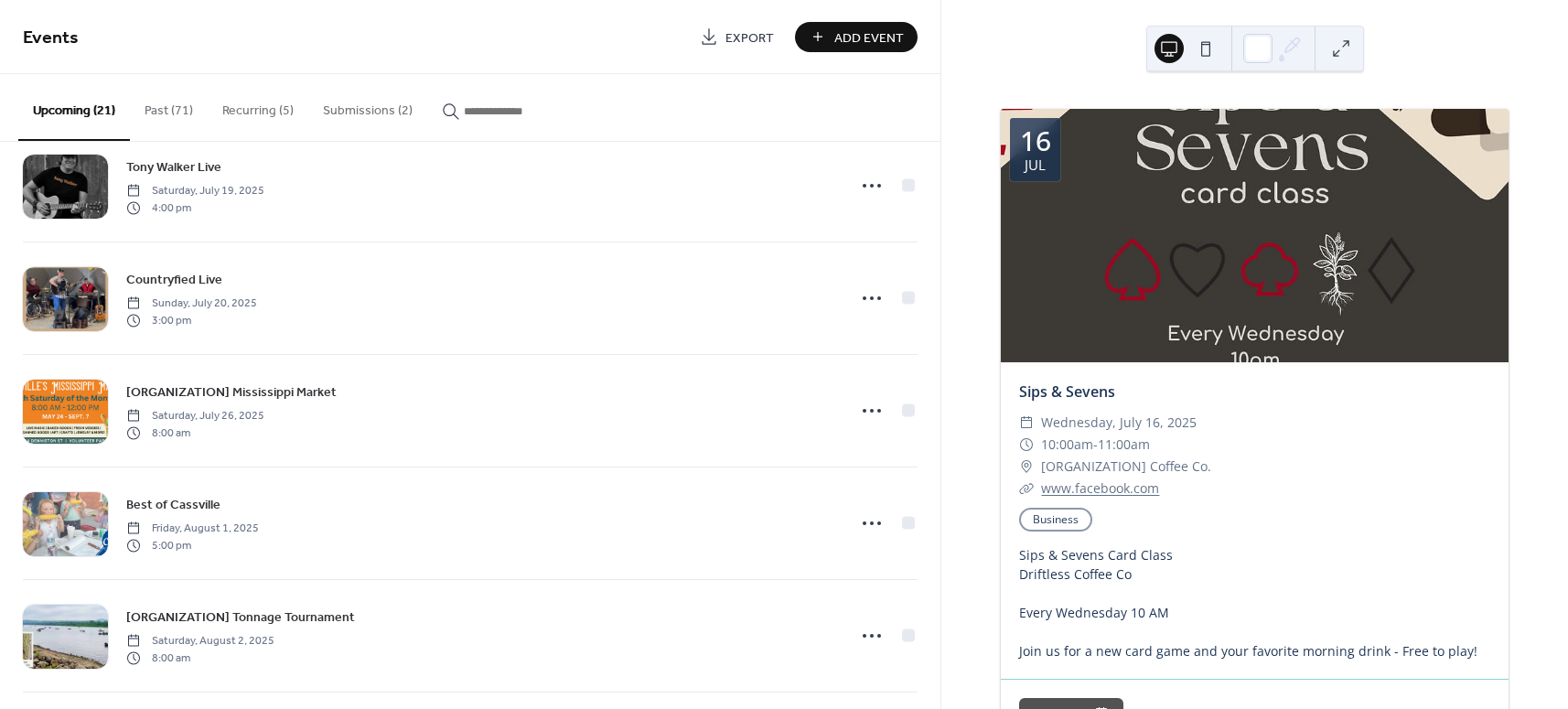 scroll, scrollTop: 378, scrollLeft: 0, axis: vertical 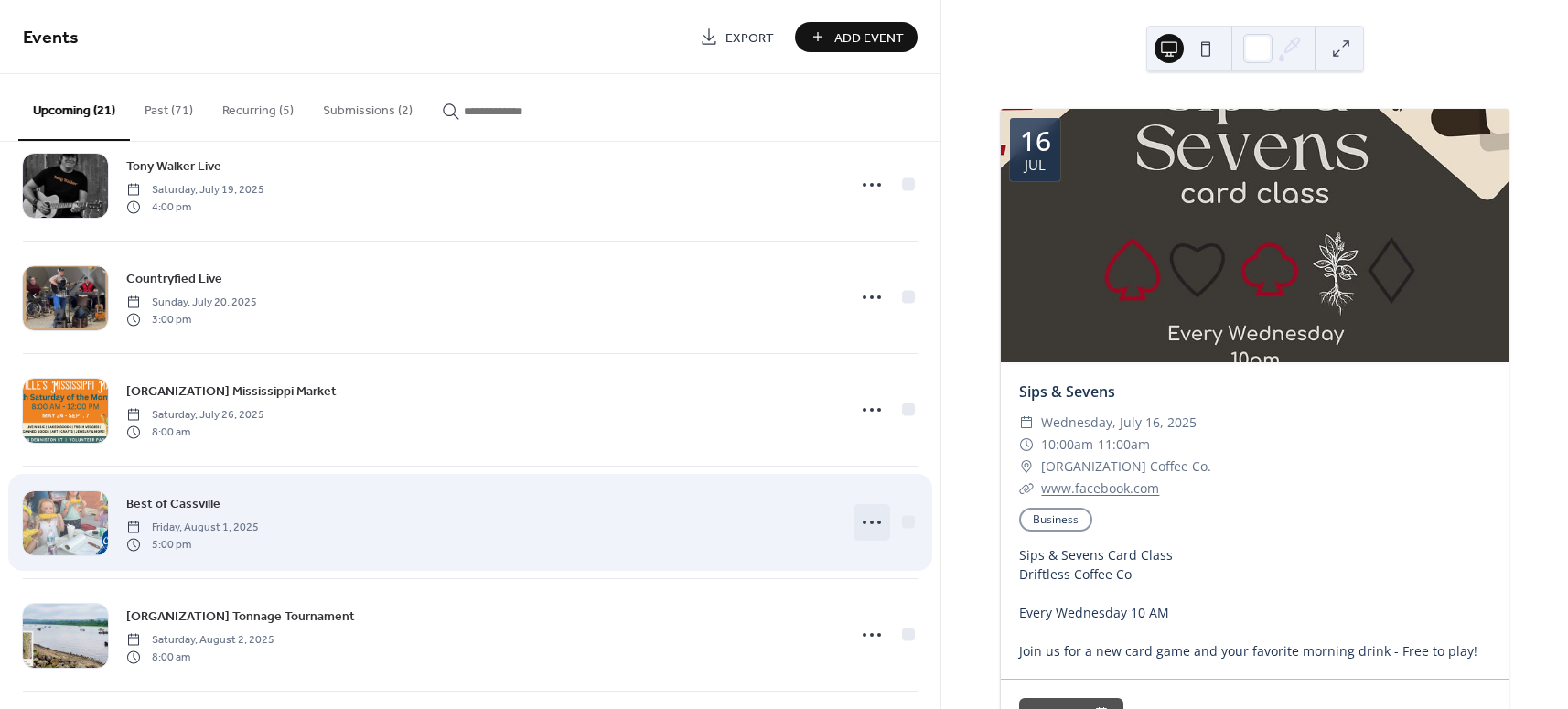 click 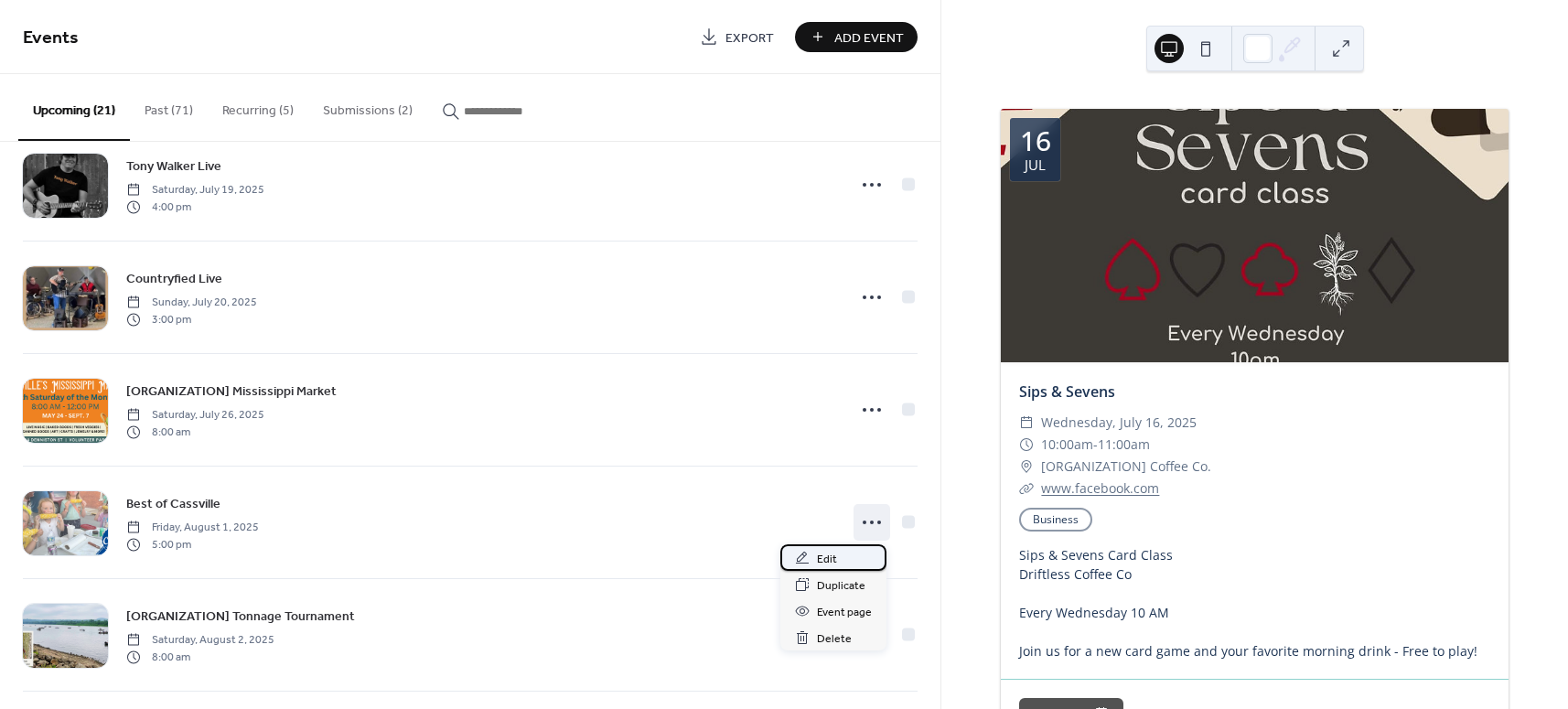 click on "Edit" at bounding box center (827, 559) 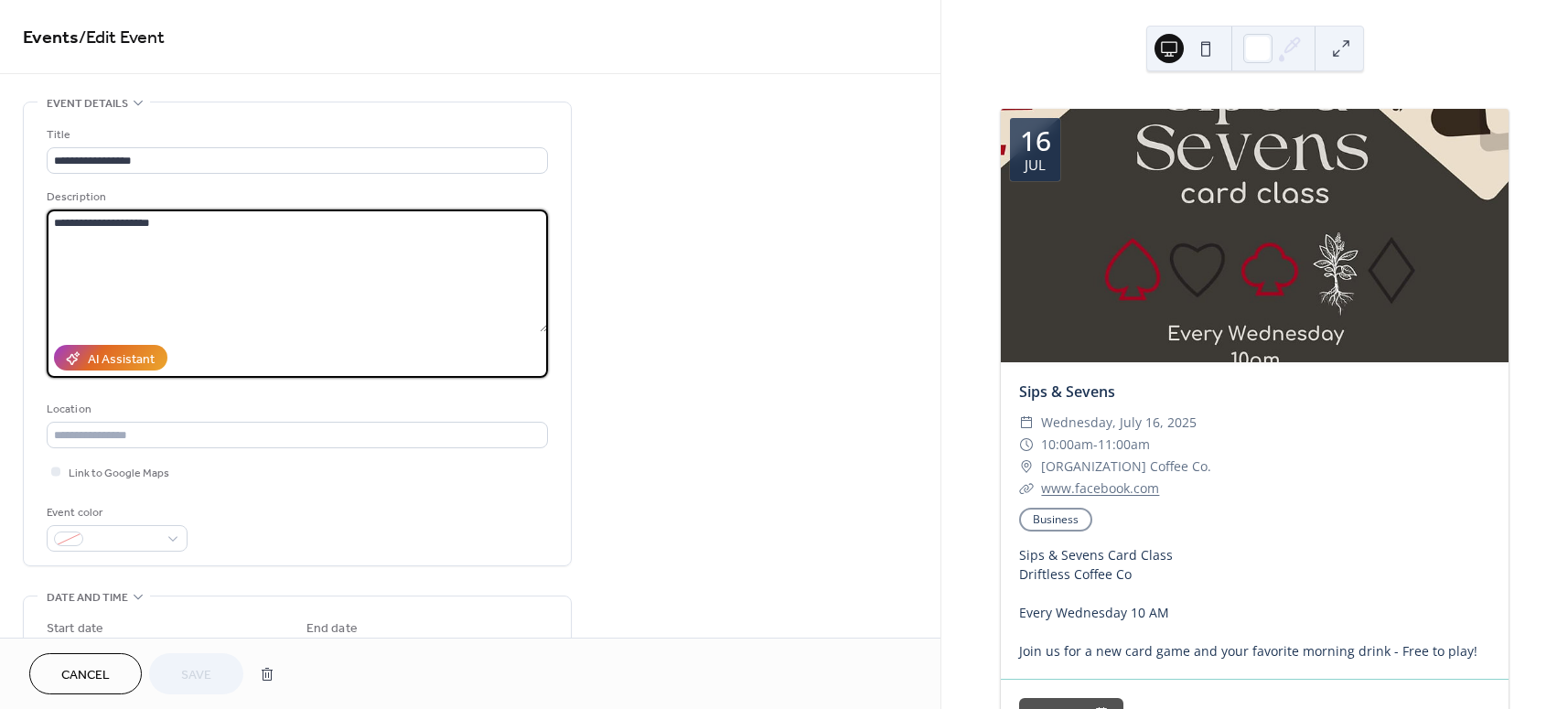 drag, startPoint x: 185, startPoint y: 221, endPoint x: 34, endPoint y: 226, distance: 151.08276 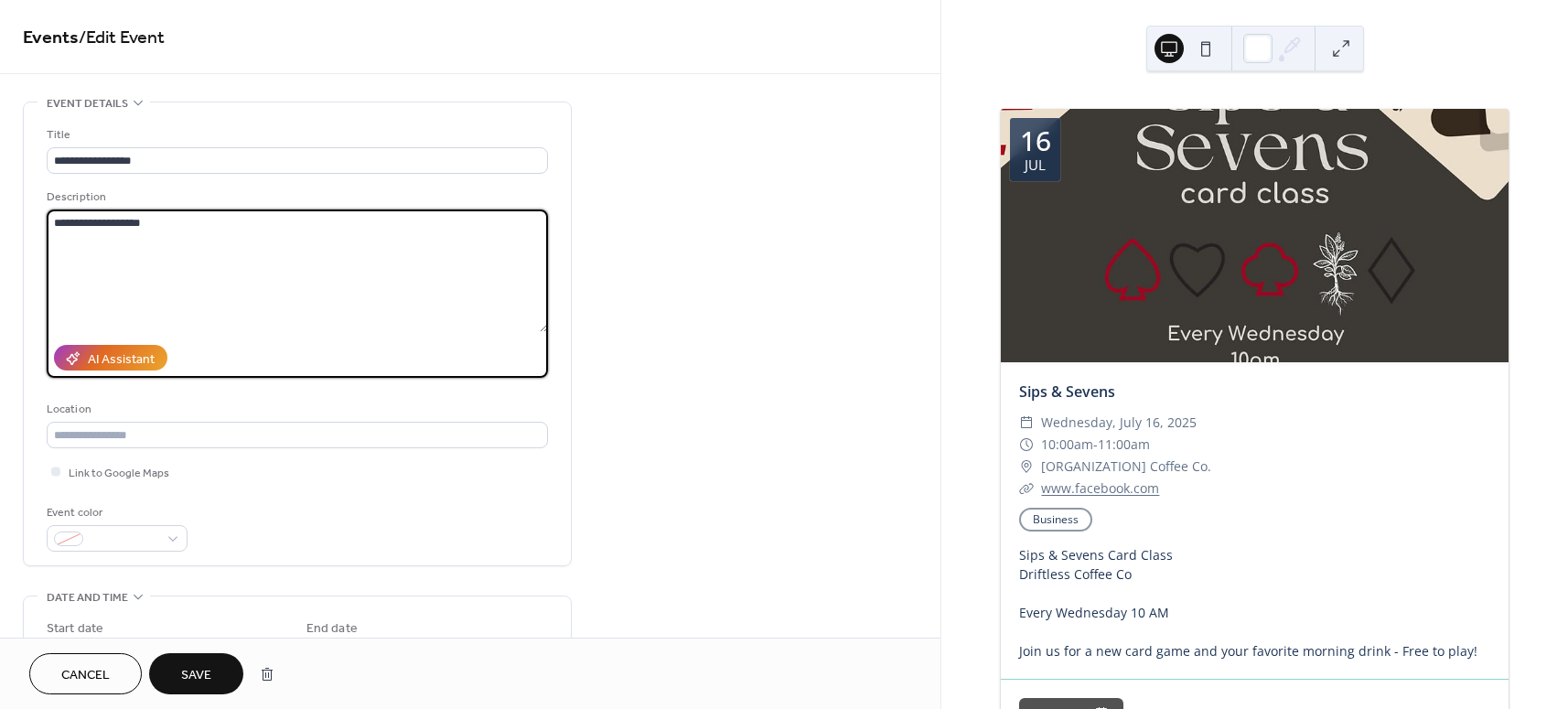 paste on "**********" 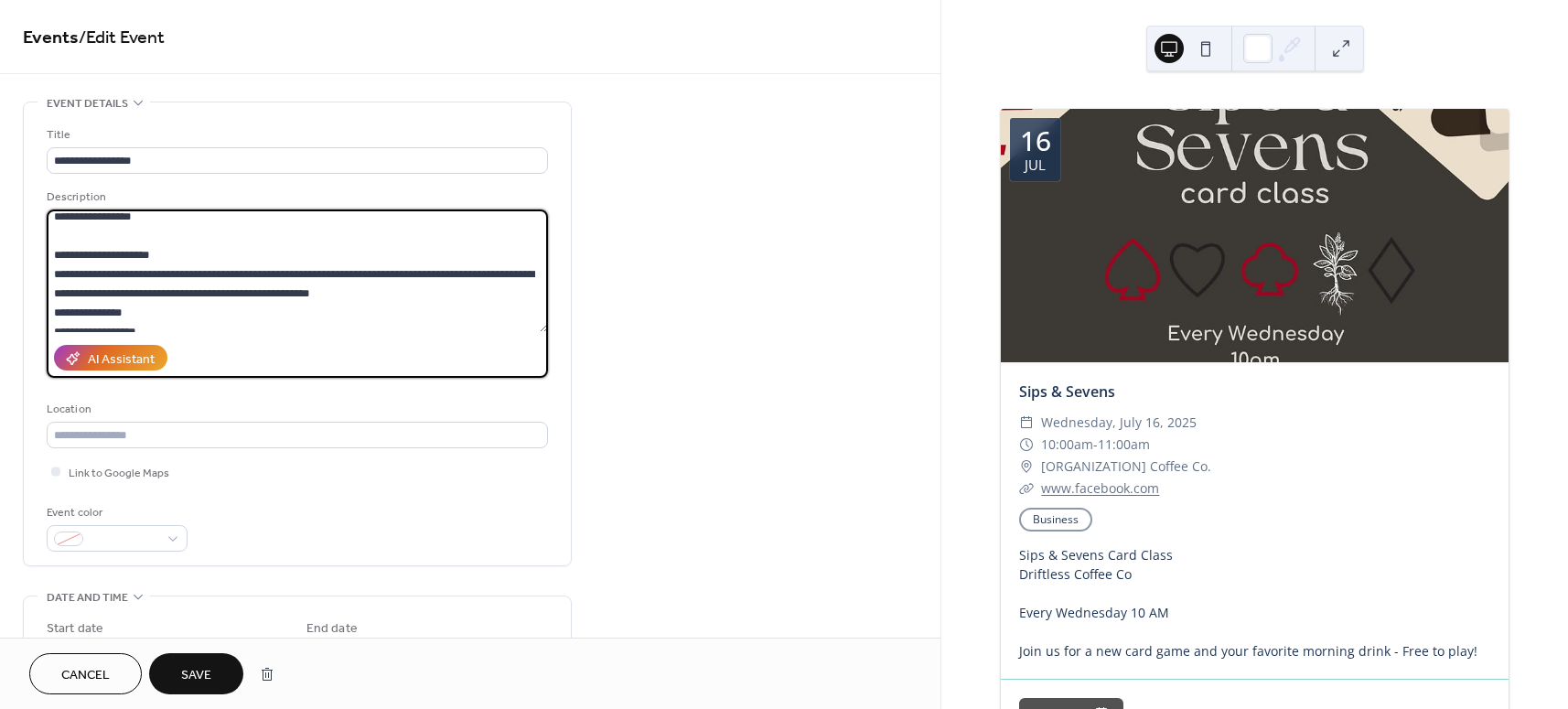 scroll, scrollTop: 0, scrollLeft: 0, axis: both 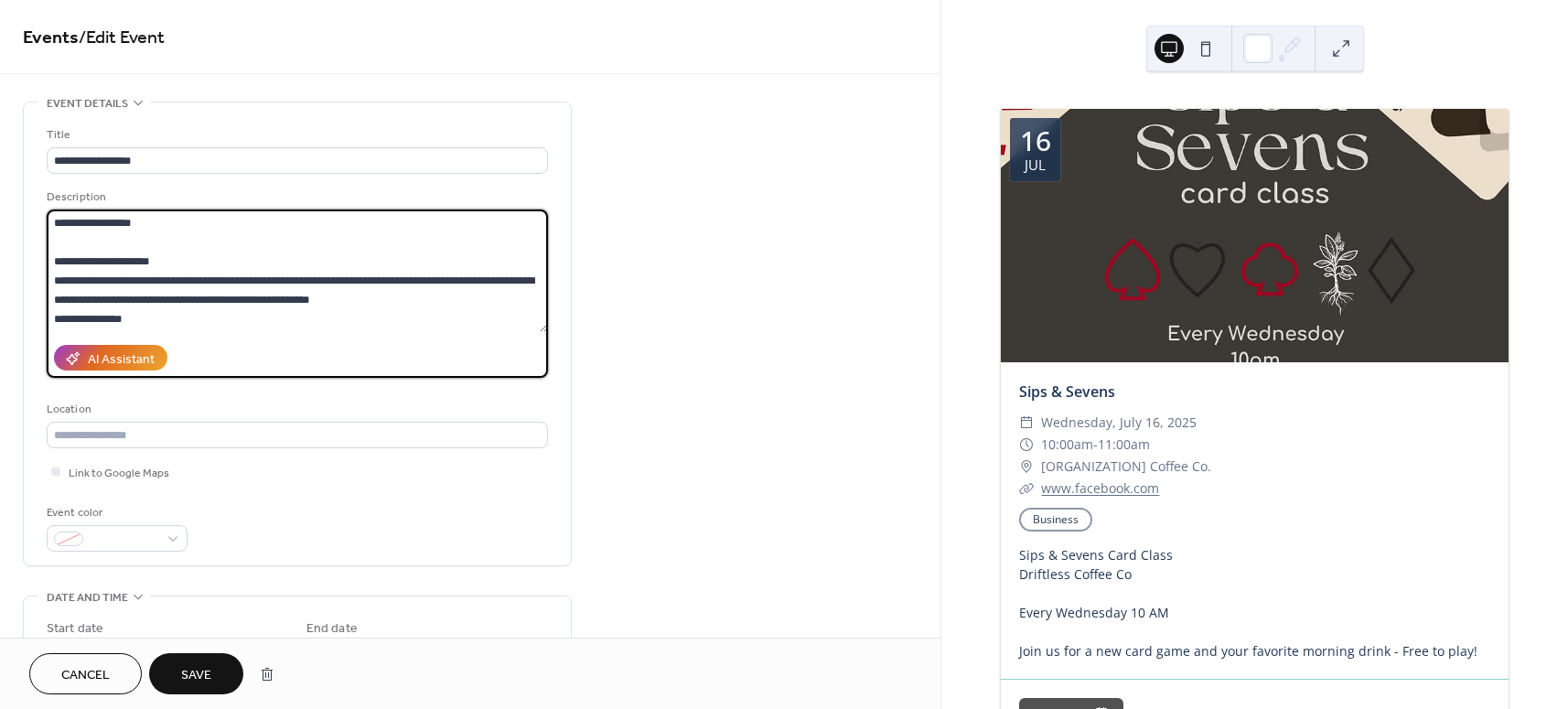 click on "**********" at bounding box center [297, 271] 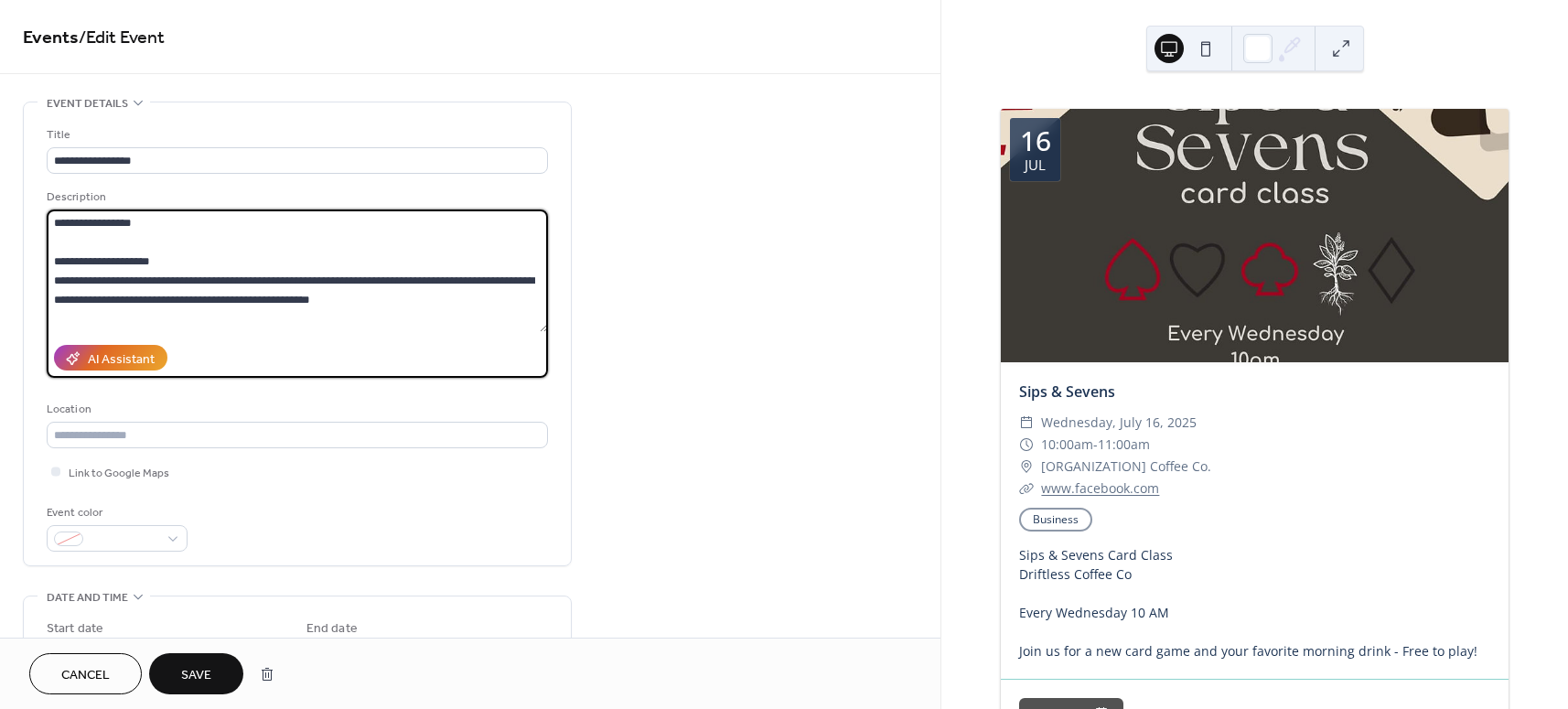 click on "**********" at bounding box center (297, 271) 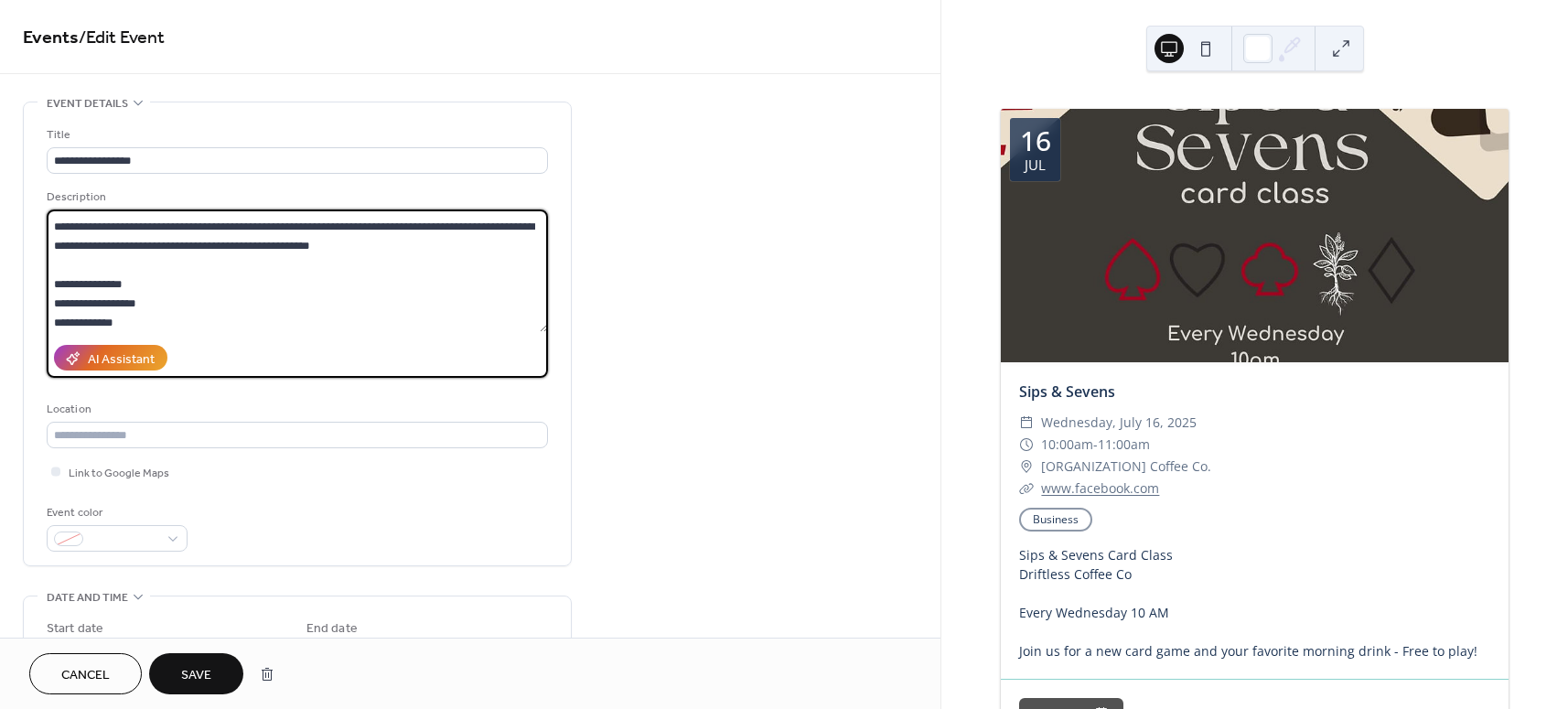 scroll, scrollTop: 93, scrollLeft: 0, axis: vertical 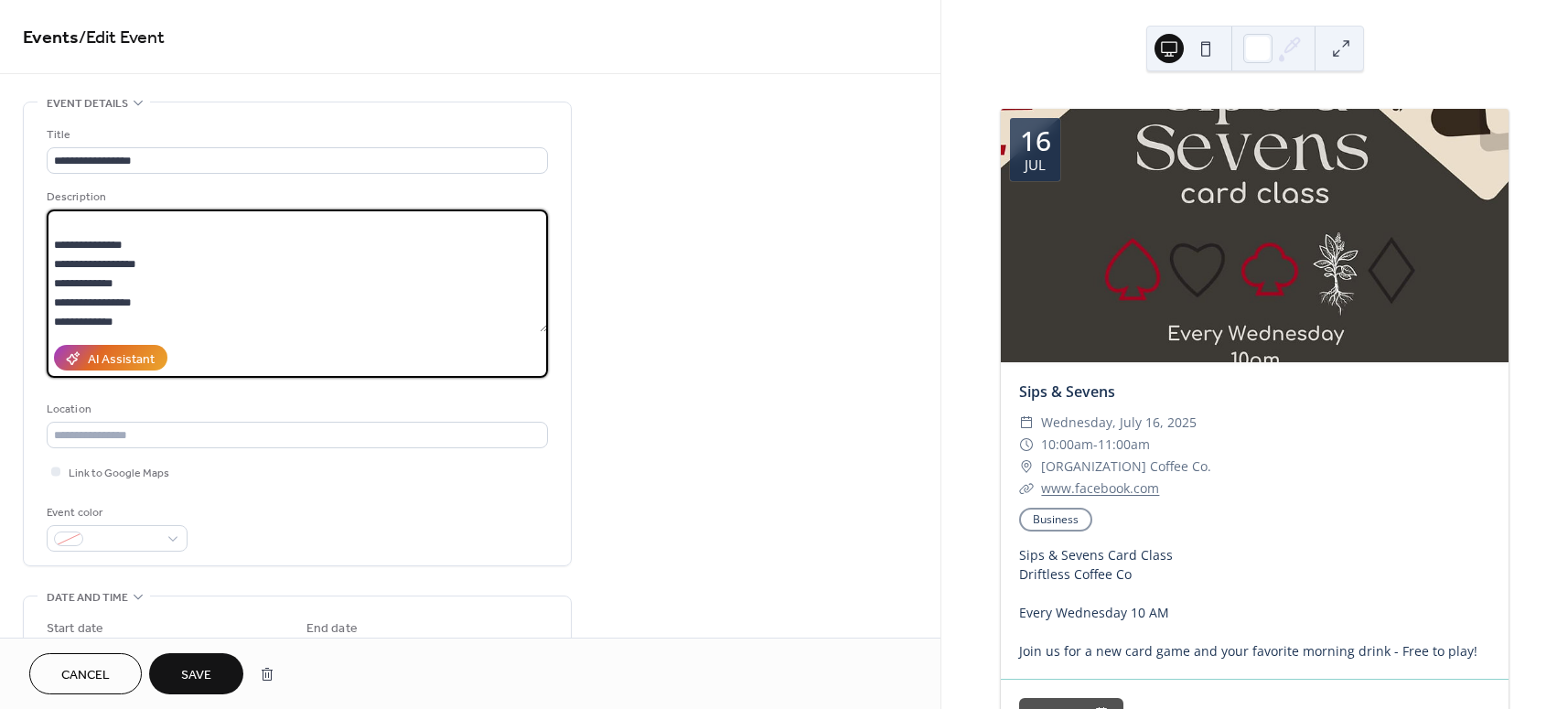 click on "**********" at bounding box center (297, 271) 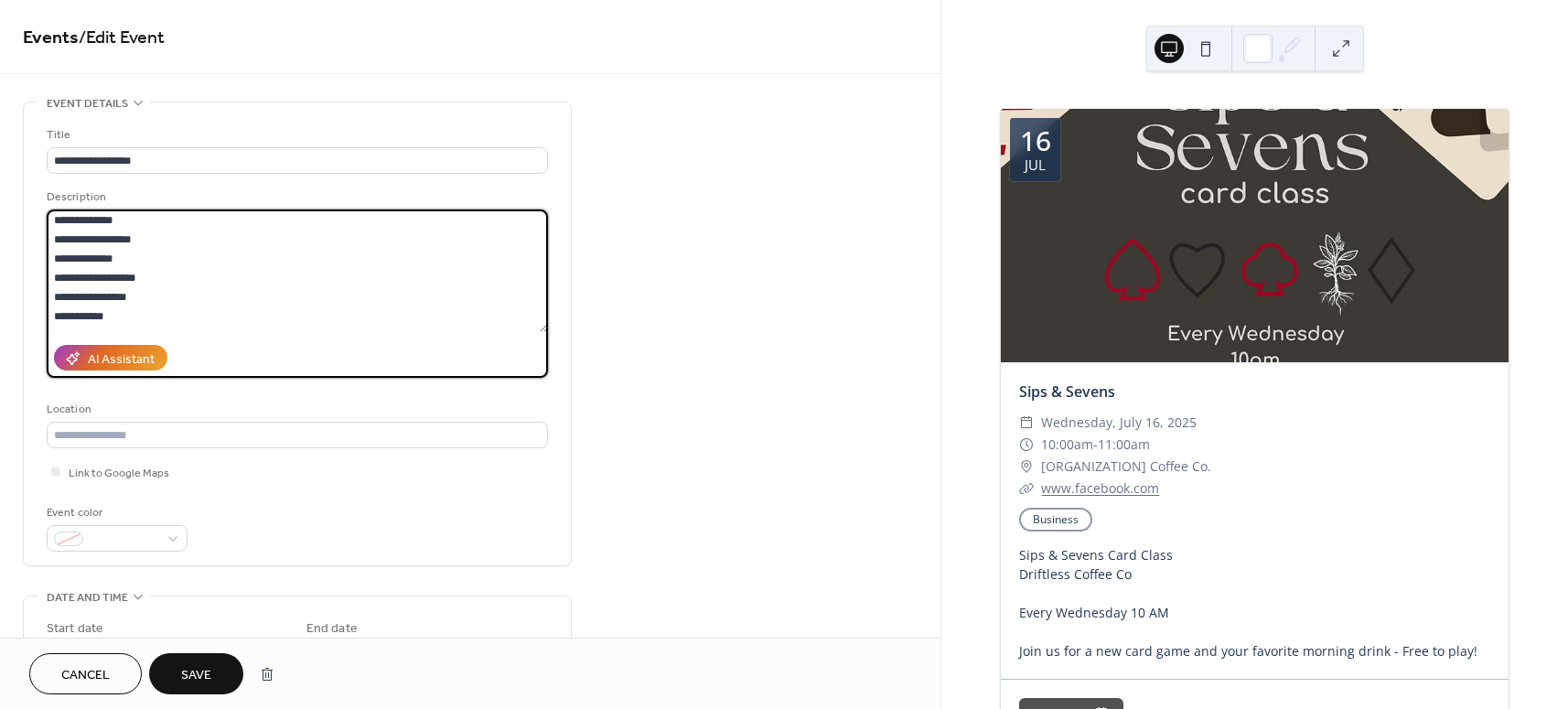 scroll, scrollTop: 172, scrollLeft: 0, axis: vertical 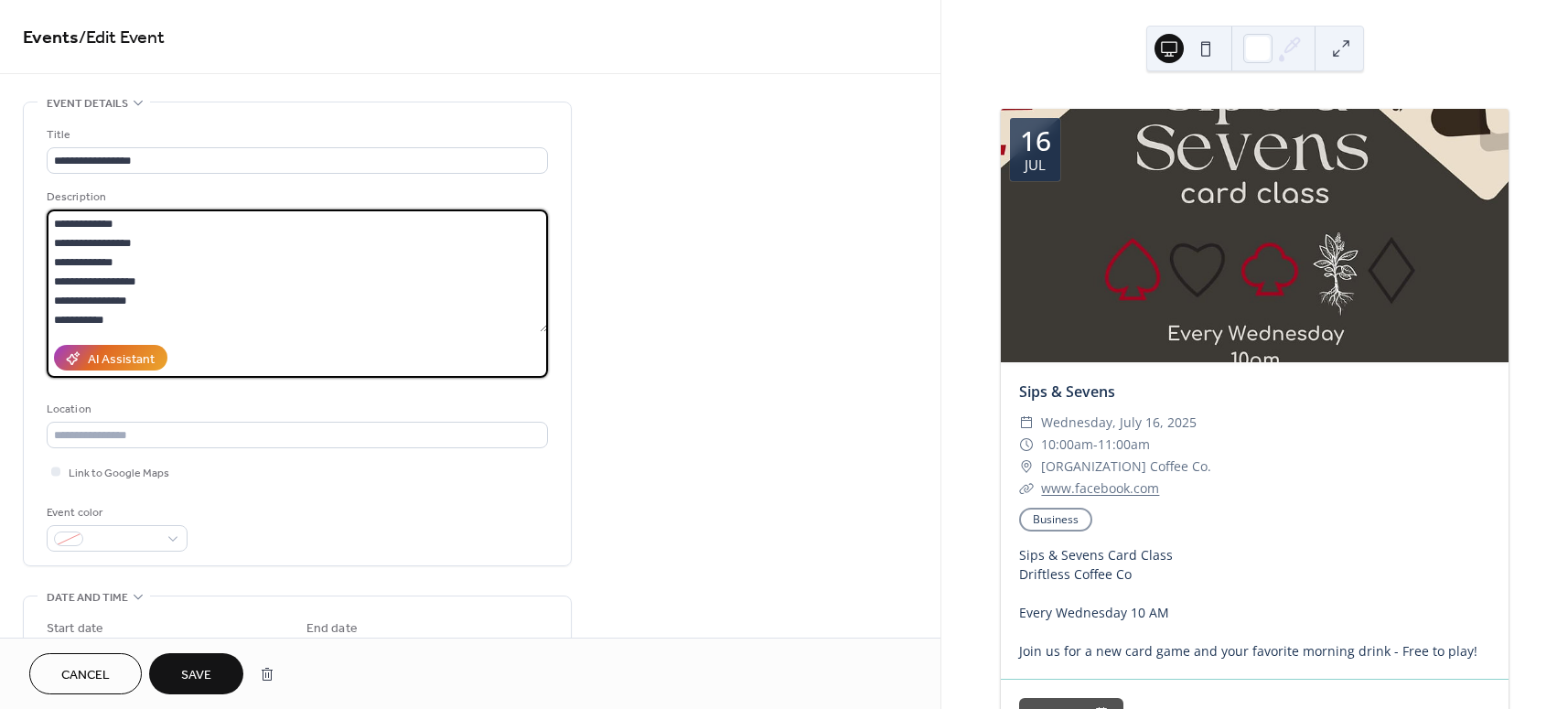 click on "**********" at bounding box center [297, 271] 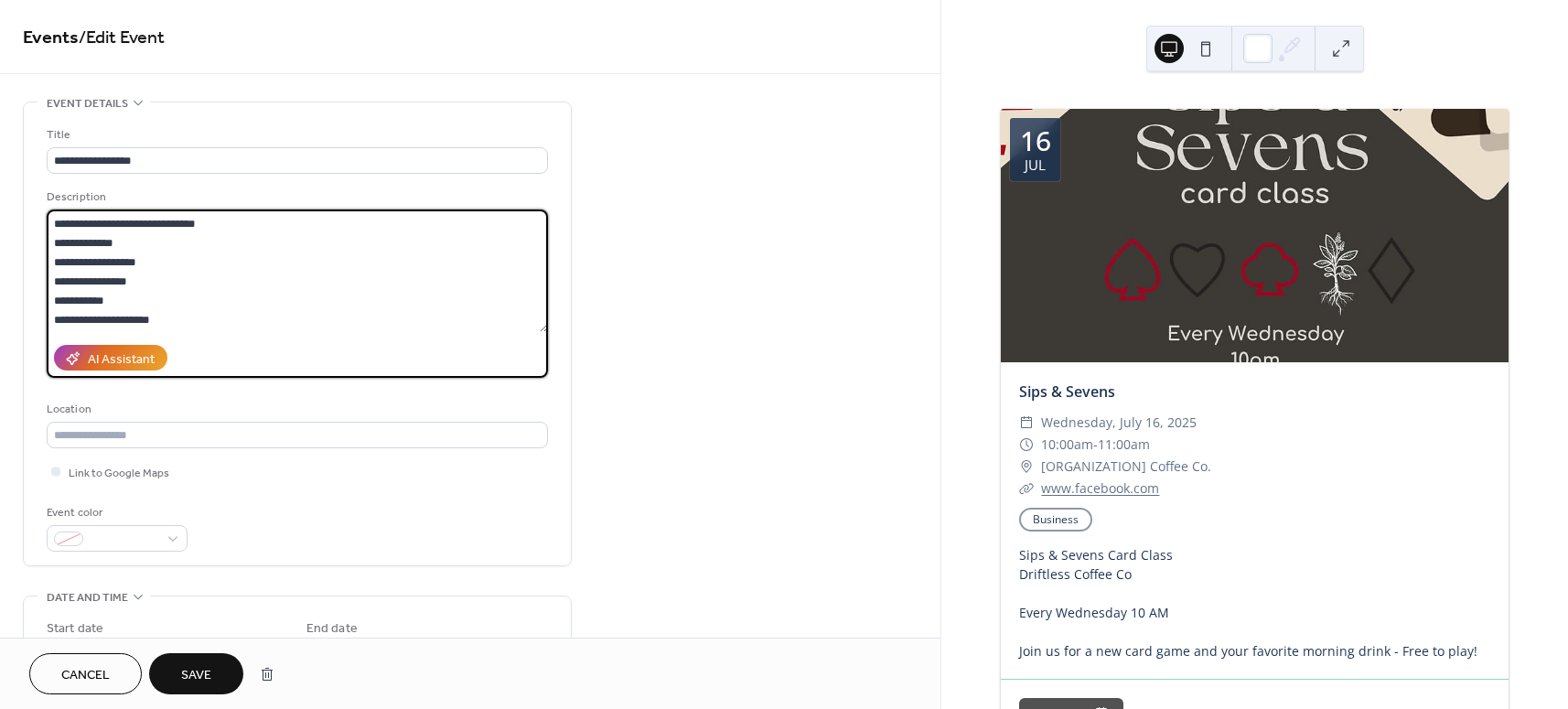 click on "**********" at bounding box center [297, 271] 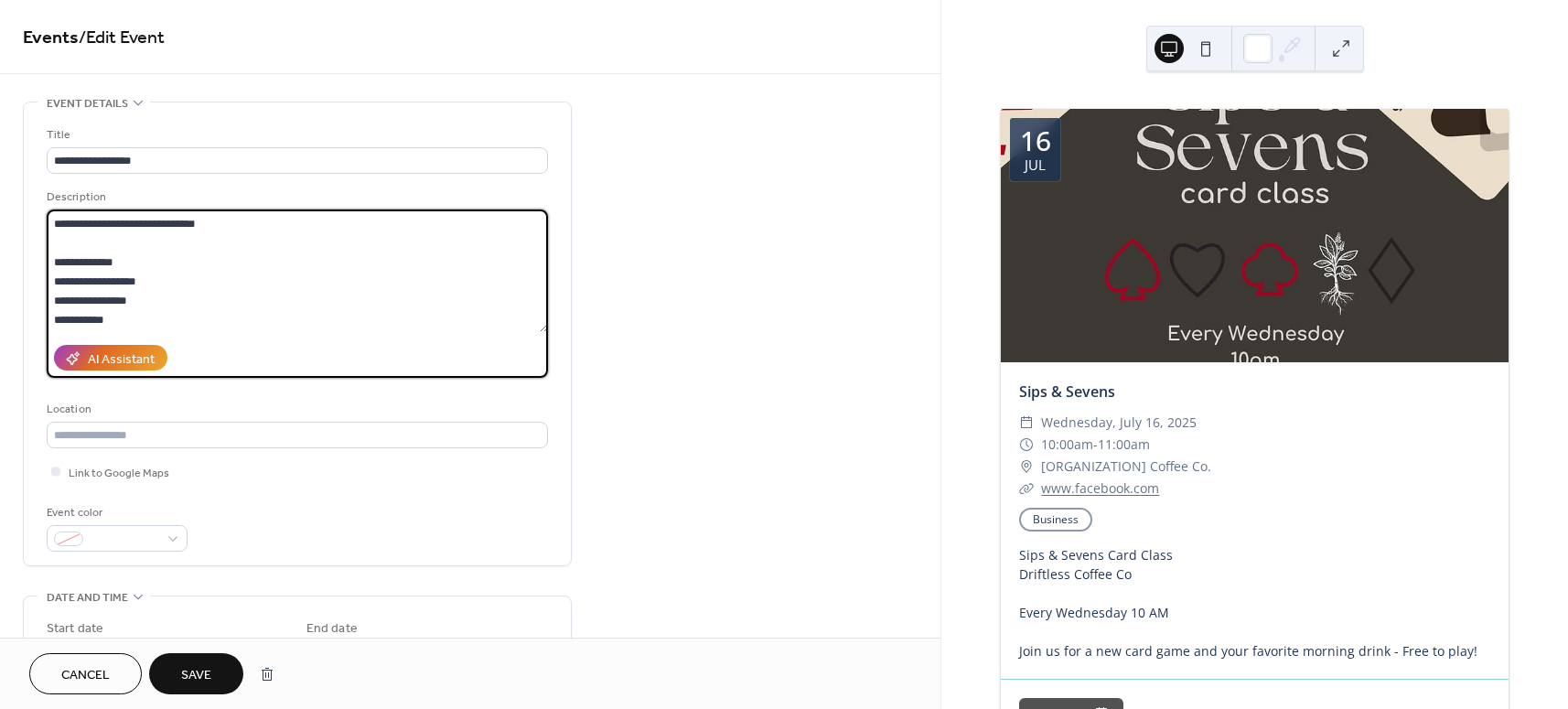 scroll, scrollTop: 210, scrollLeft: 0, axis: vertical 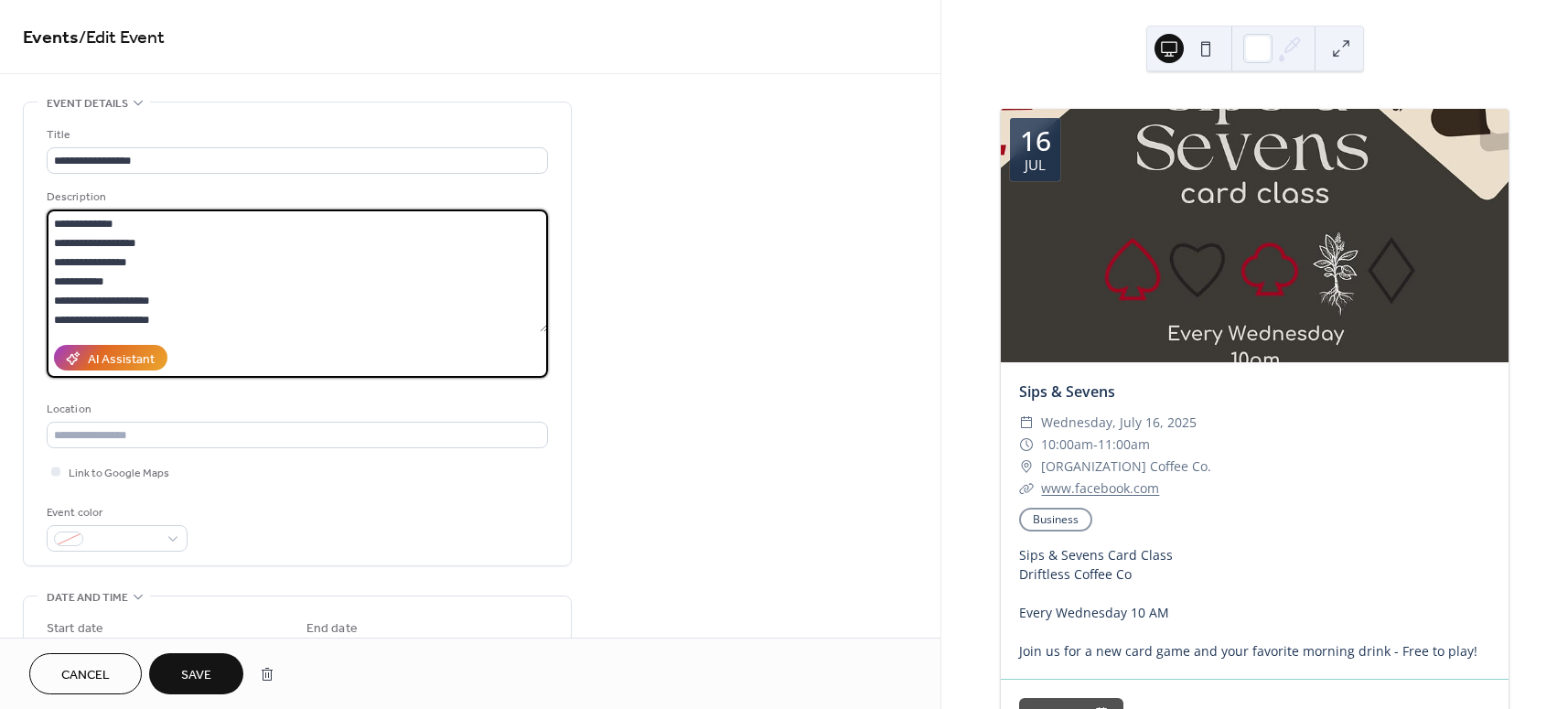 click on "**********" at bounding box center [297, 271] 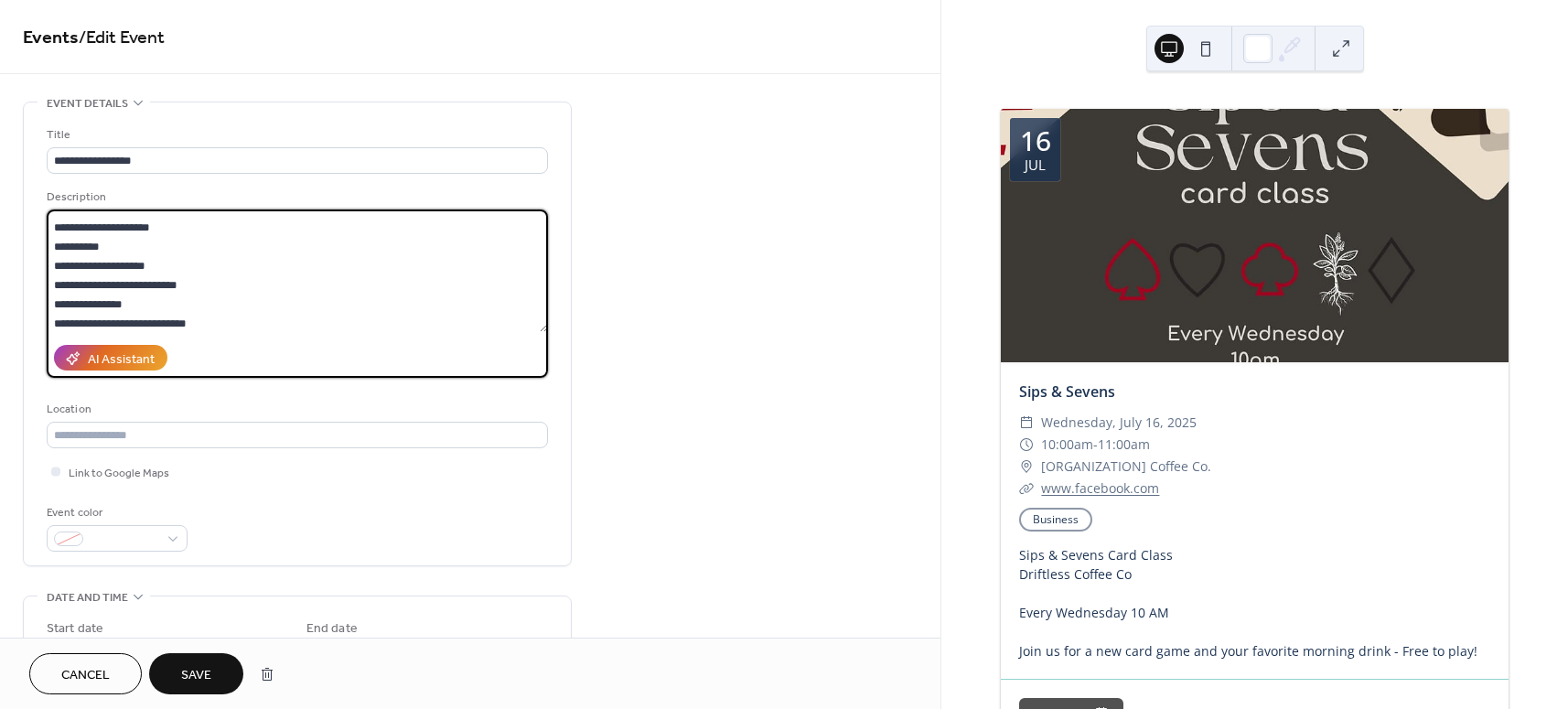 scroll, scrollTop: 327, scrollLeft: 0, axis: vertical 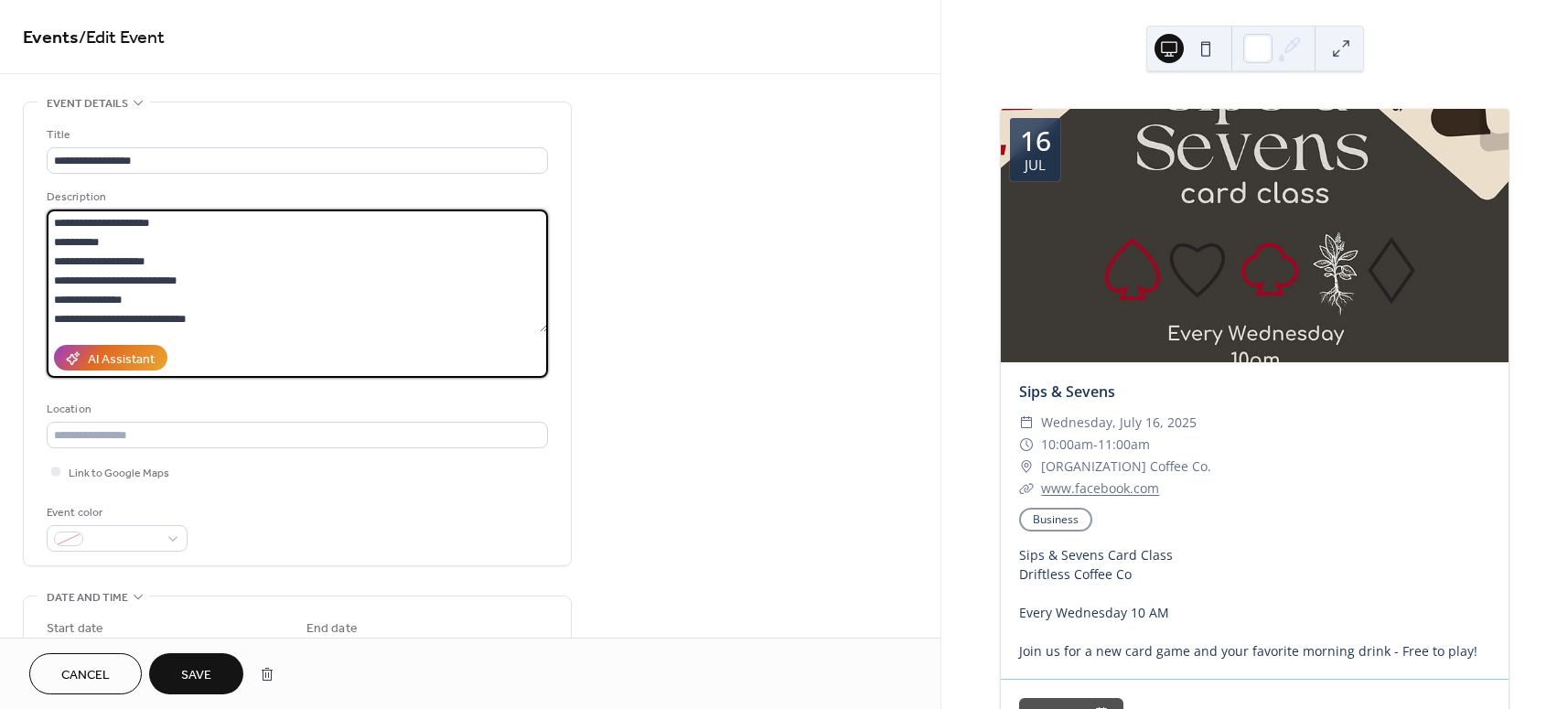 drag, startPoint x: 245, startPoint y: 252, endPoint x: 24, endPoint y: 255, distance: 221.0204 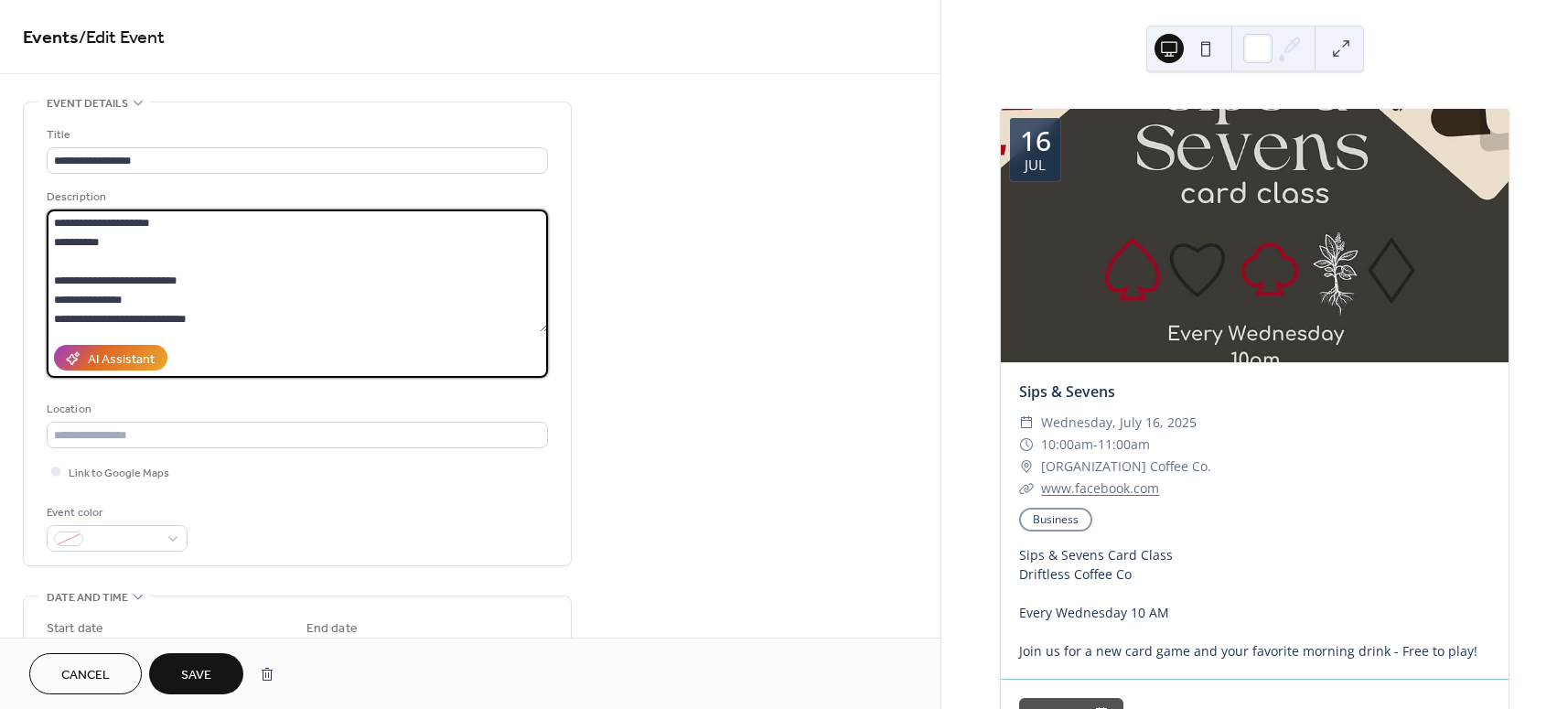 click on "**********" at bounding box center (297, 271) 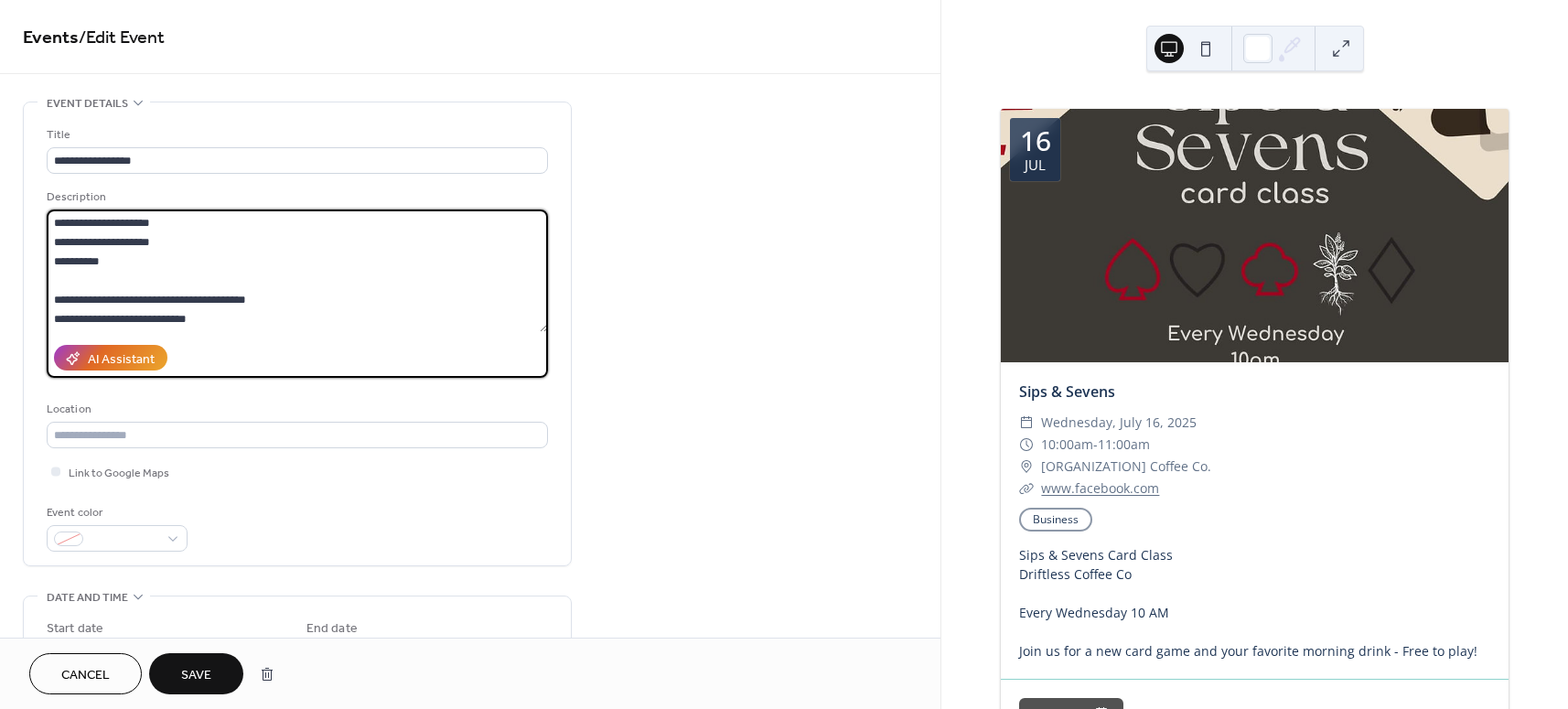 scroll, scrollTop: 307, scrollLeft: 0, axis: vertical 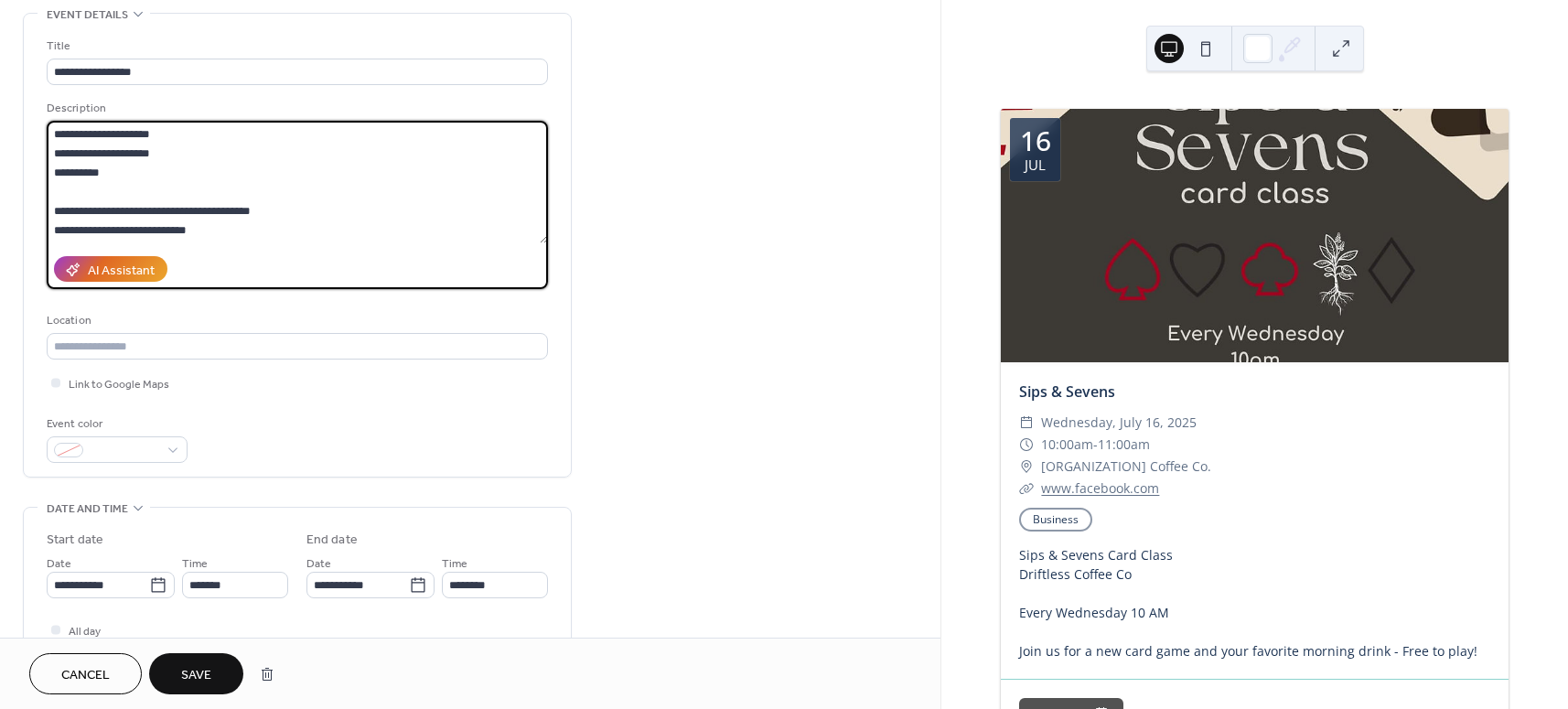 click on "**********" at bounding box center (297, 182) 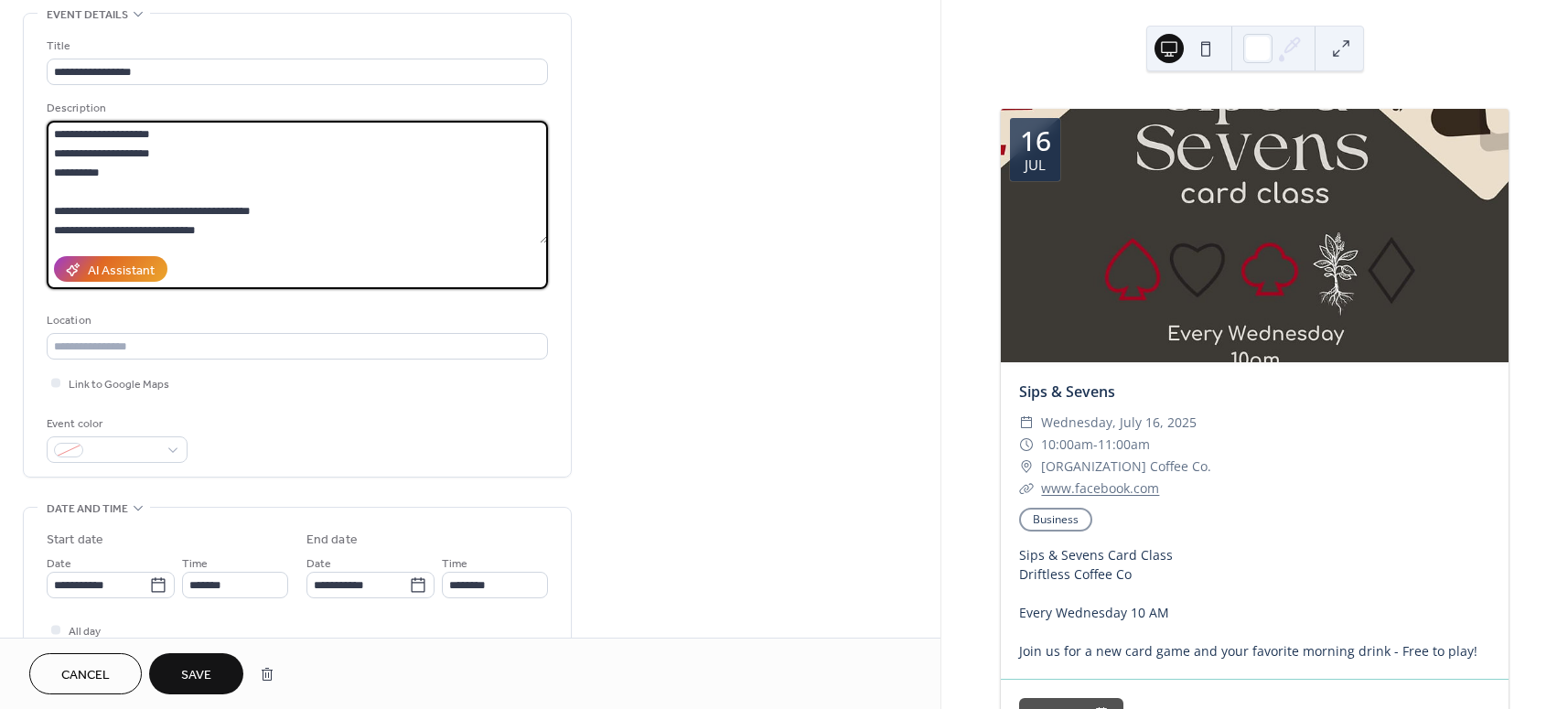 scroll, scrollTop: 343, scrollLeft: 0, axis: vertical 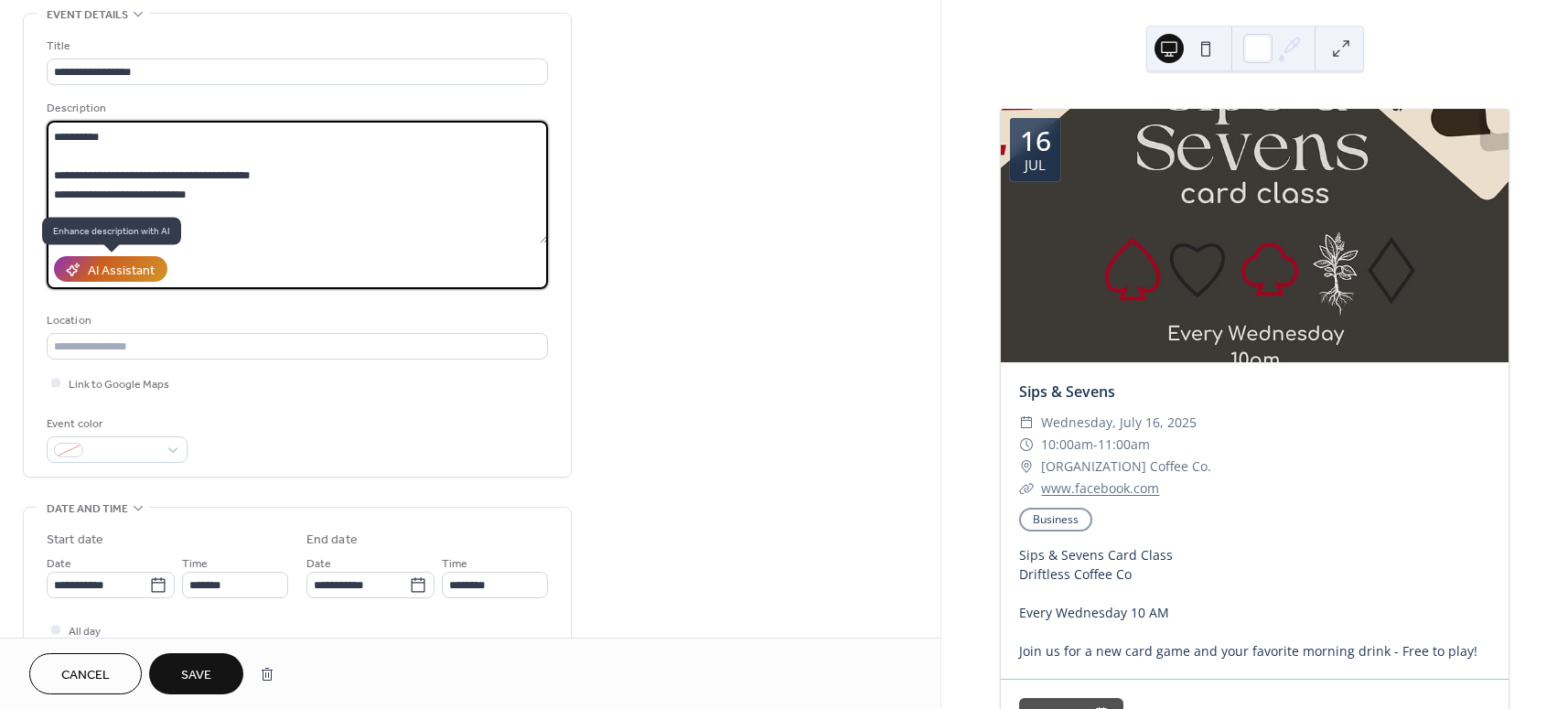 type on "**********" 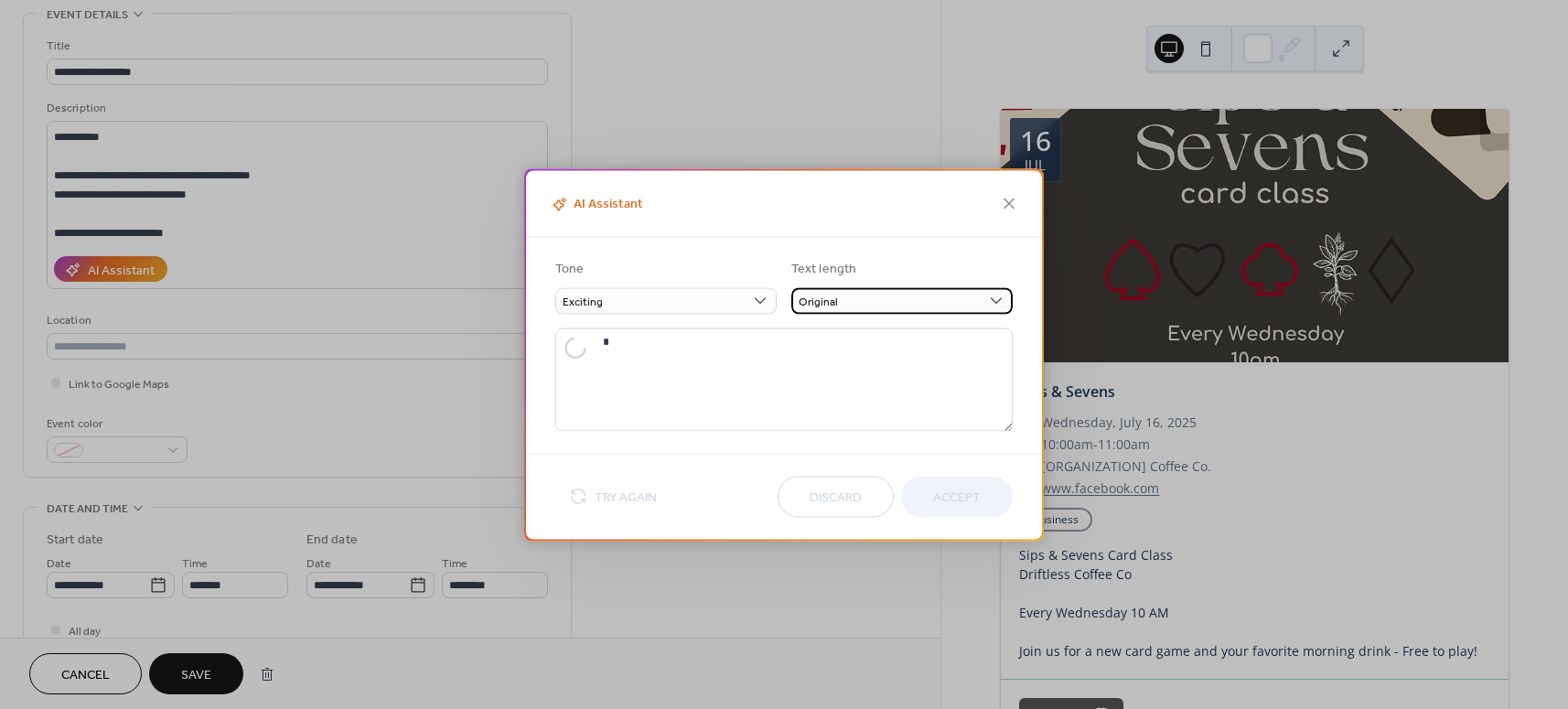 click on "Original" at bounding box center [902, 300] 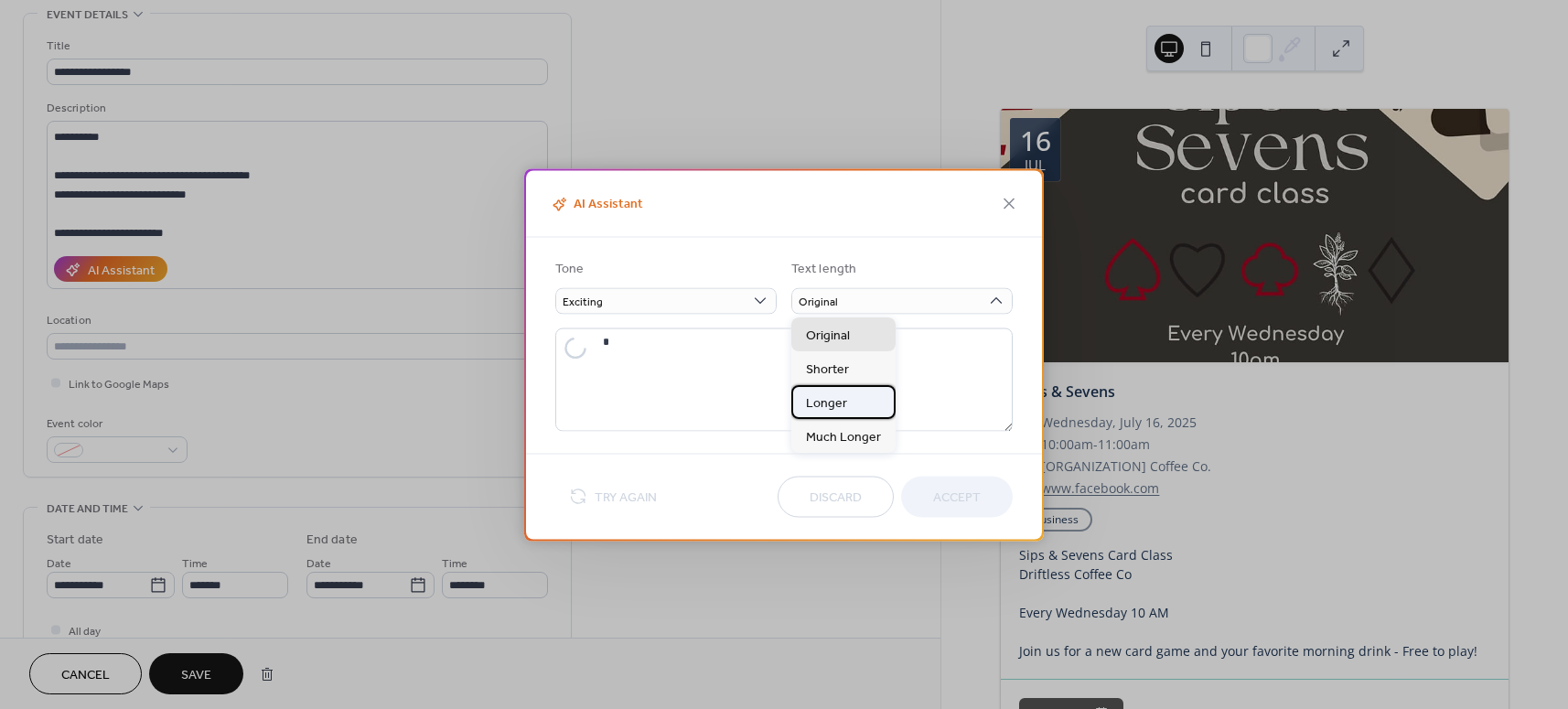 click on "Longer" at bounding box center [826, 403] 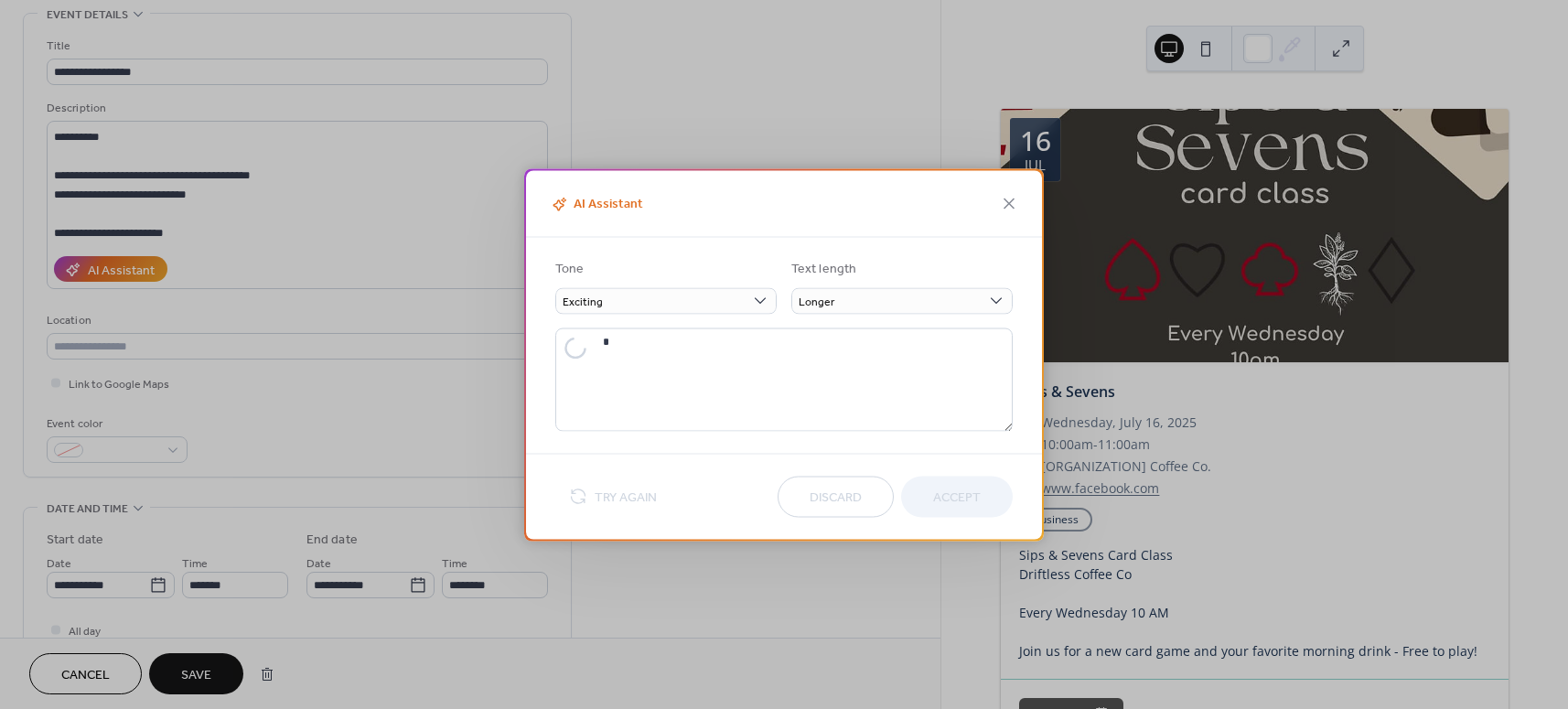 type on "**********" 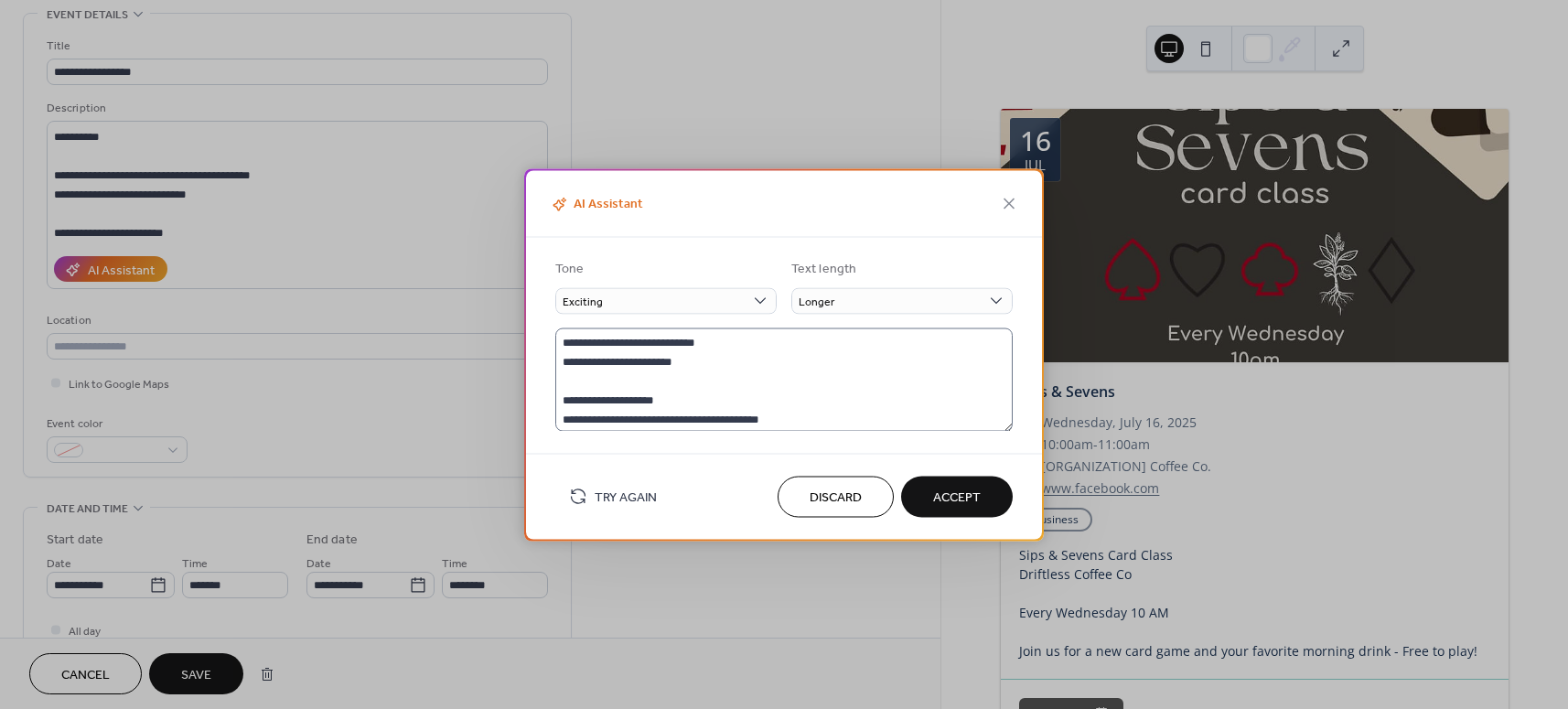 scroll, scrollTop: 403, scrollLeft: 0, axis: vertical 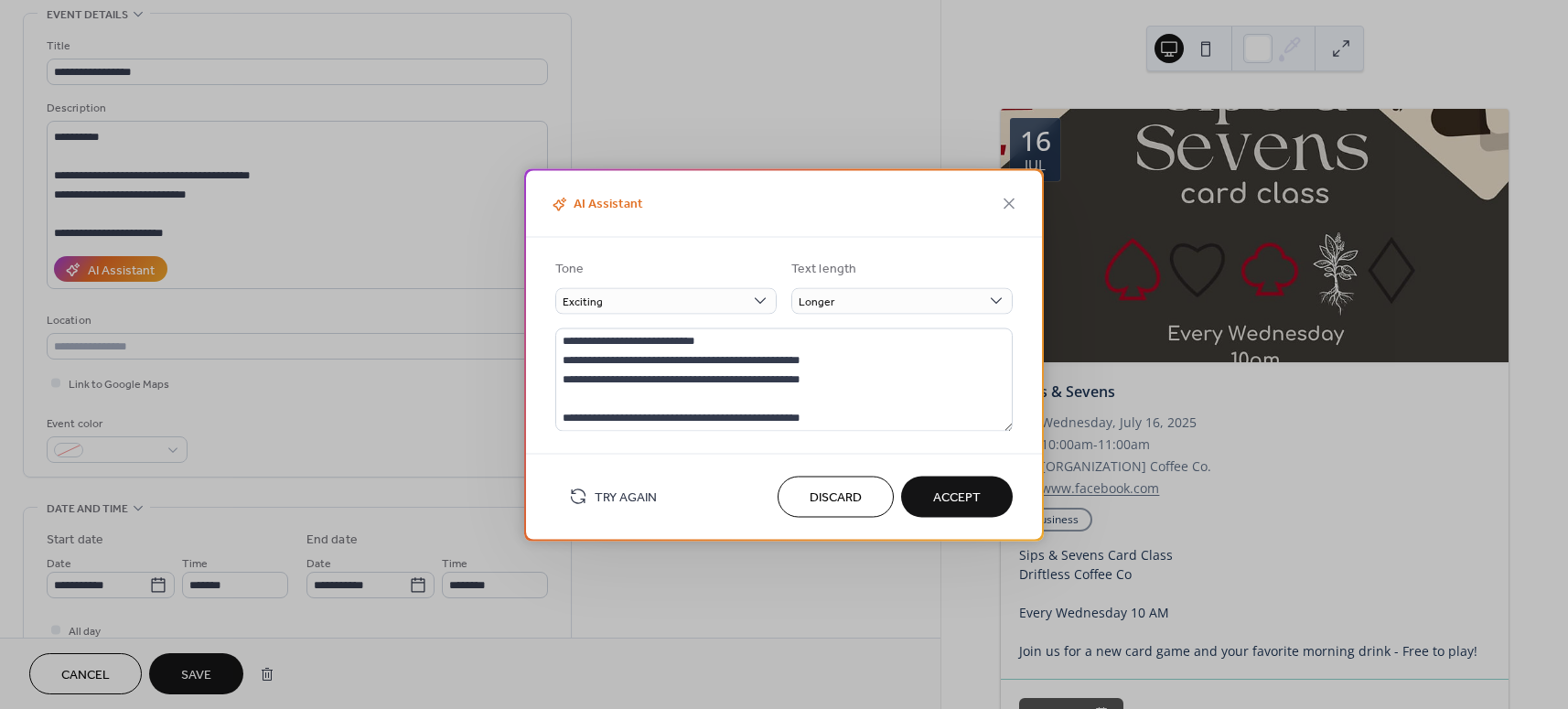 click on "Accept" at bounding box center [957, 498] 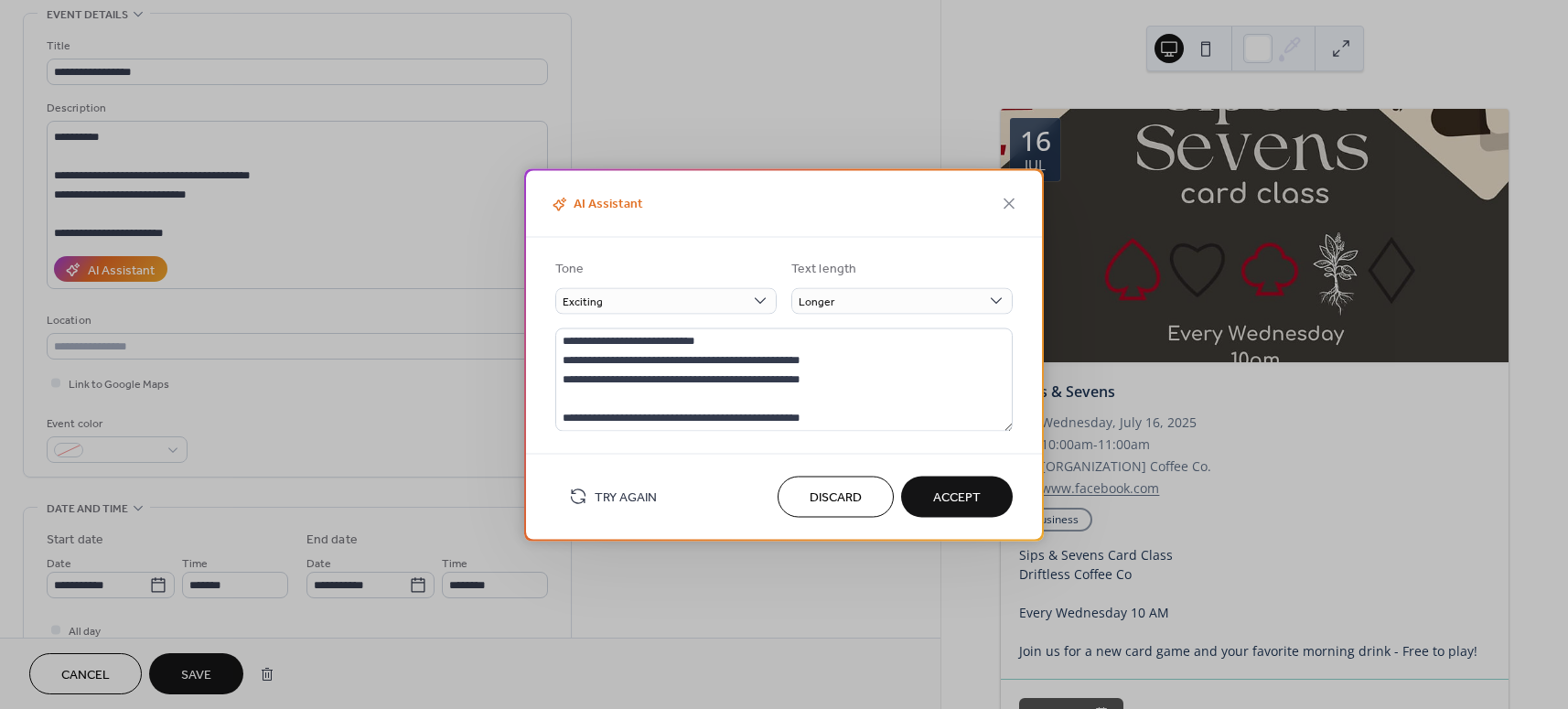 type on "**********" 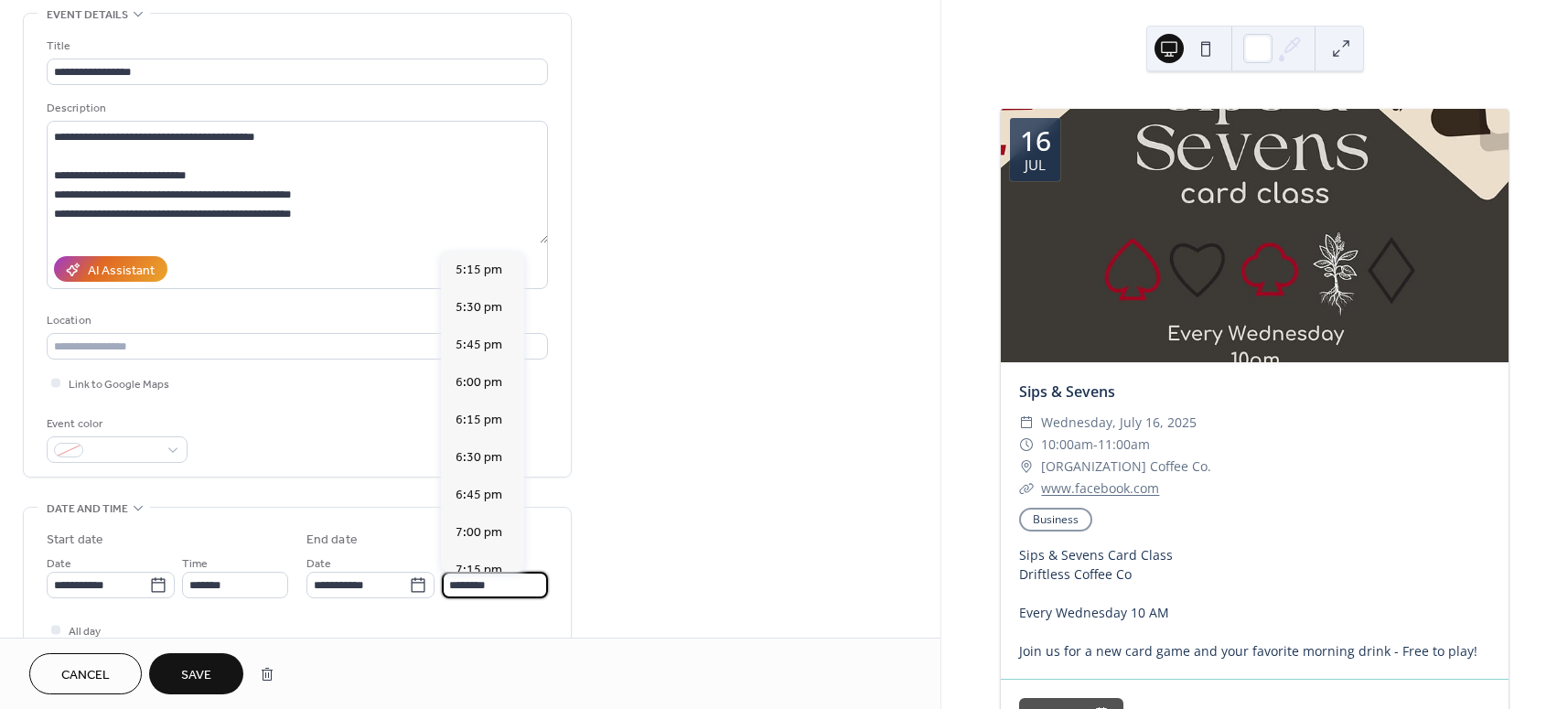 click on "********" at bounding box center [495, 585] 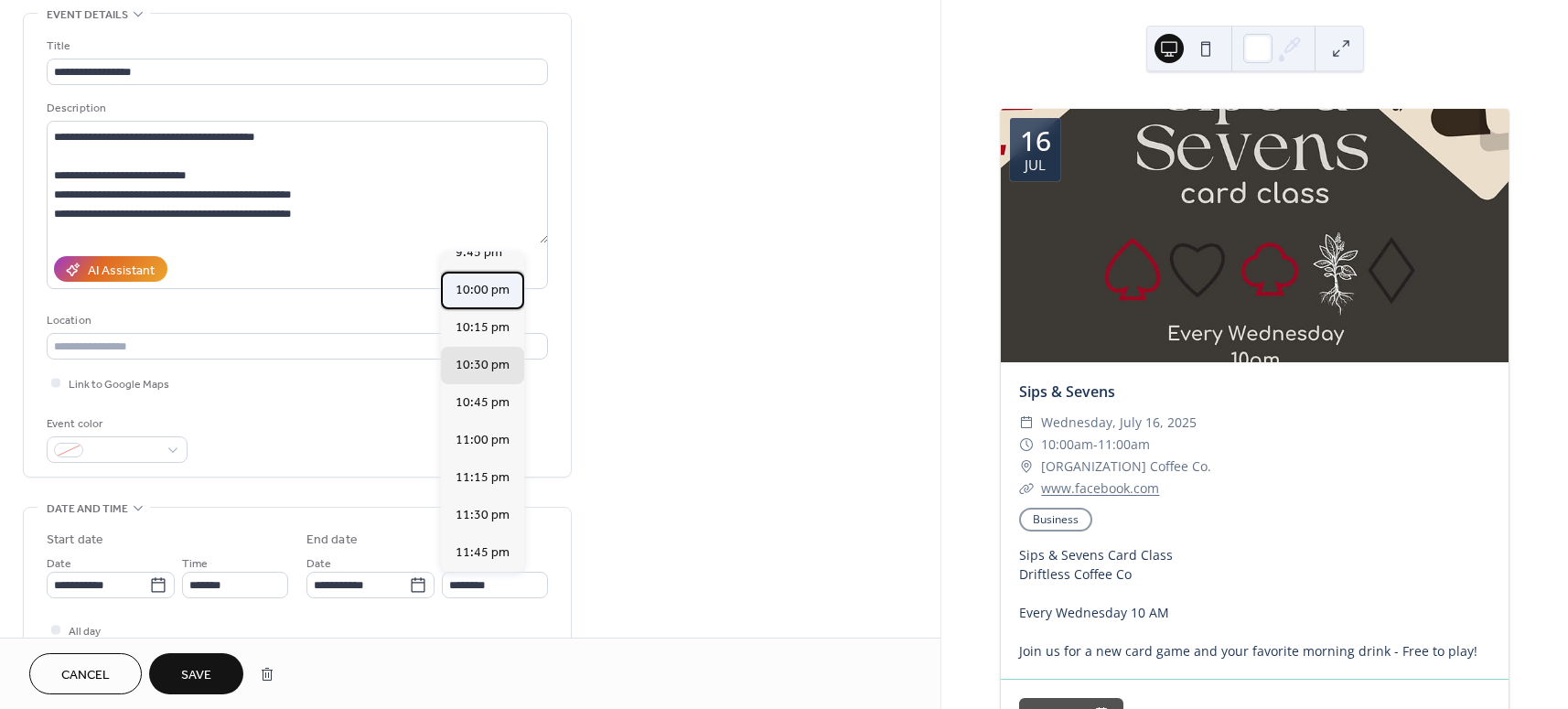click on "10:00 pm" at bounding box center [482, 290] 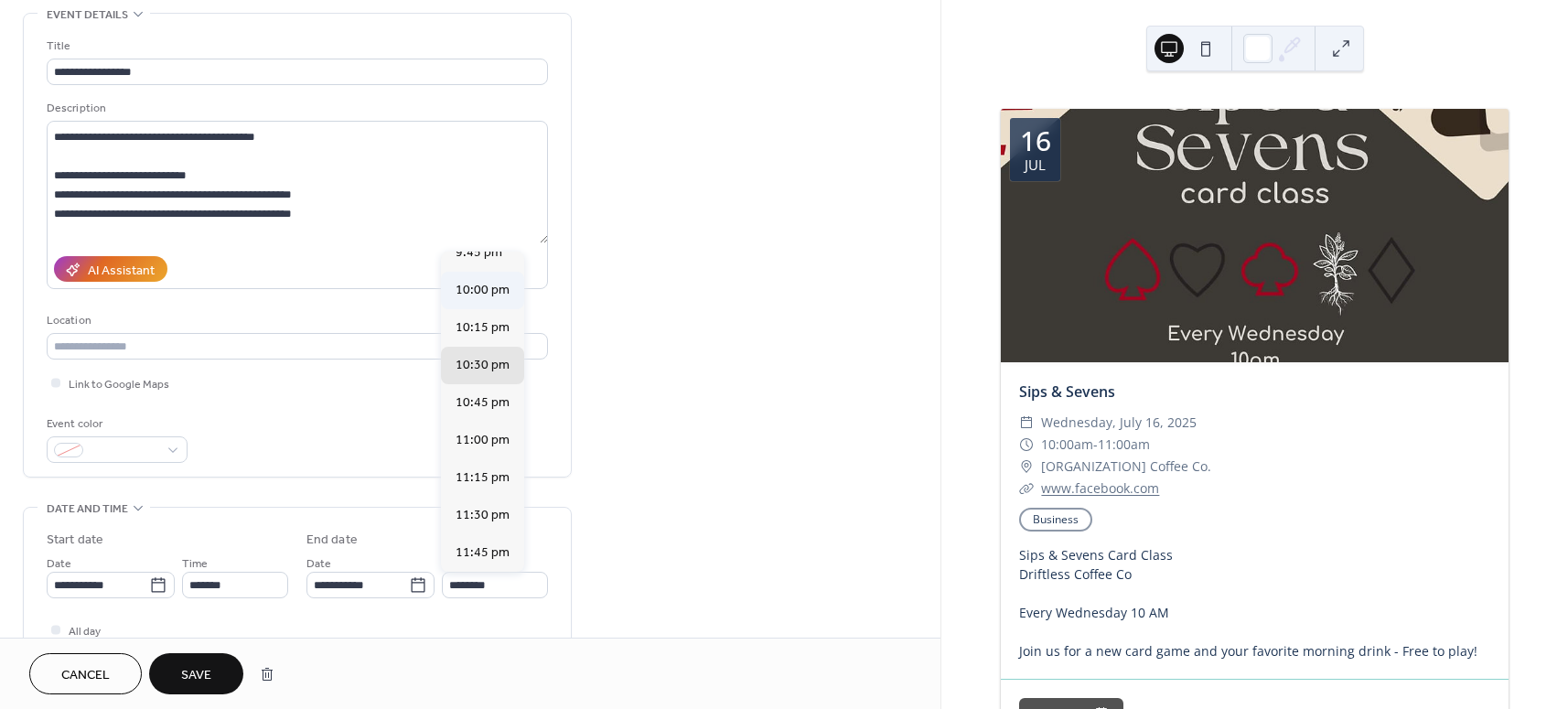 type on "********" 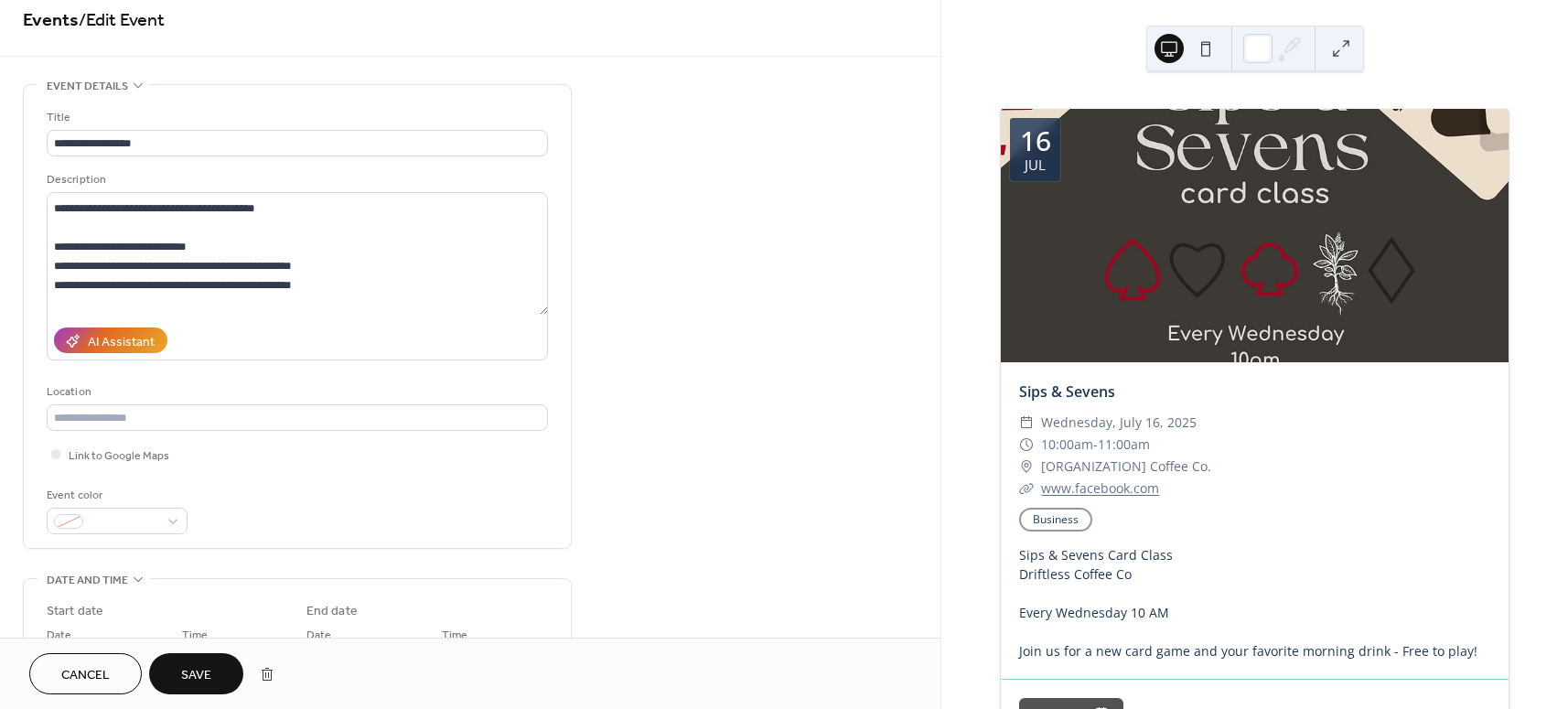 scroll, scrollTop: 0, scrollLeft: 0, axis: both 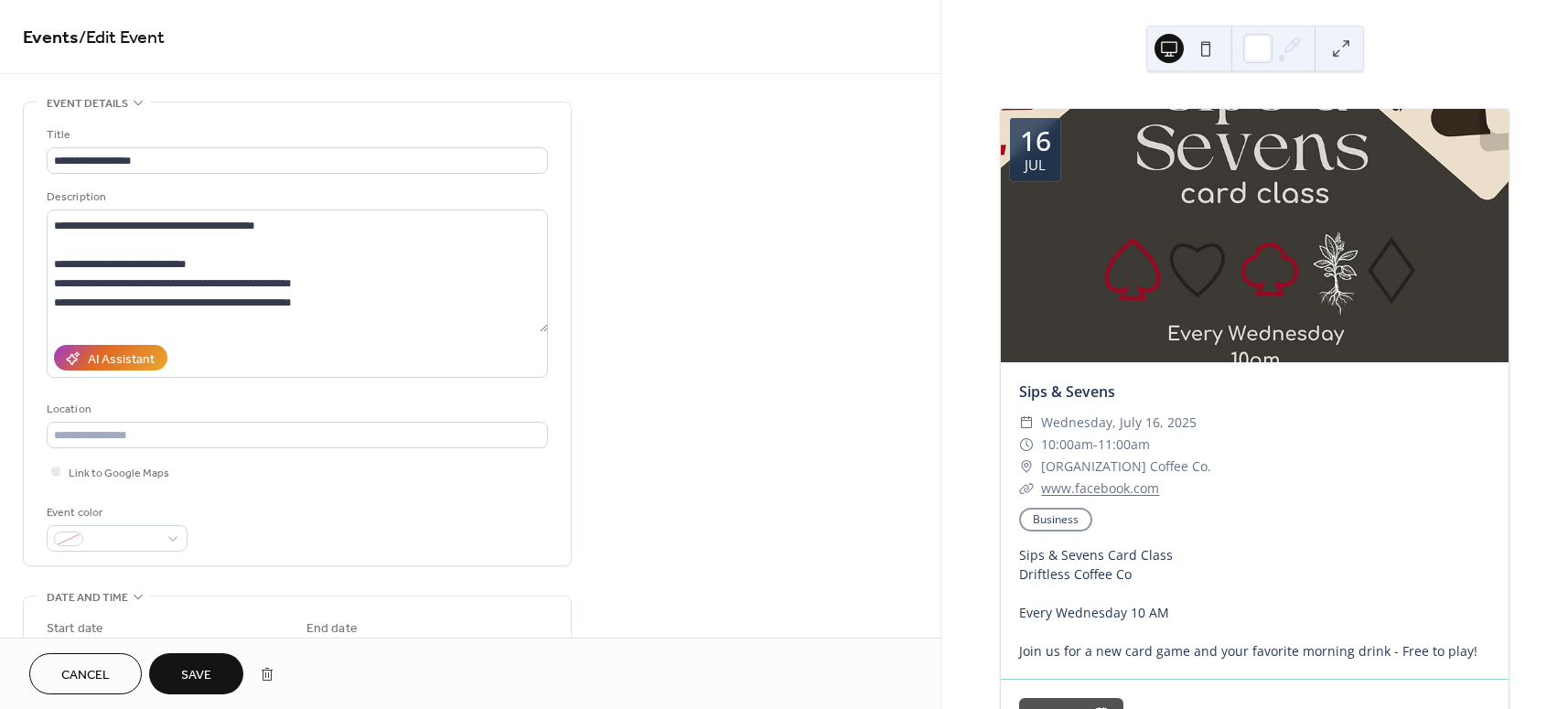 click on "Save" at bounding box center [196, 675] 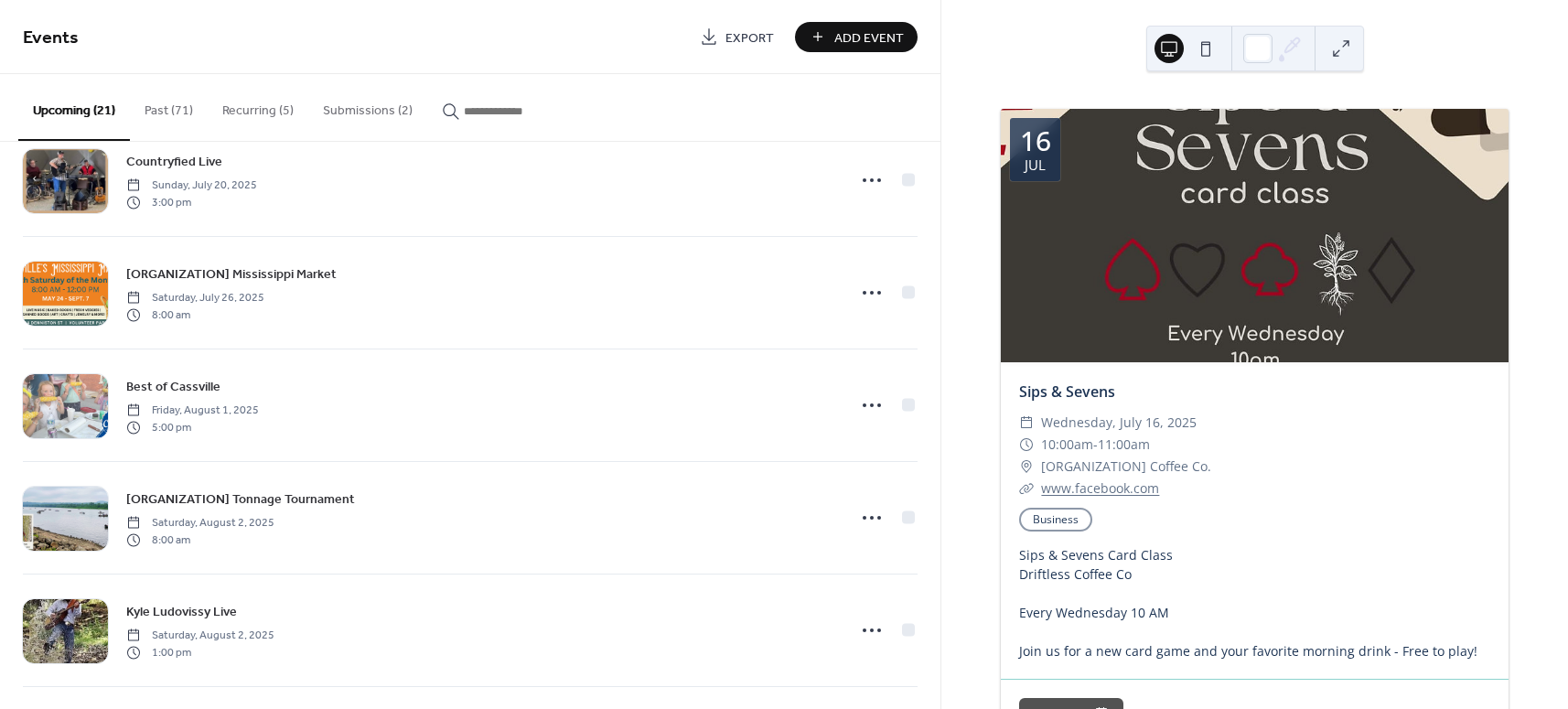 scroll, scrollTop: 626, scrollLeft: 0, axis: vertical 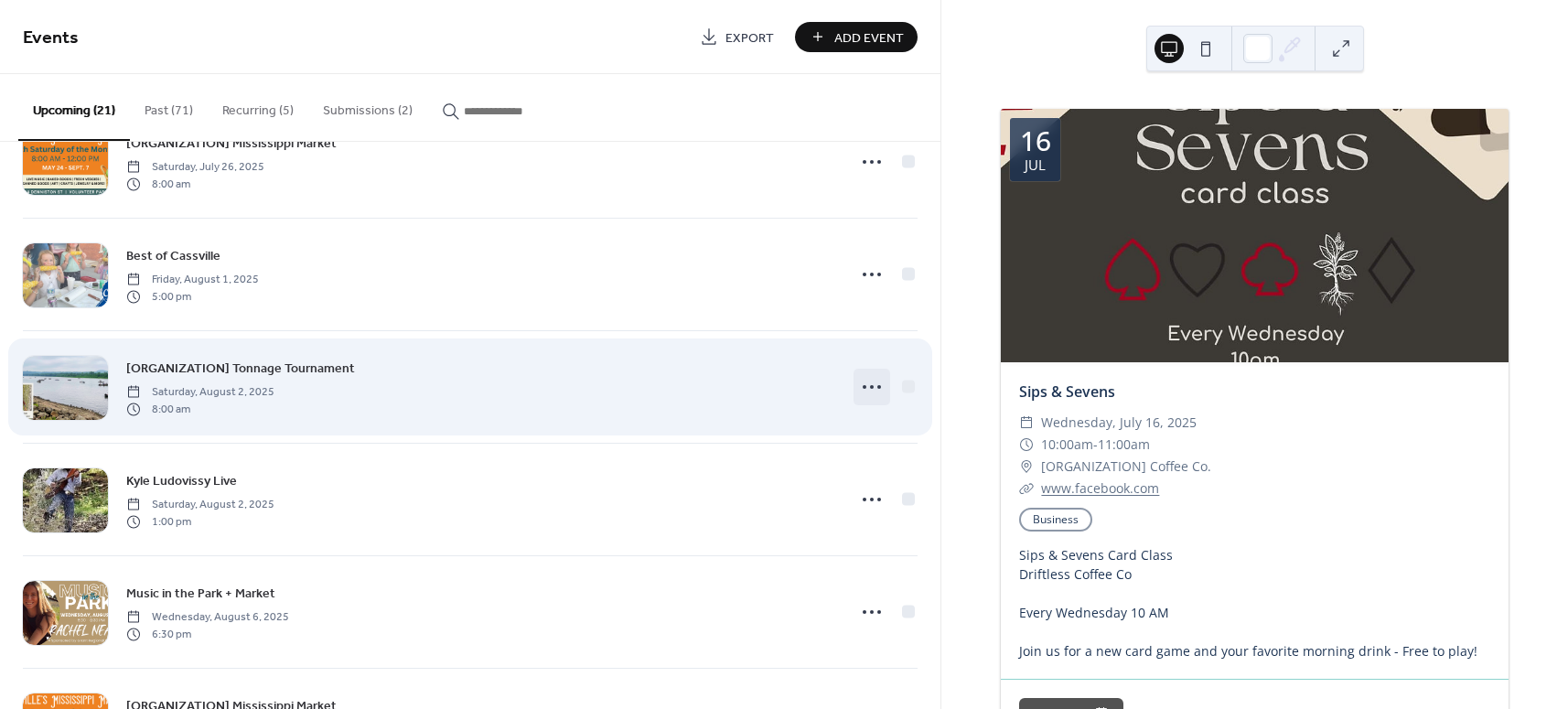click 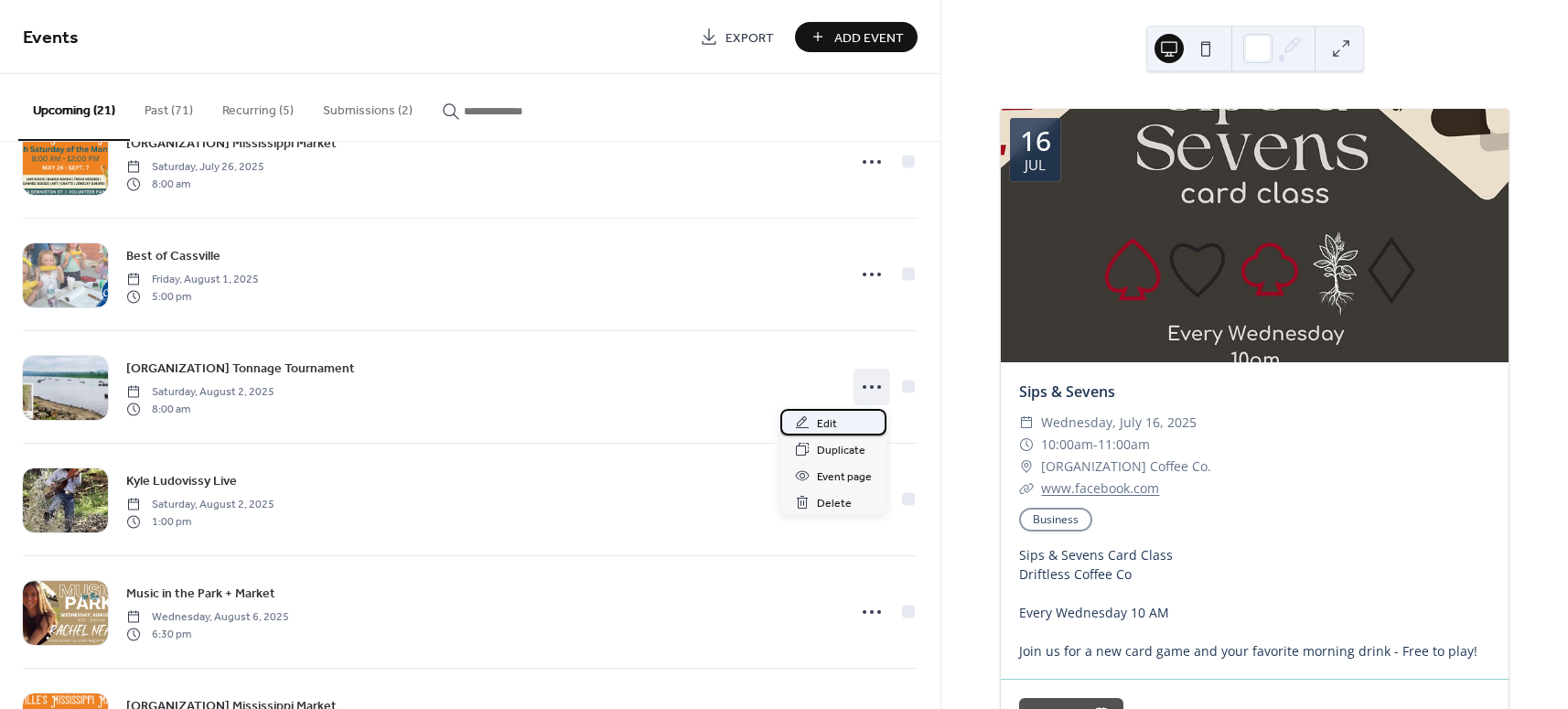 click on "Edit" at bounding box center (827, 424) 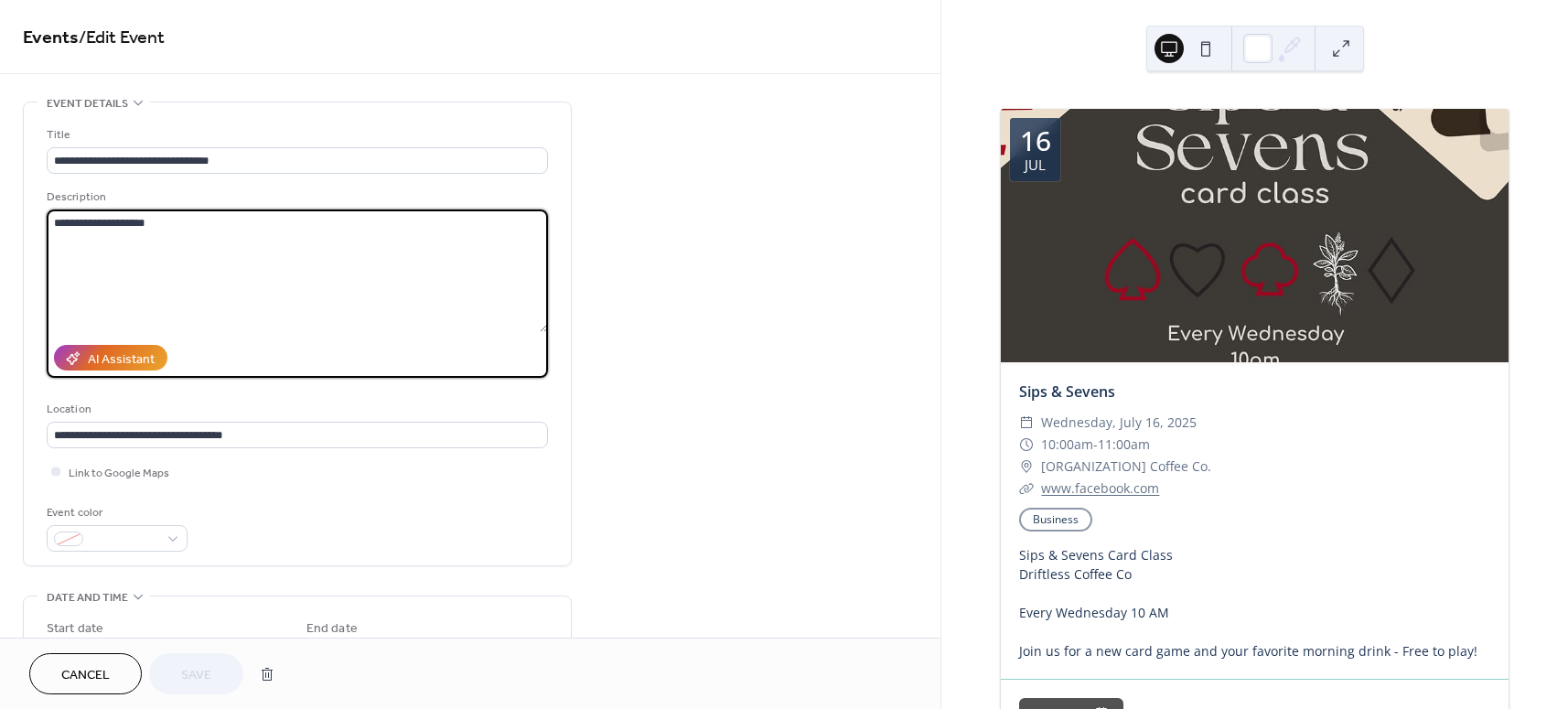 drag, startPoint x: 180, startPoint y: 227, endPoint x: 8, endPoint y: 223, distance: 172.04651 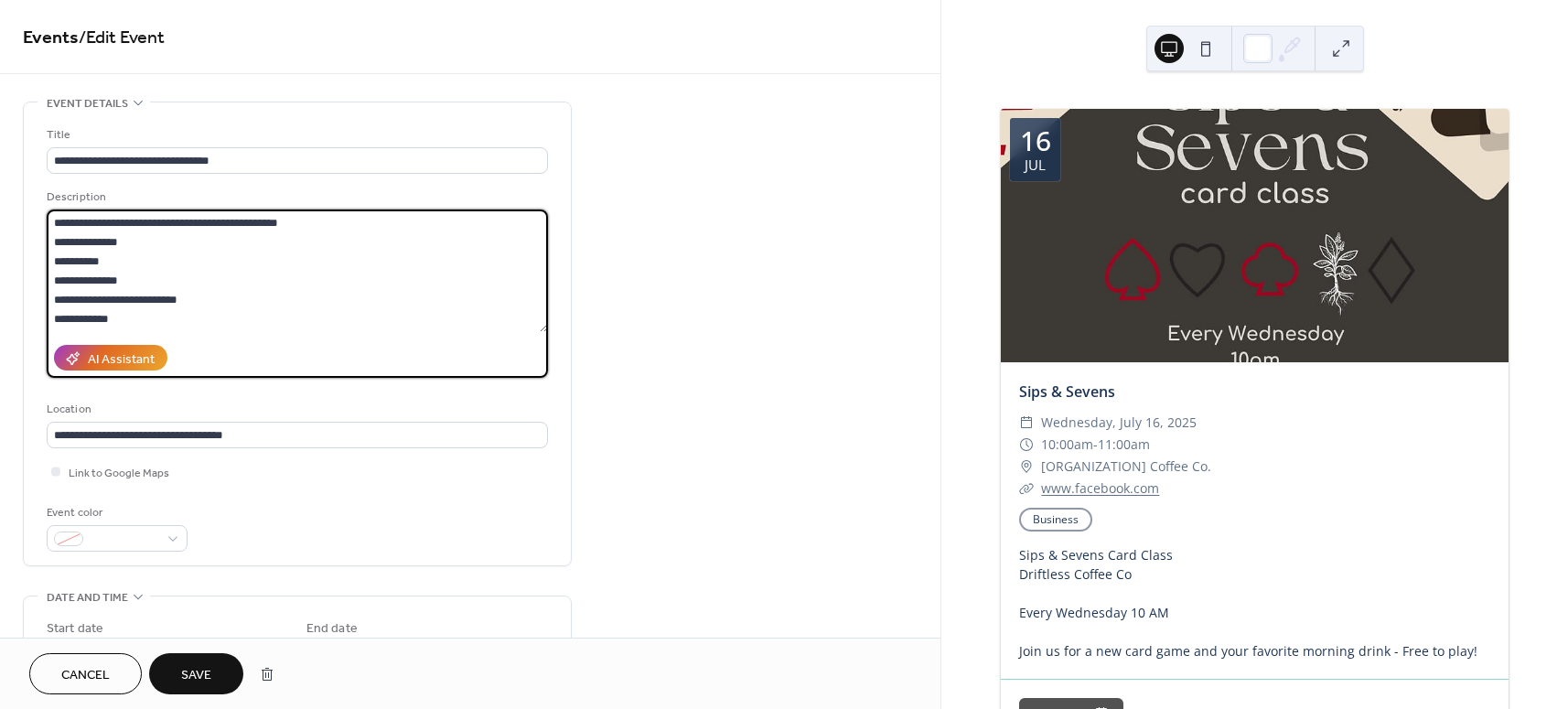 scroll, scrollTop: 0, scrollLeft: 0, axis: both 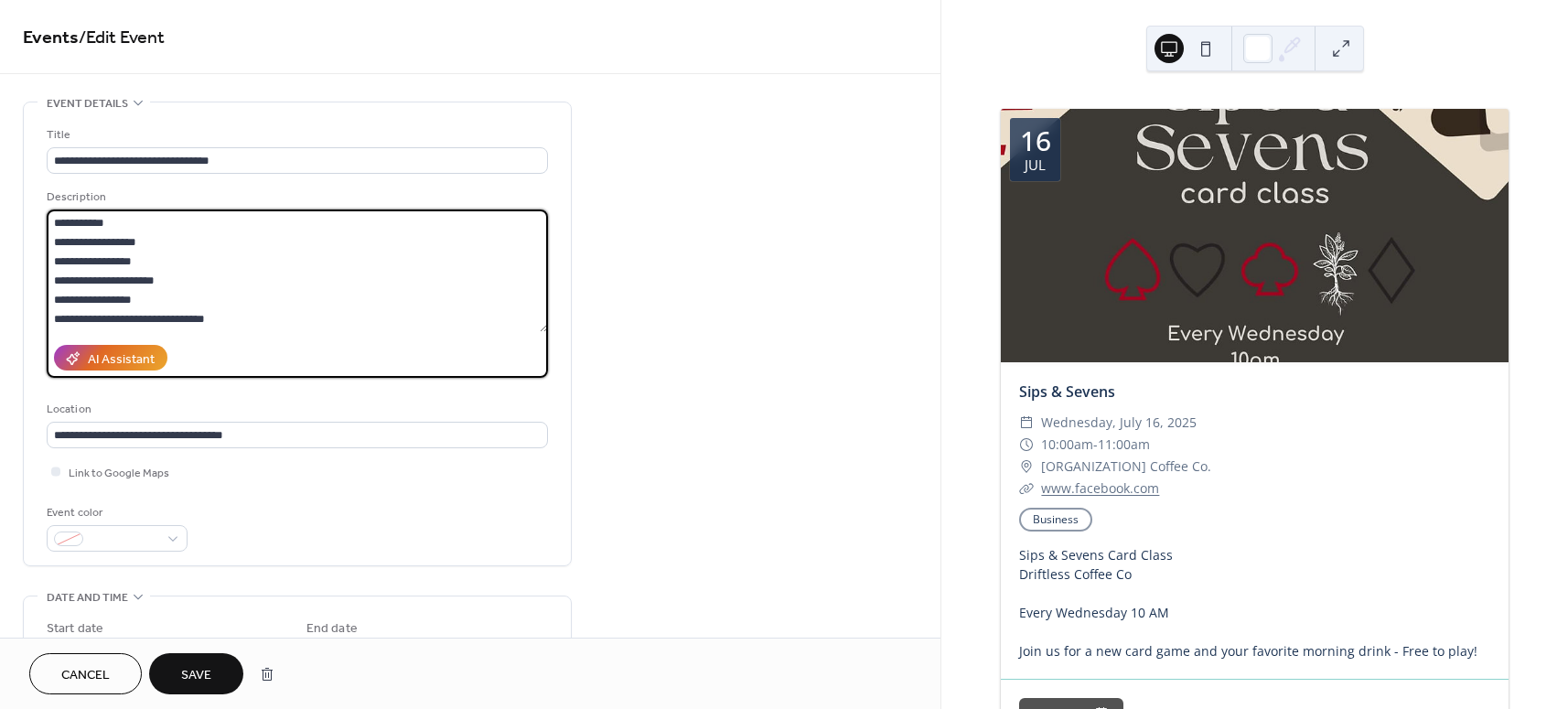 click at bounding box center (297, 271) 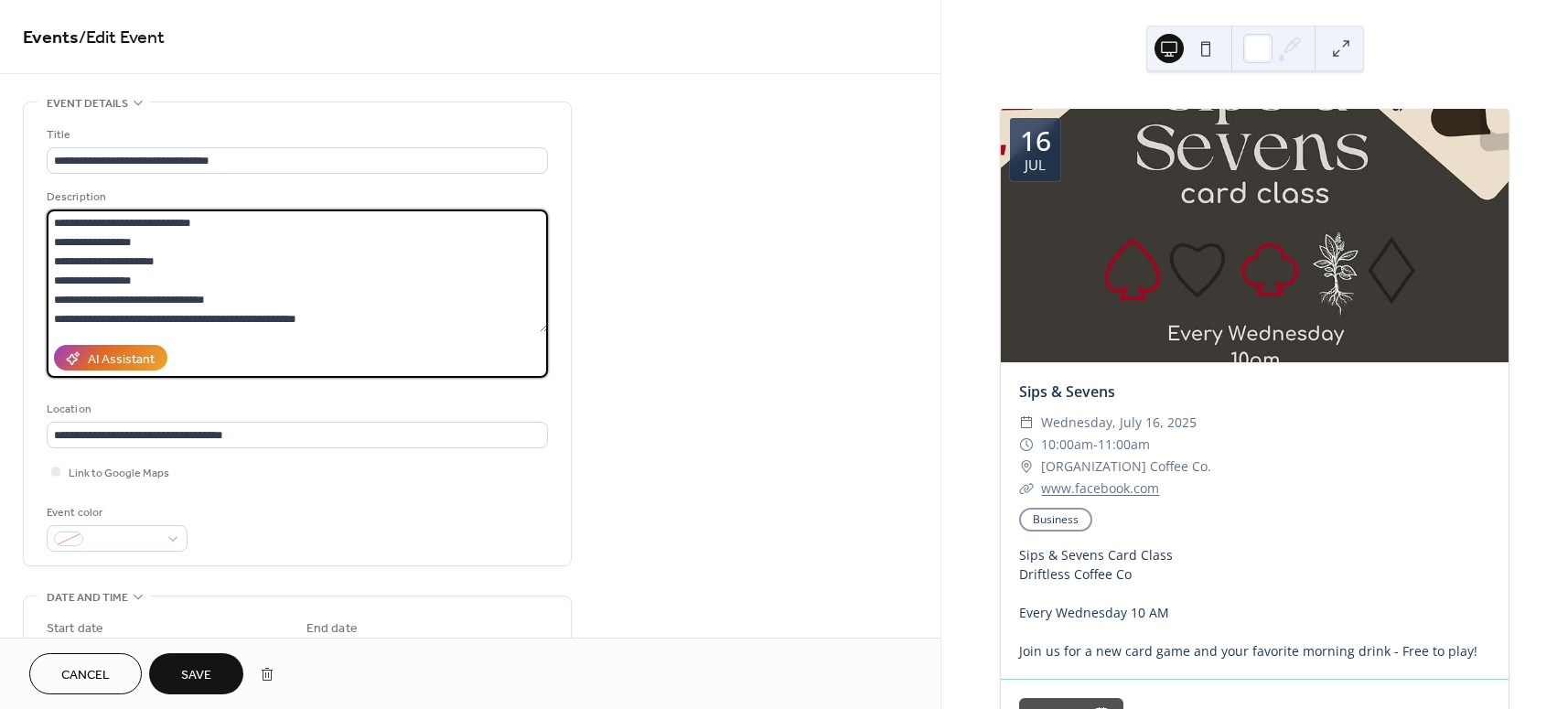 click at bounding box center (297, 271) 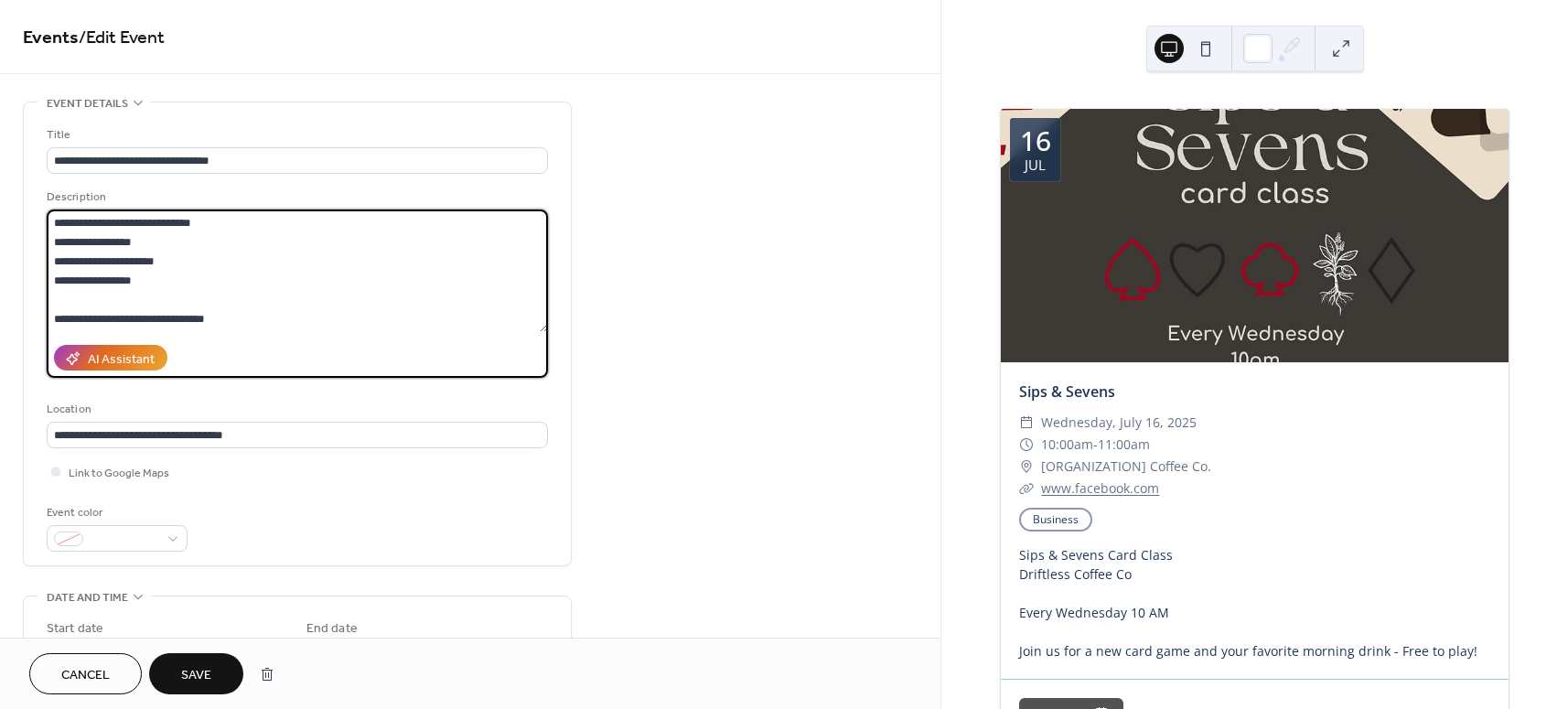 click at bounding box center [297, 271] 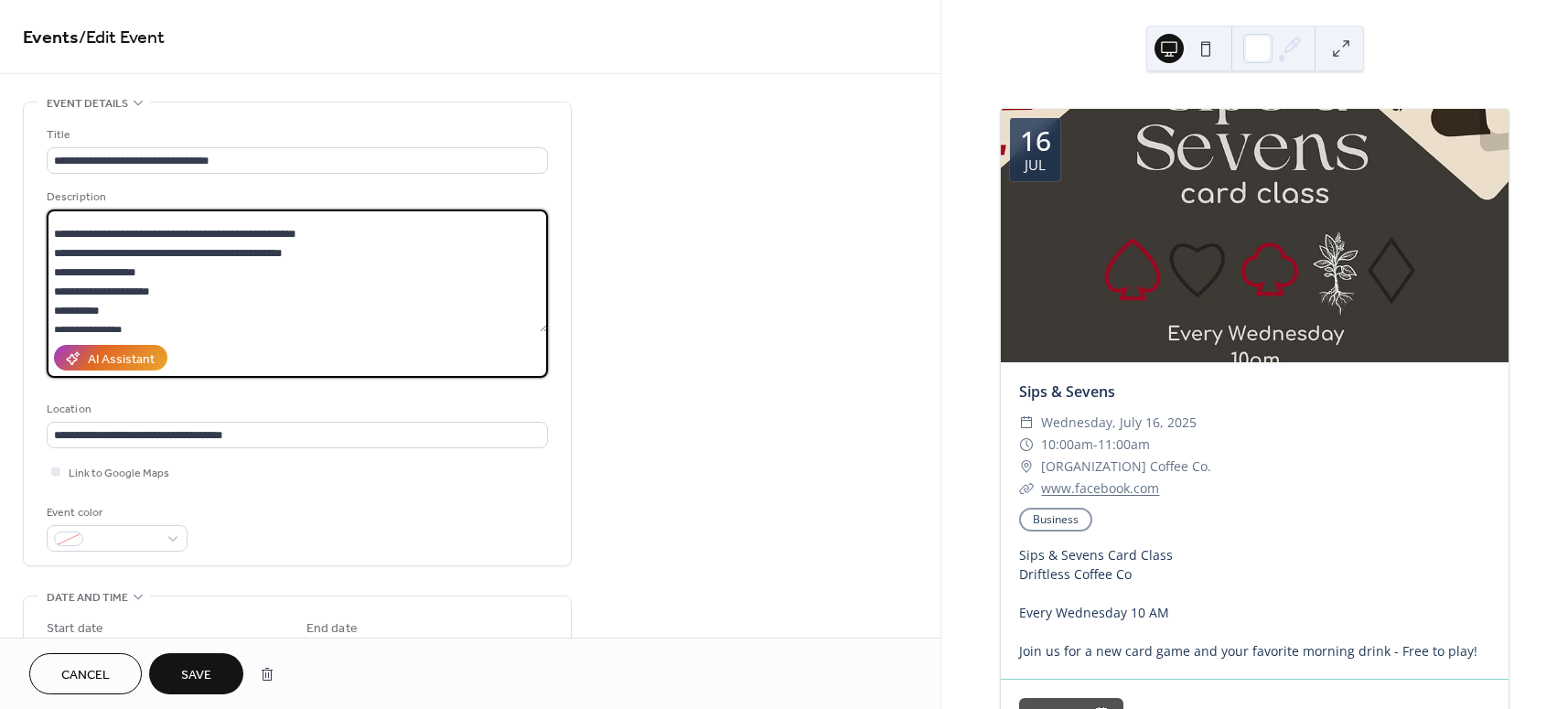 scroll, scrollTop: 124, scrollLeft: 0, axis: vertical 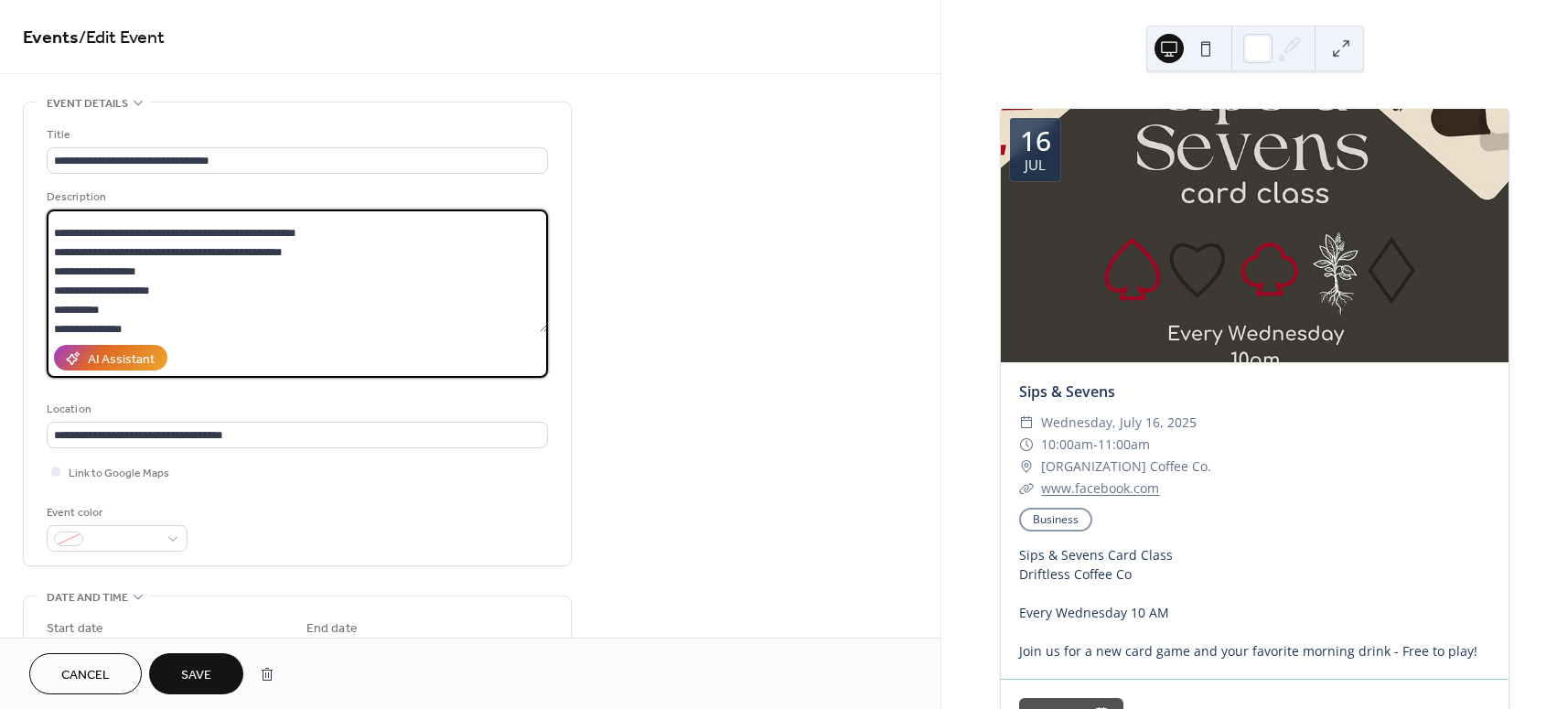 click at bounding box center [297, 271] 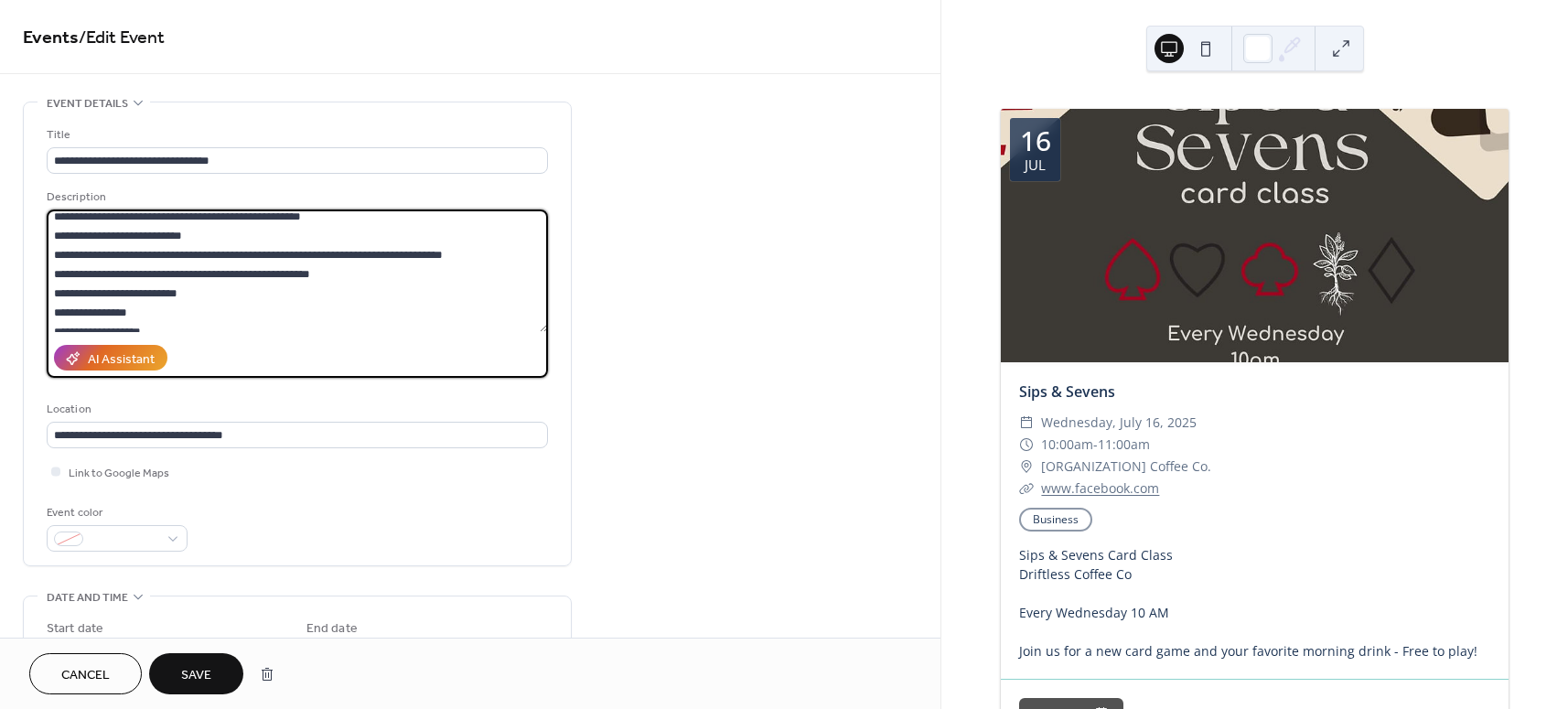 scroll, scrollTop: 196, scrollLeft: 0, axis: vertical 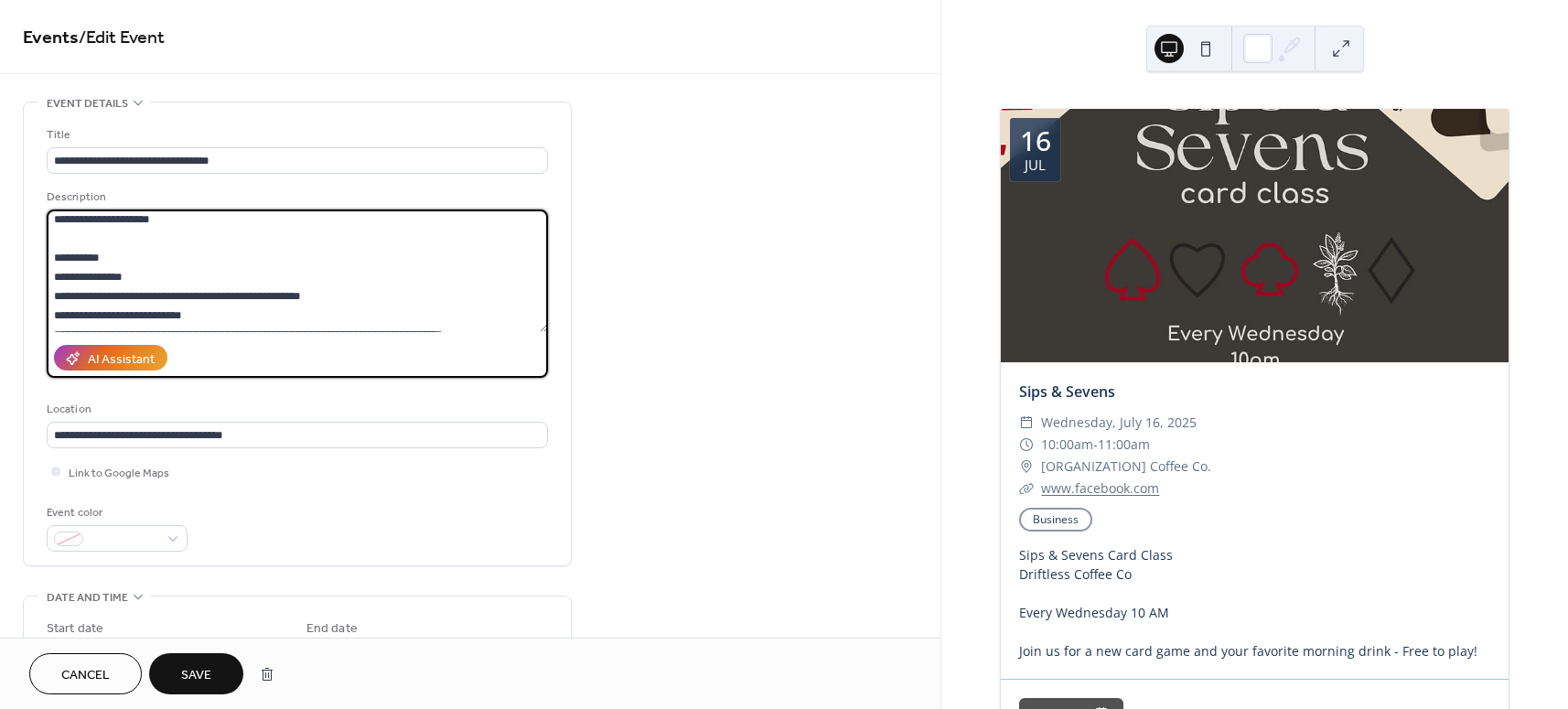 click at bounding box center [297, 271] 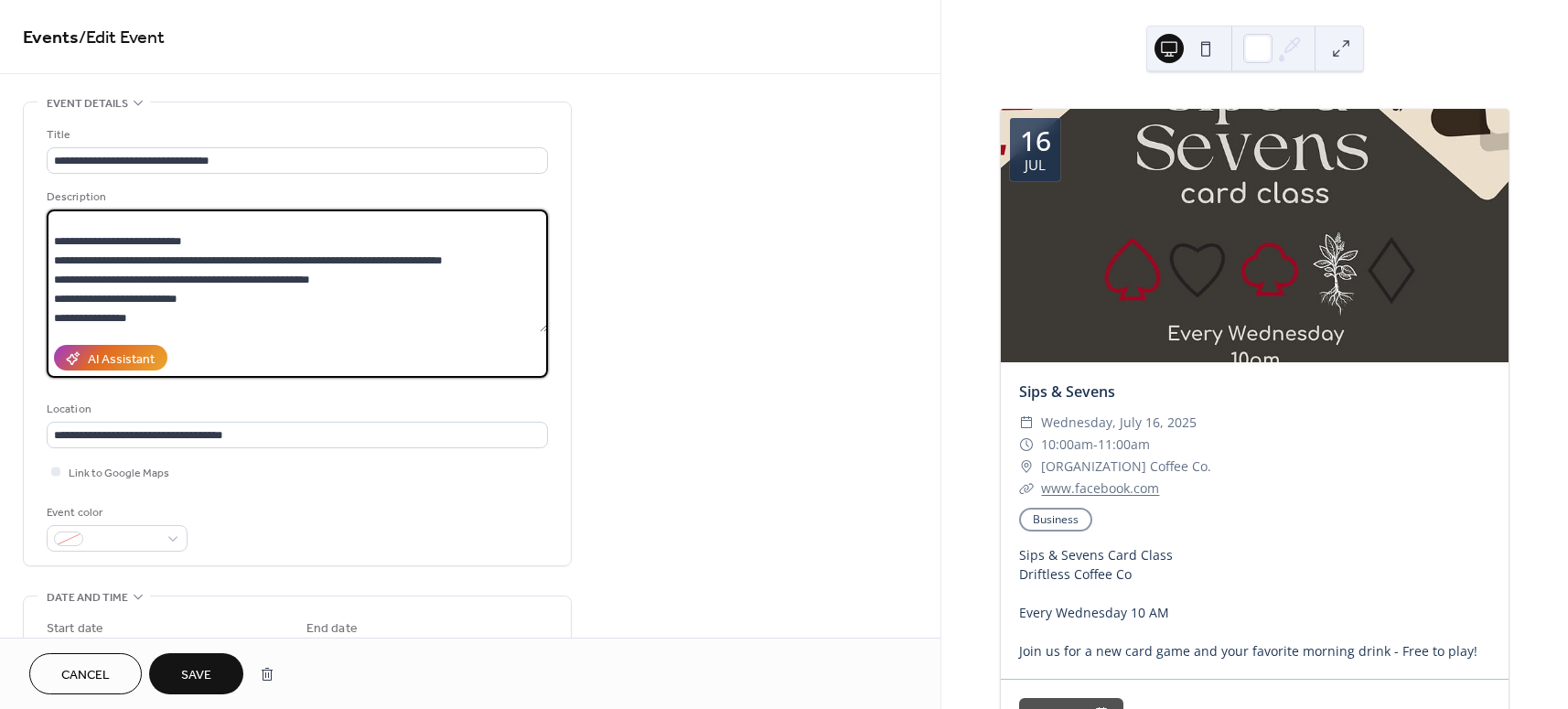 scroll, scrollTop: 330, scrollLeft: 0, axis: vertical 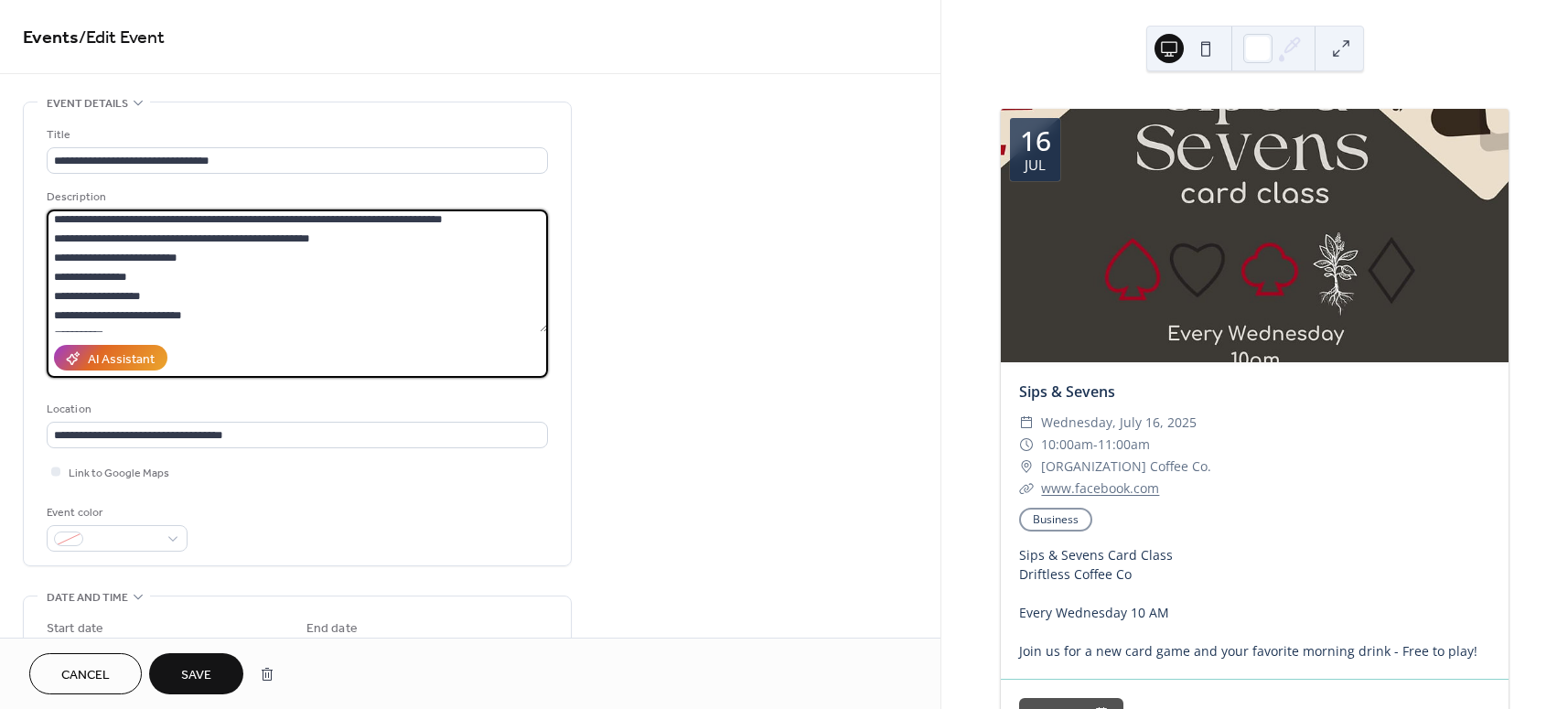 click at bounding box center [297, 271] 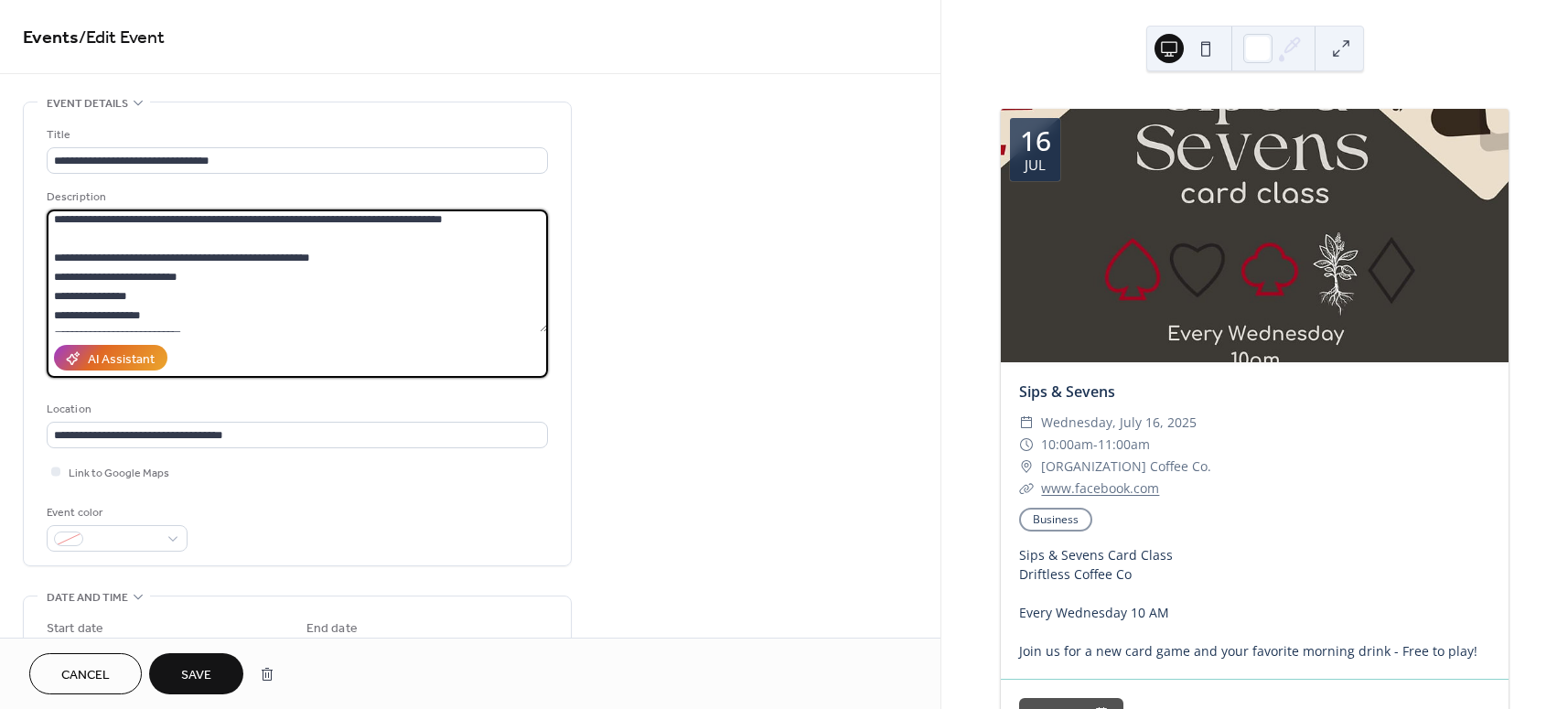 scroll, scrollTop: 368, scrollLeft: 0, axis: vertical 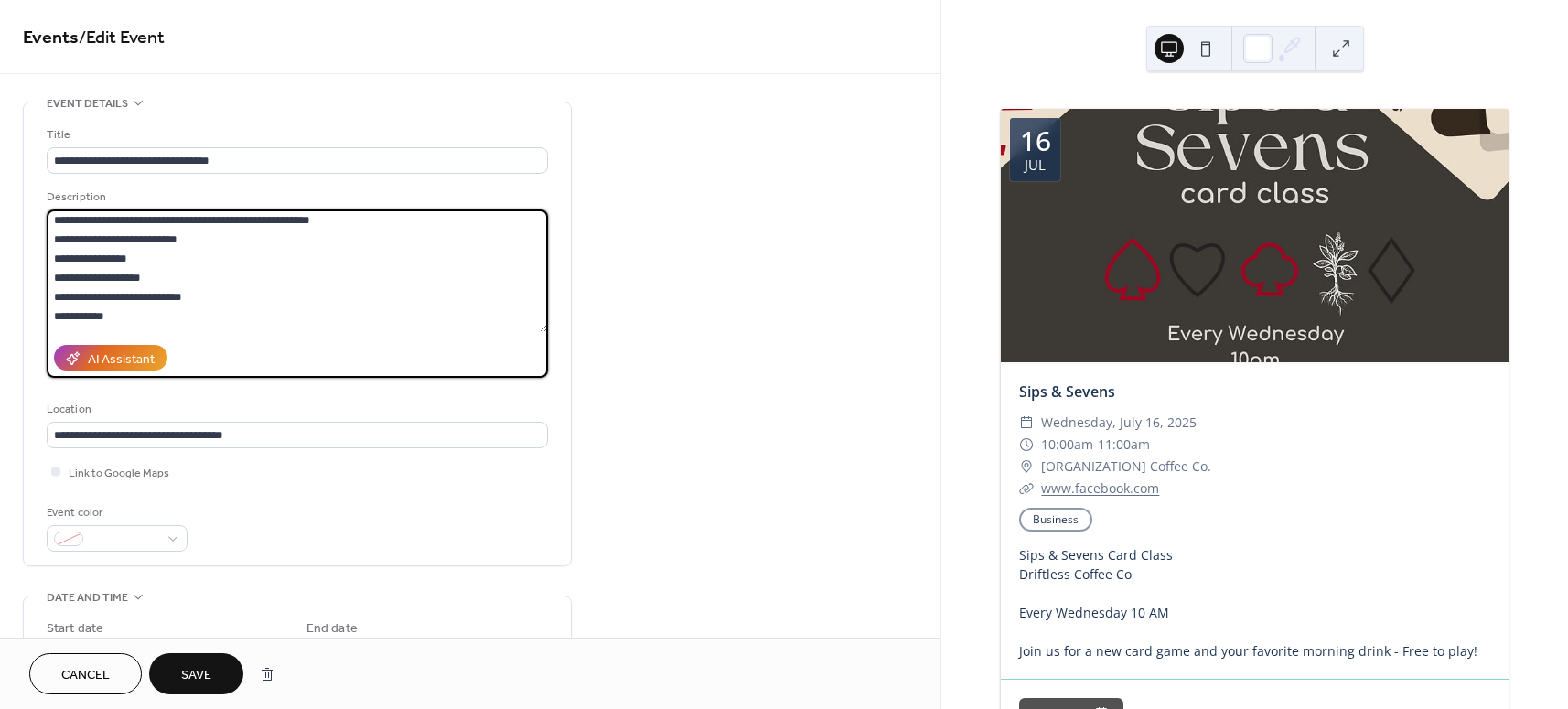 click at bounding box center [297, 271] 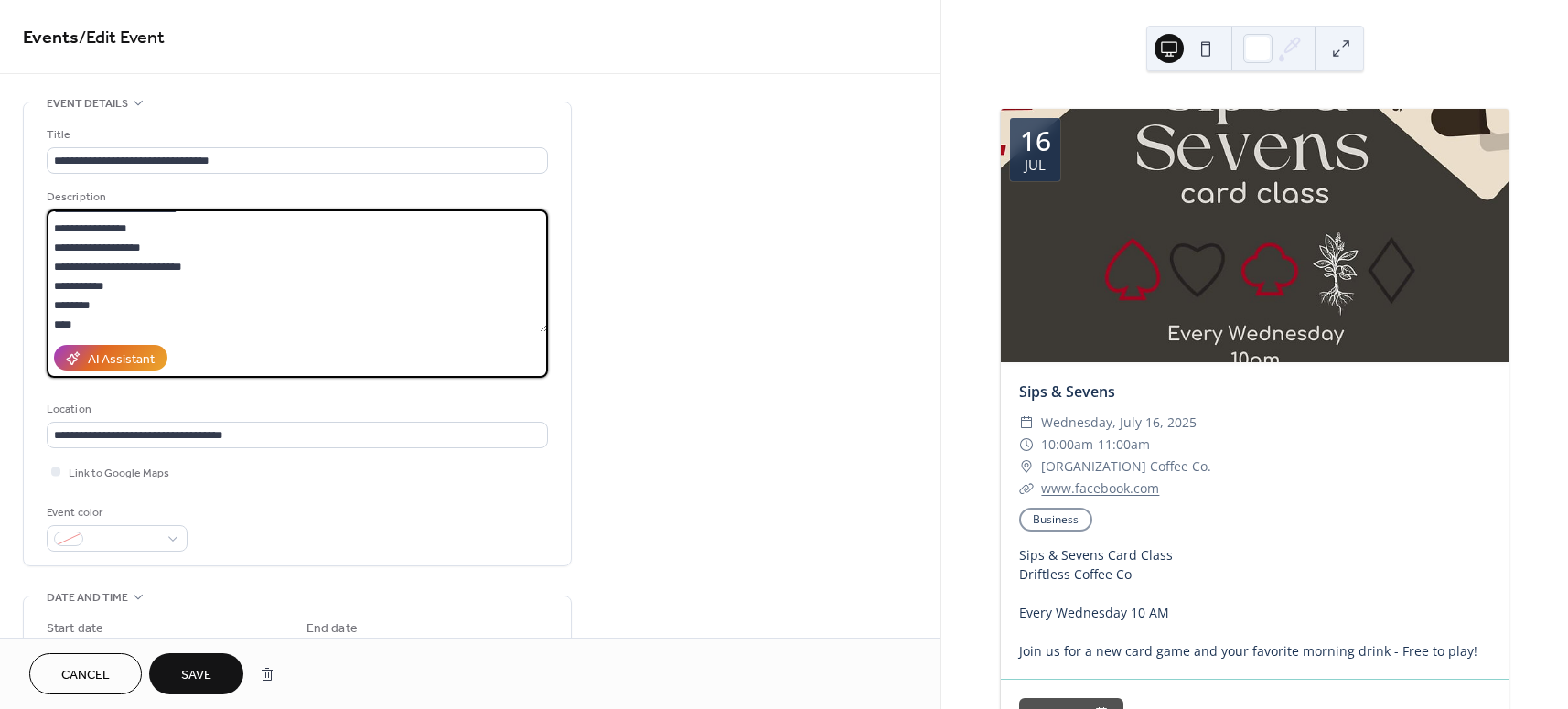 scroll, scrollTop: 449, scrollLeft: 0, axis: vertical 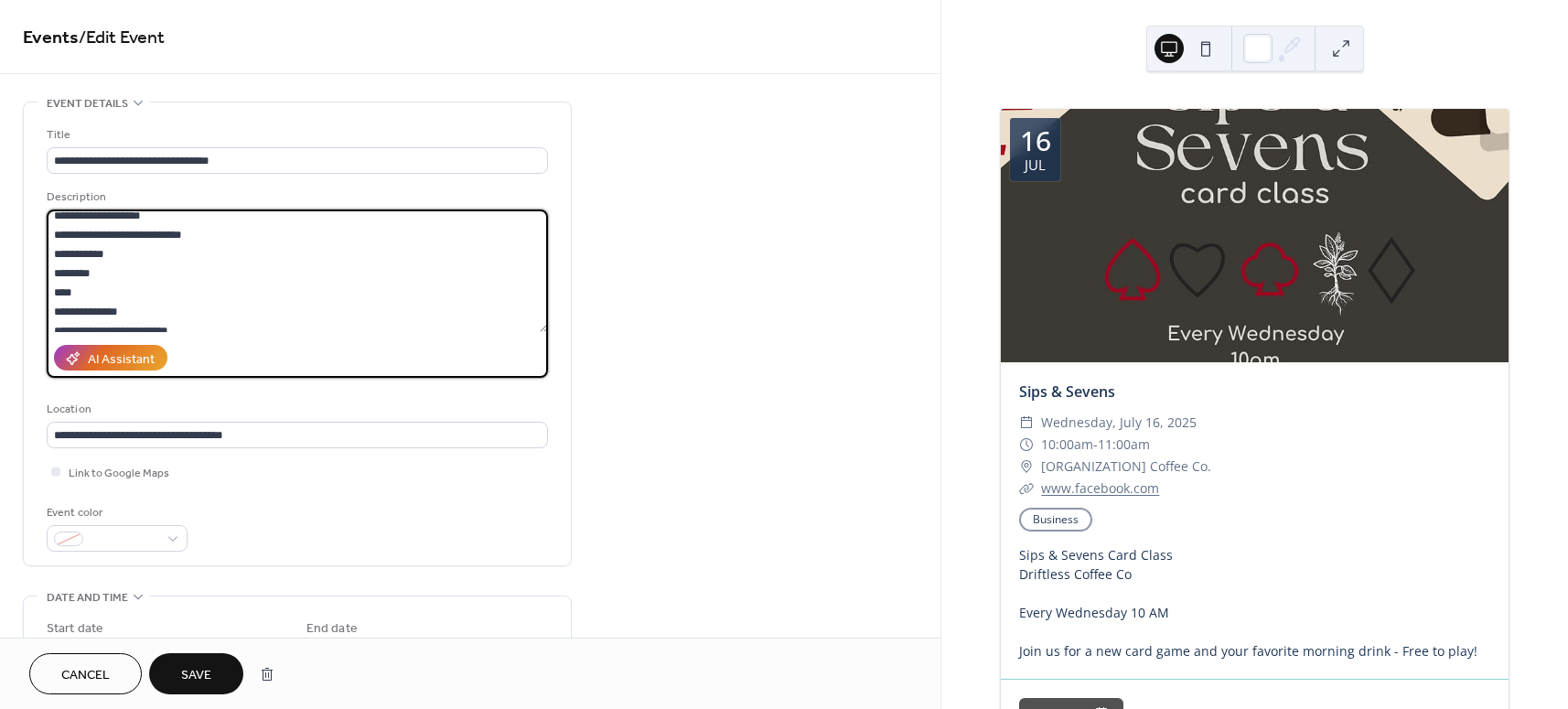 click at bounding box center [297, 271] 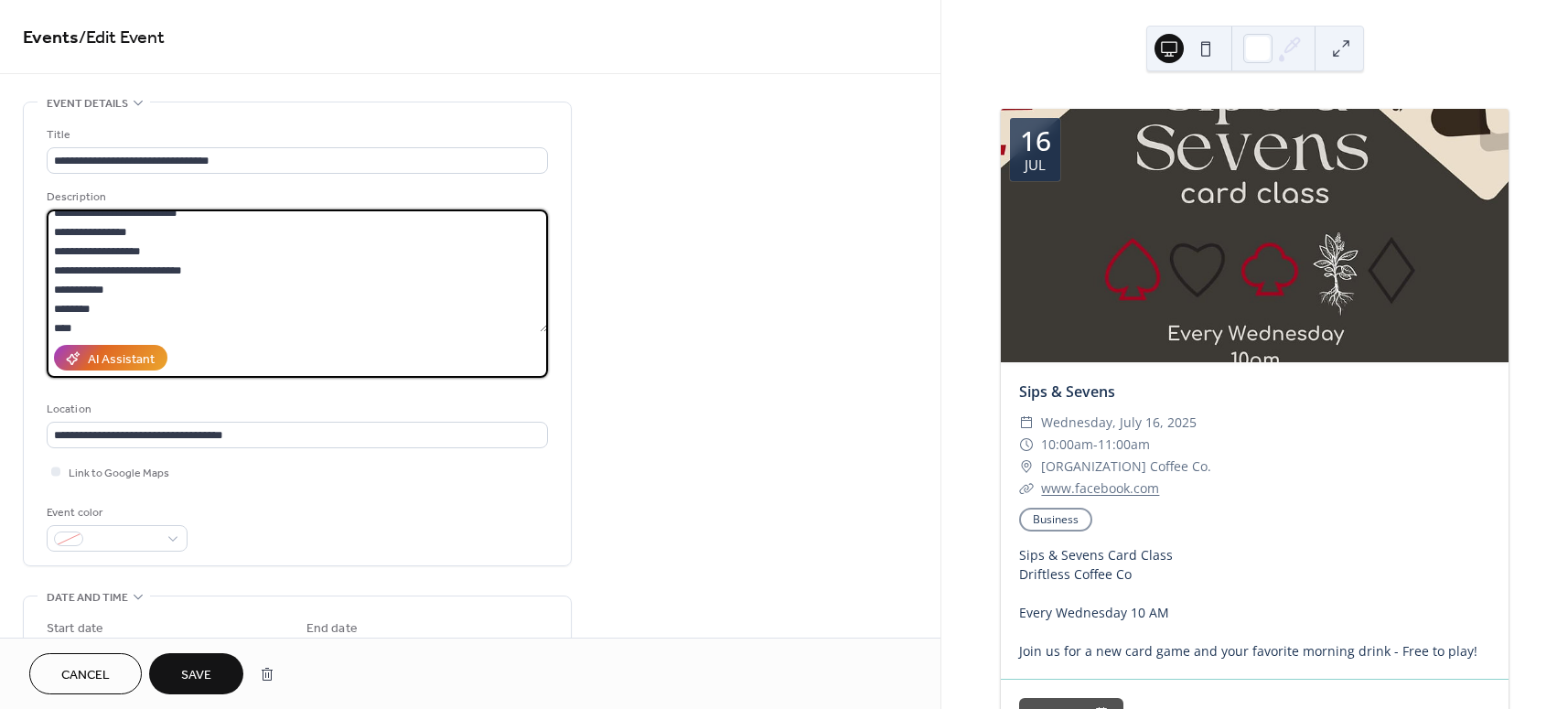 scroll, scrollTop: 406, scrollLeft: 0, axis: vertical 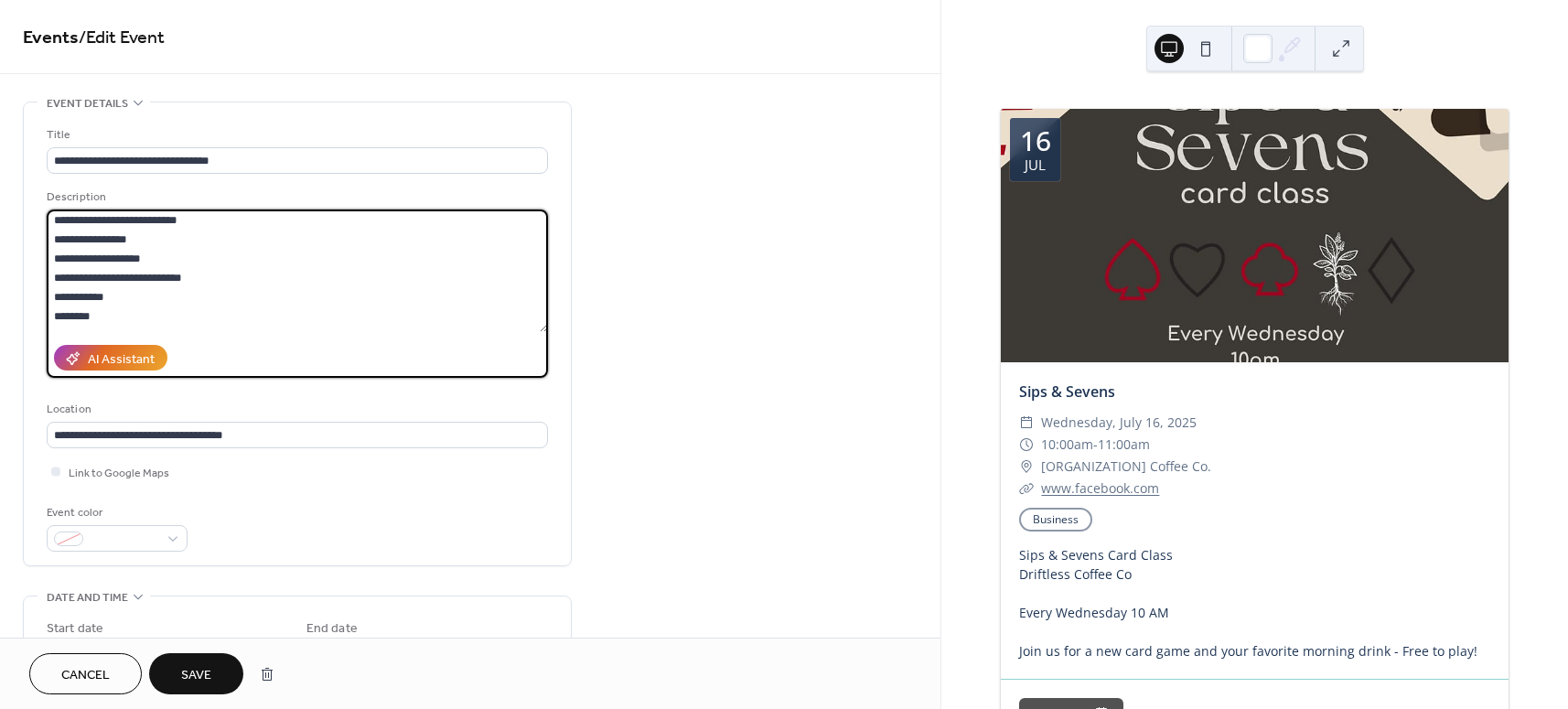 drag, startPoint x: 156, startPoint y: 277, endPoint x: 30, endPoint y: 277, distance: 126 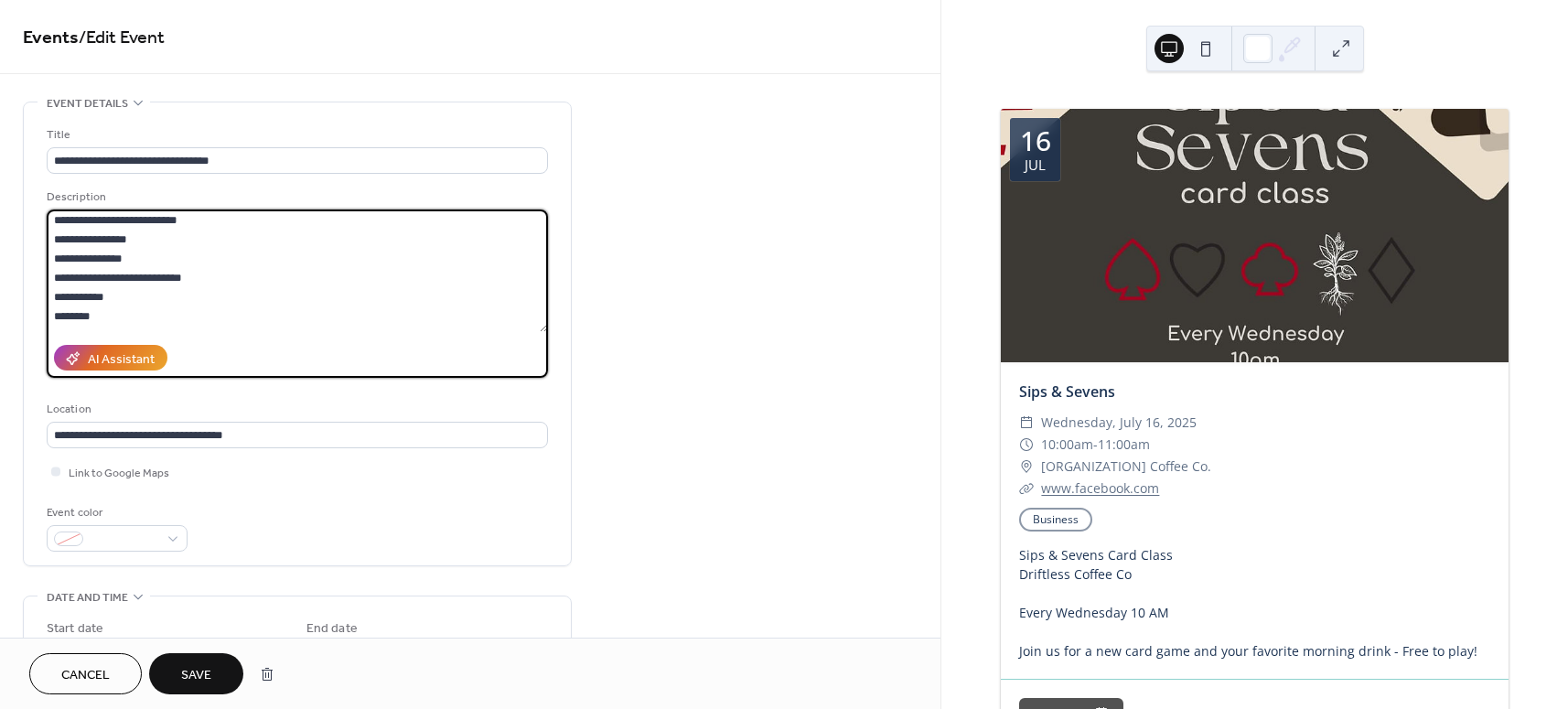 drag, startPoint x: 203, startPoint y: 295, endPoint x: 3, endPoint y: 294, distance: 200.0025 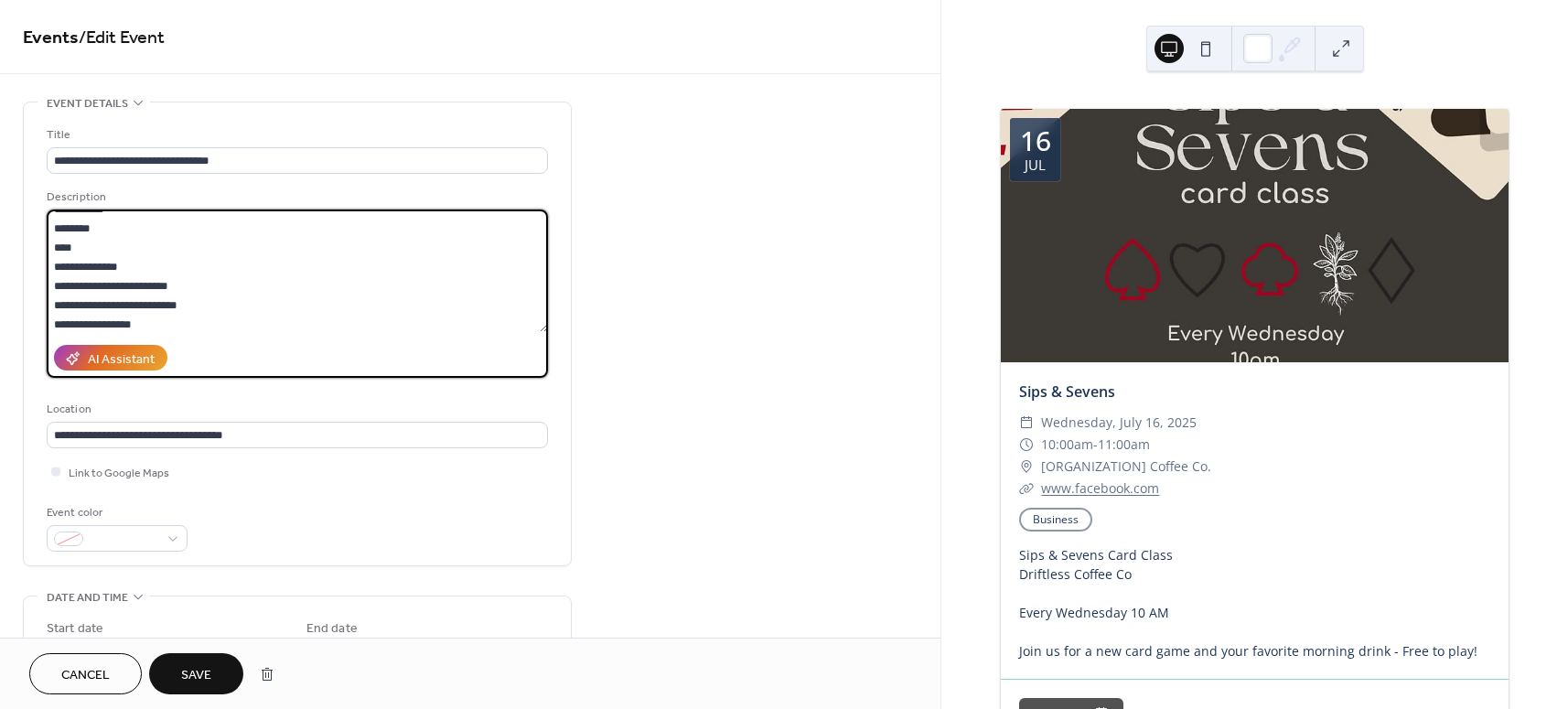 scroll, scrollTop: 845, scrollLeft: 0, axis: vertical 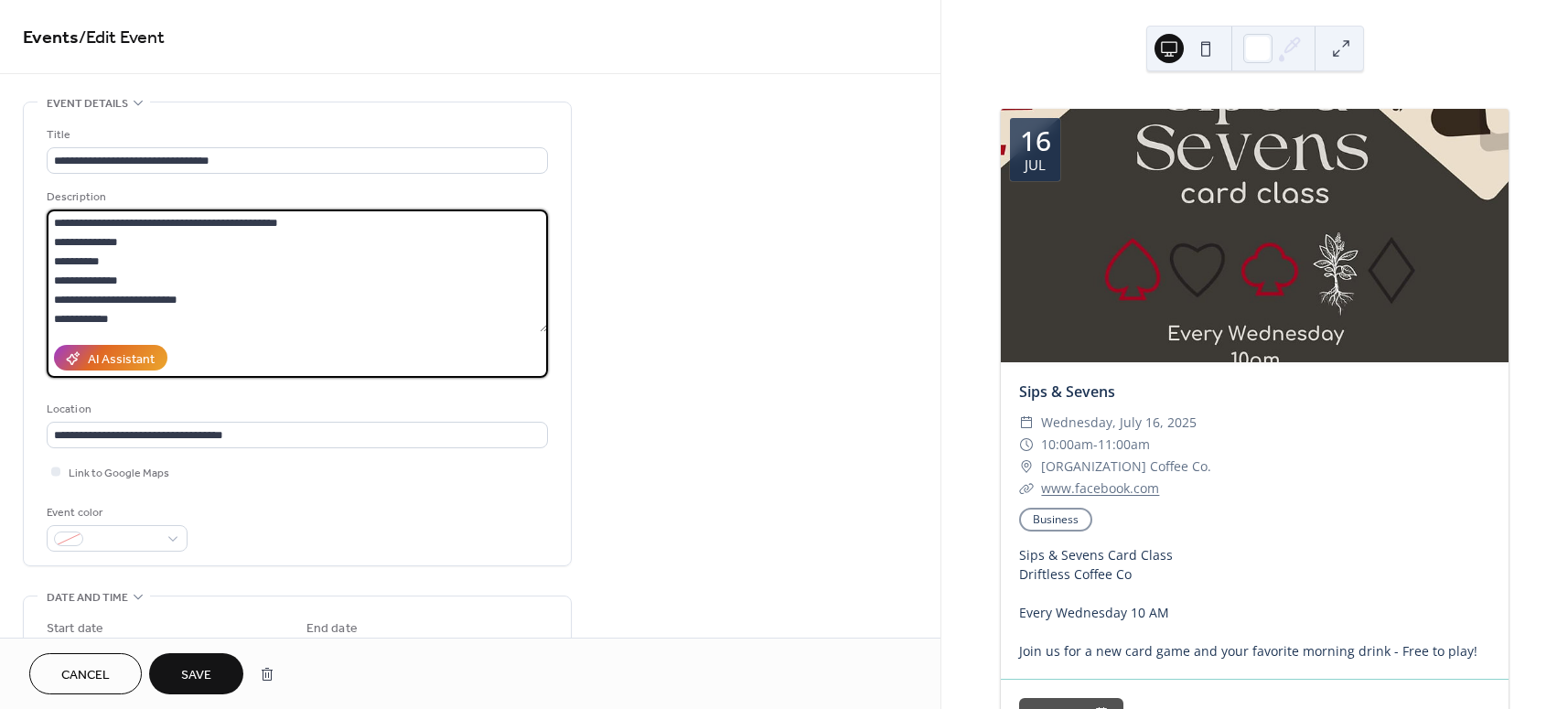 drag, startPoint x: 66, startPoint y: 316, endPoint x: 171, endPoint y: 315, distance: 105.00476 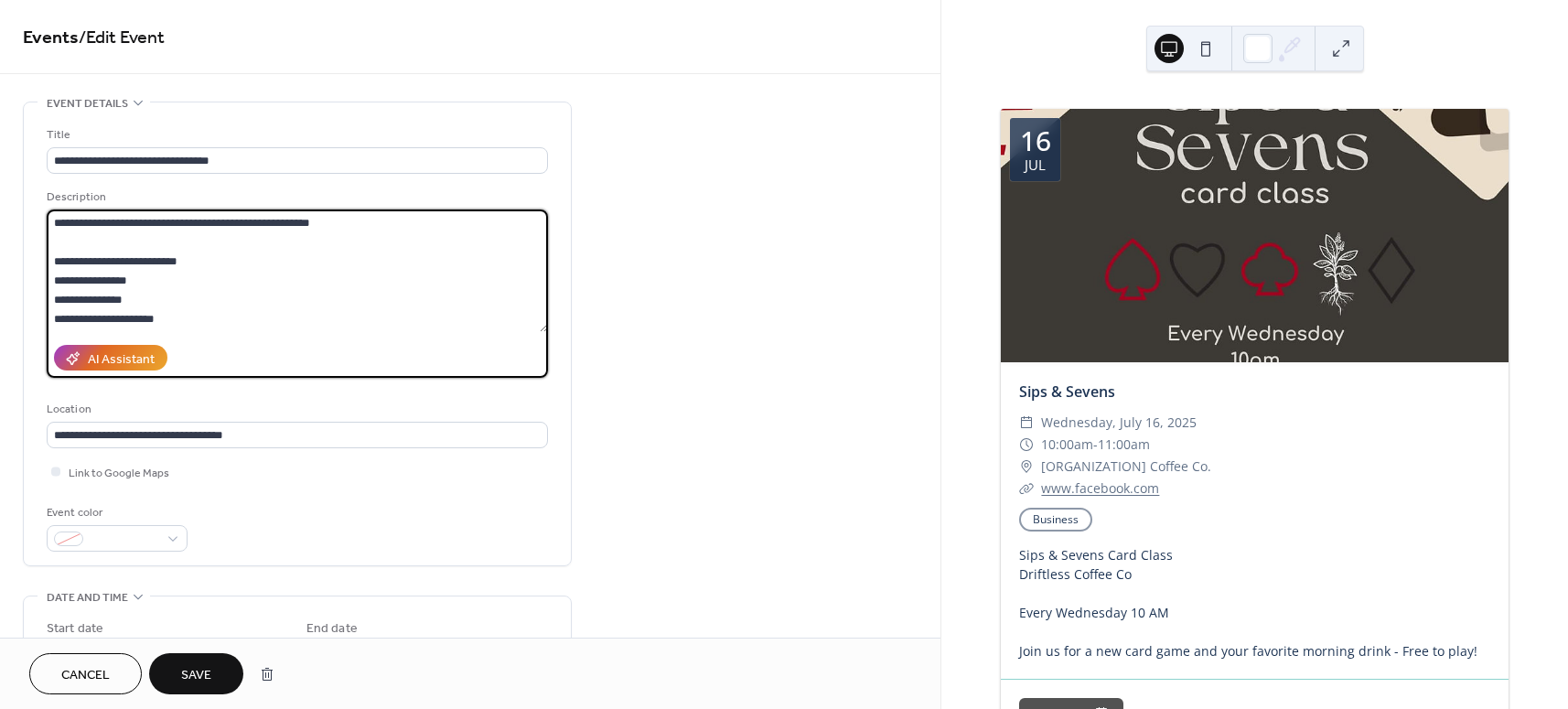 scroll, scrollTop: 403, scrollLeft: 0, axis: vertical 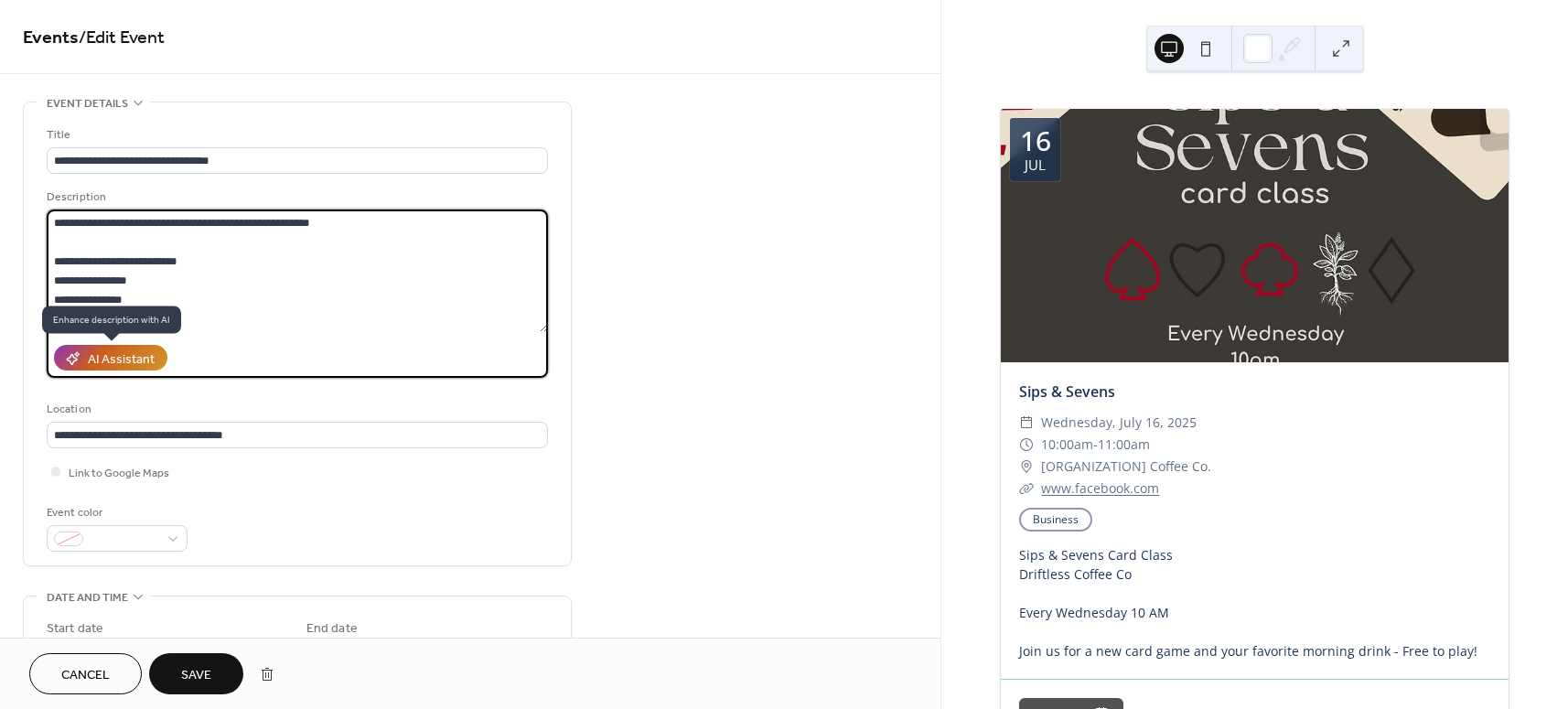 type on "**********" 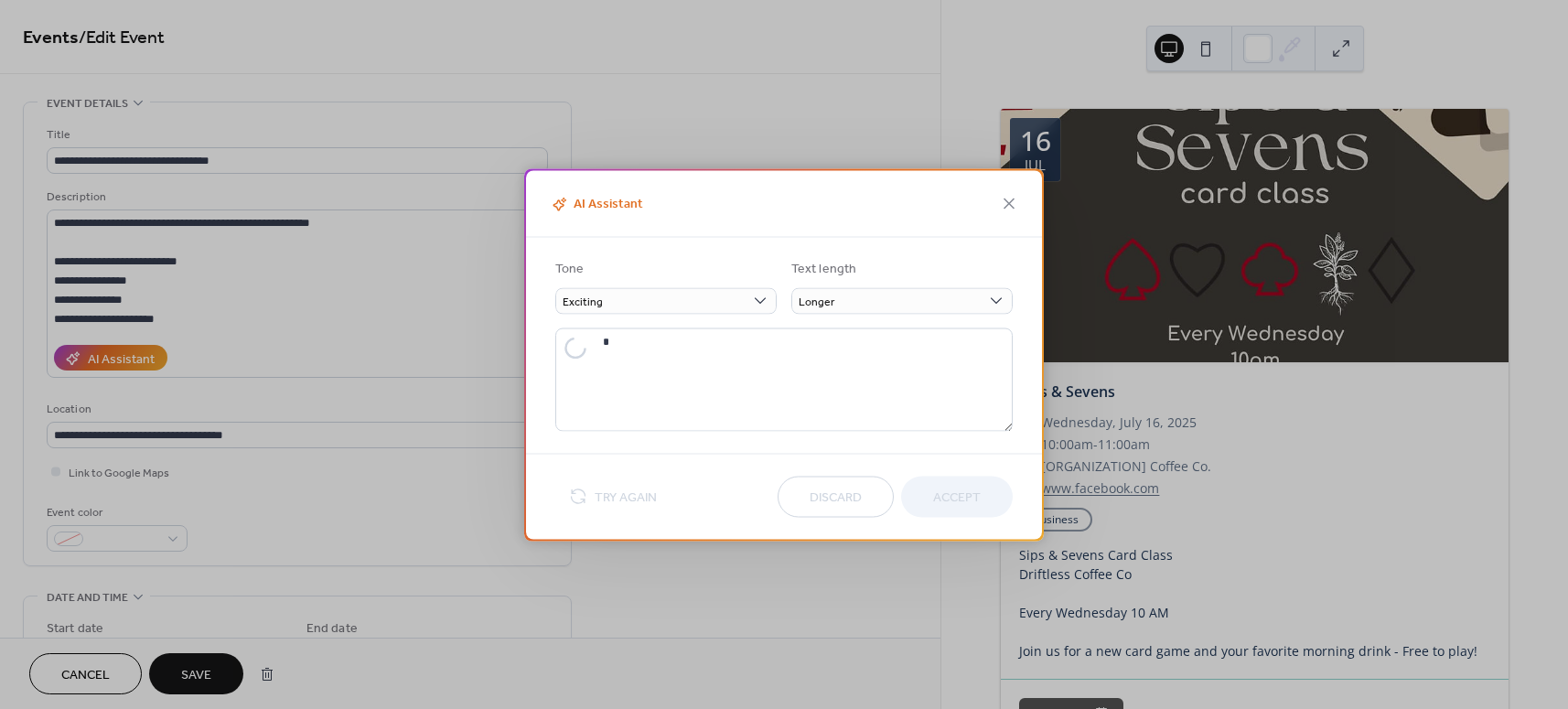 type on "**********" 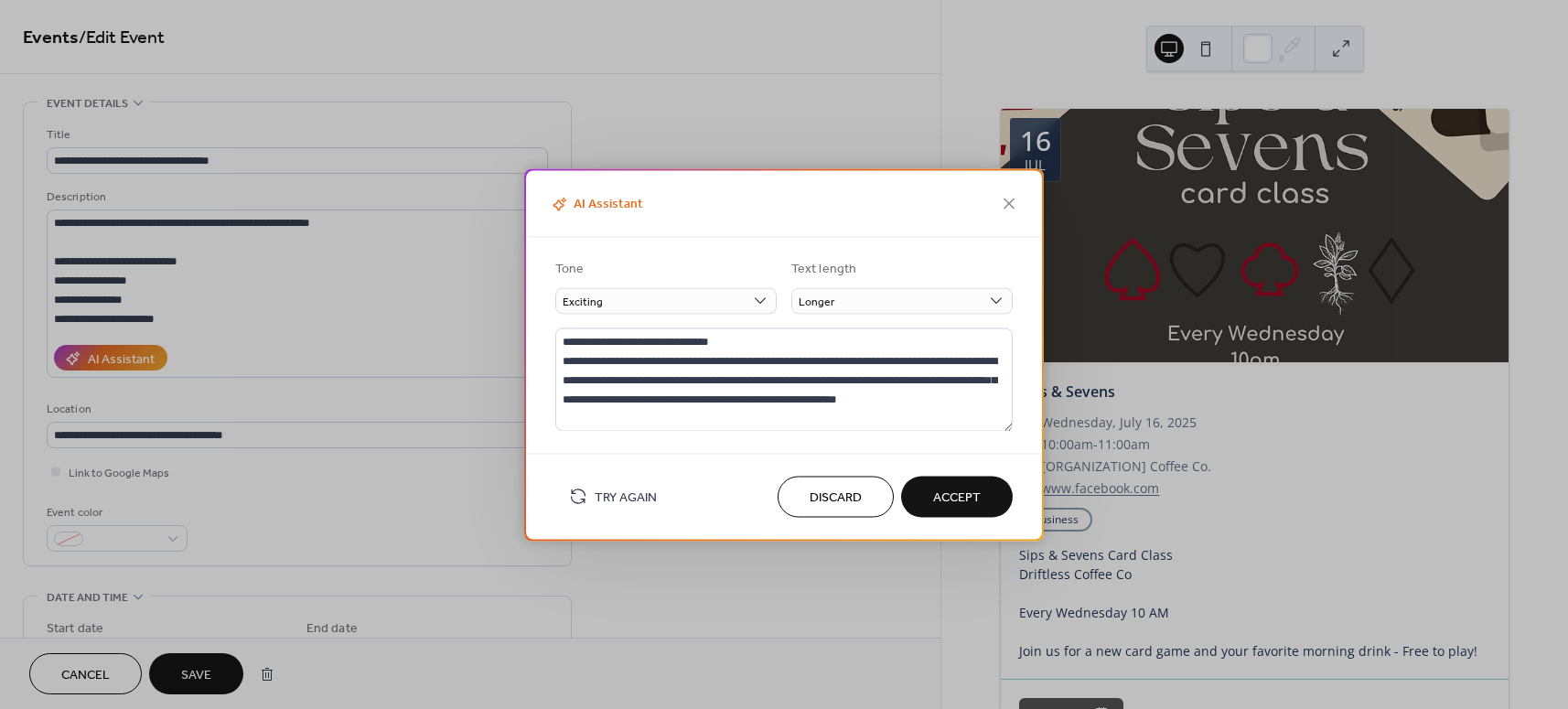 click on "Accept" at bounding box center [957, 496] 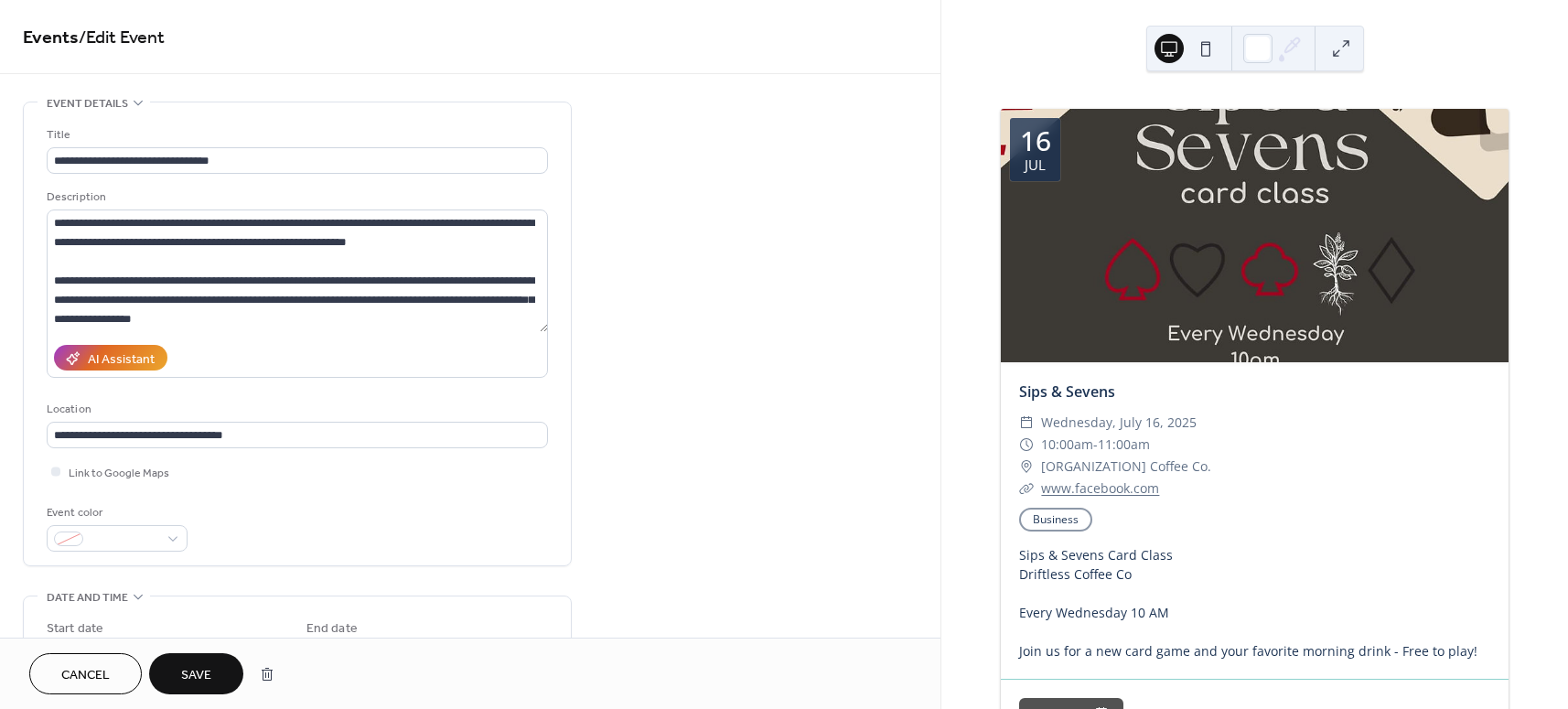 scroll, scrollTop: 231, scrollLeft: 0, axis: vertical 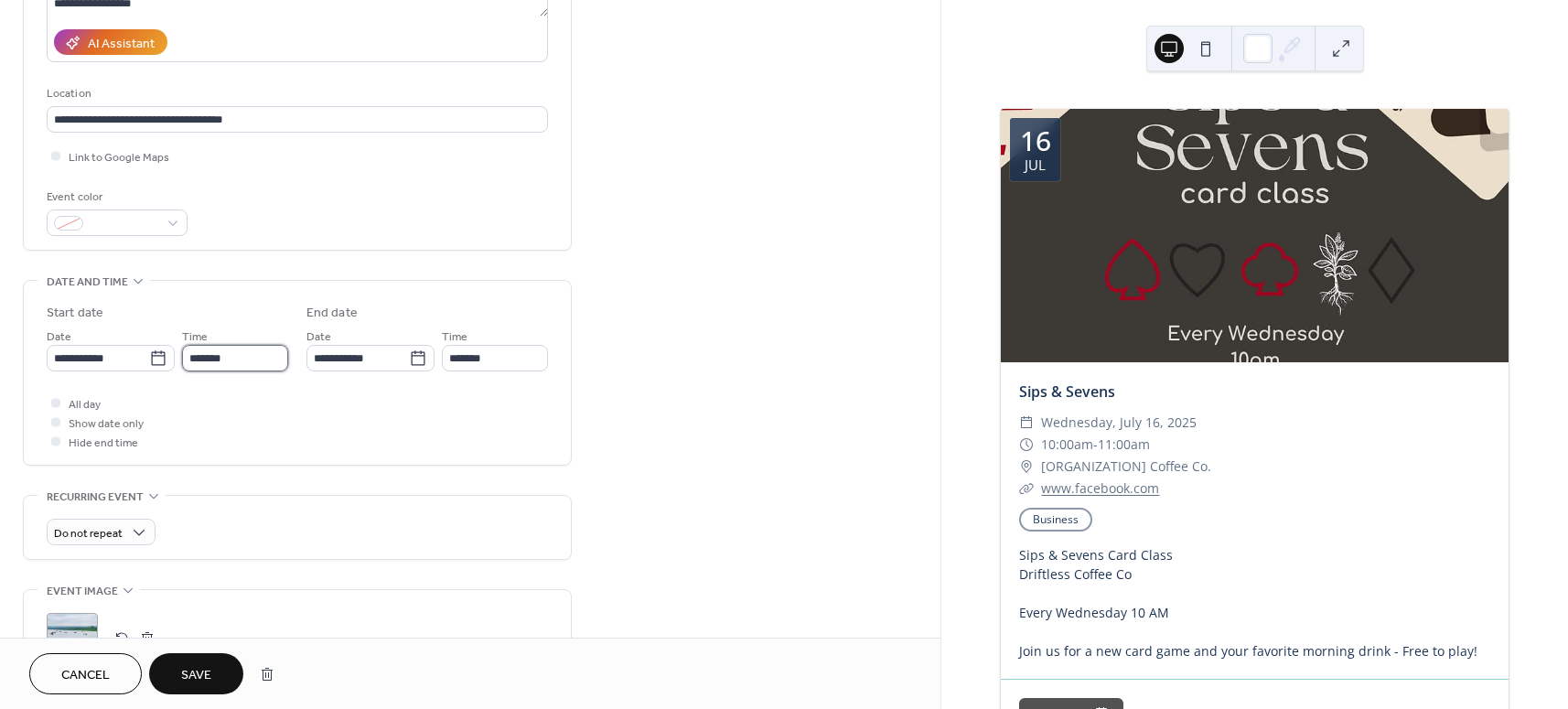 click on "*******" at bounding box center [235, 358] 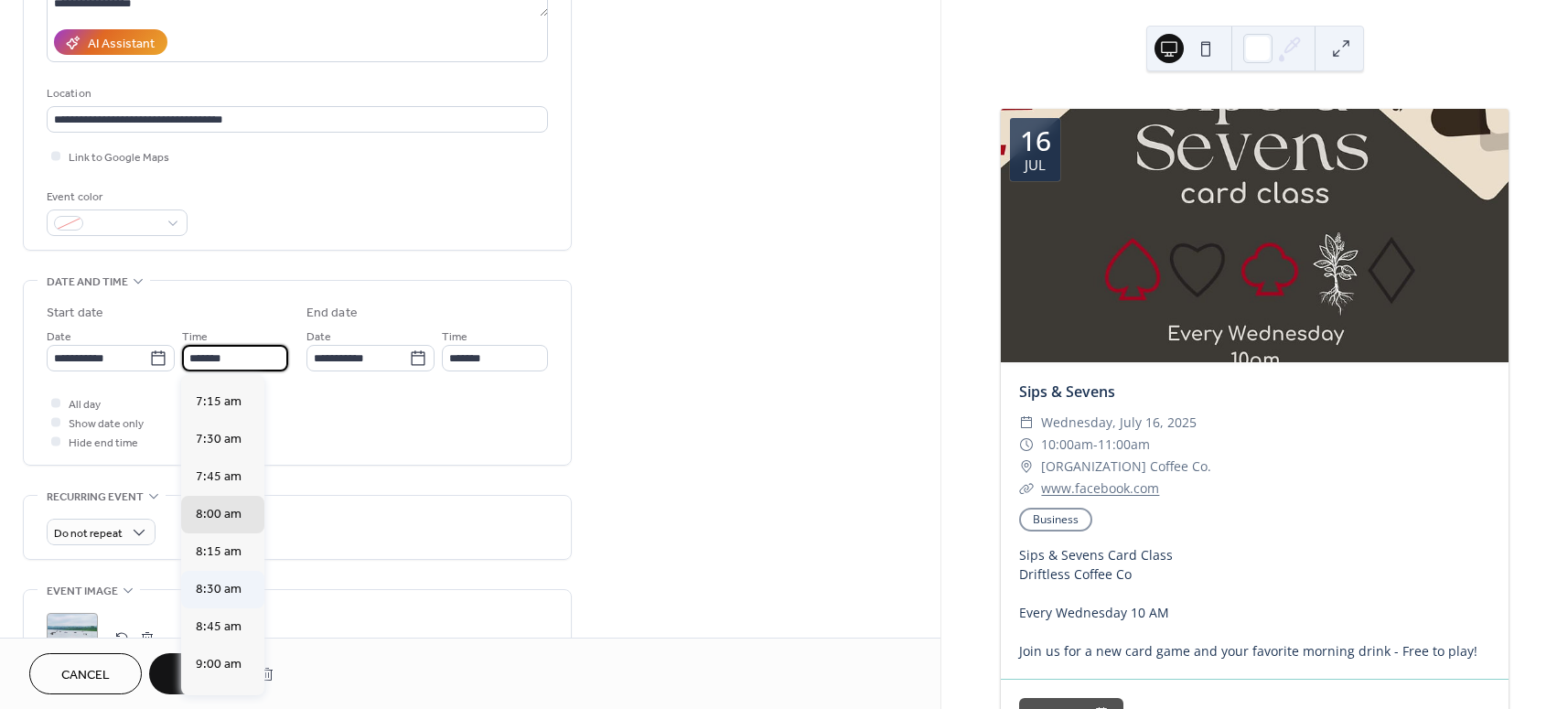 scroll, scrollTop: 1046, scrollLeft: 0, axis: vertical 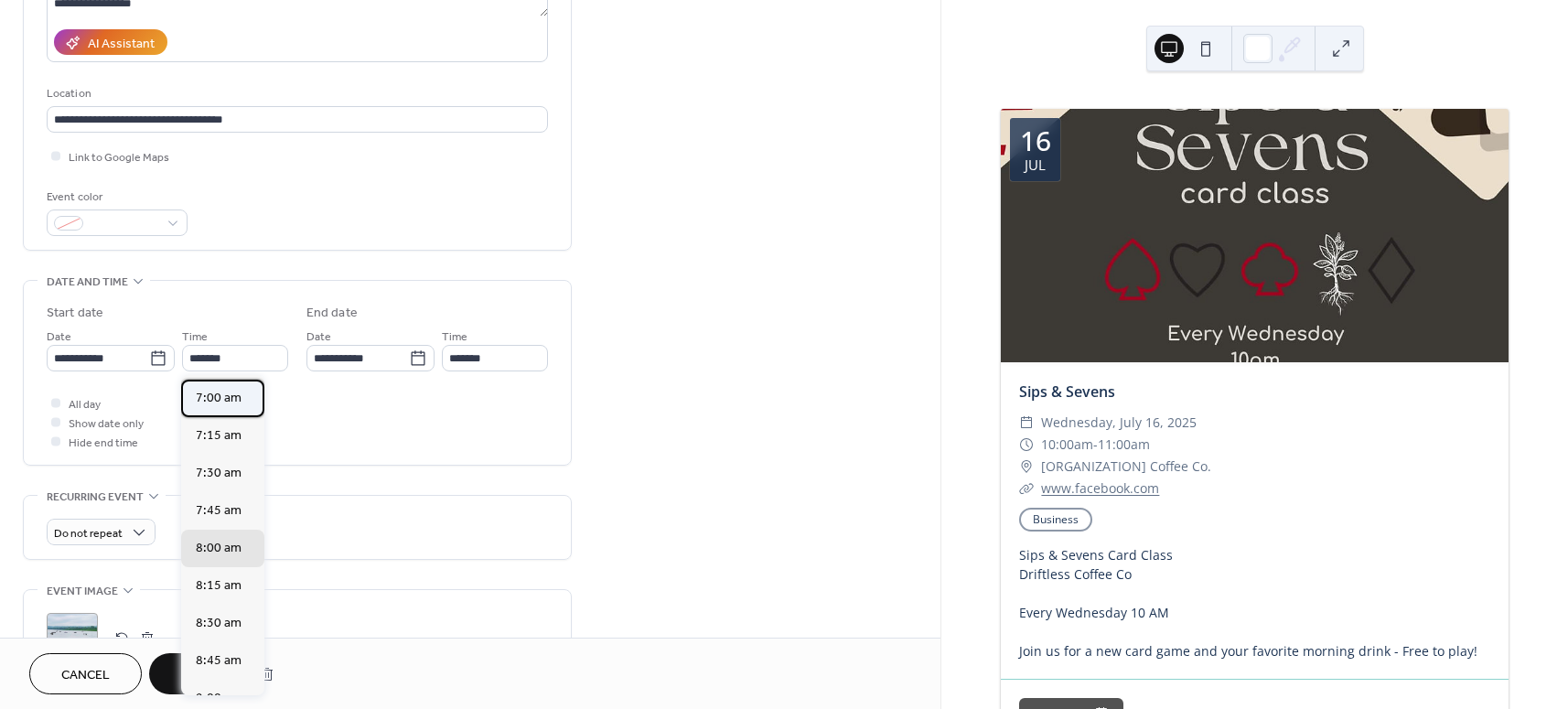 click on "7:00 am" at bounding box center (219, 398) 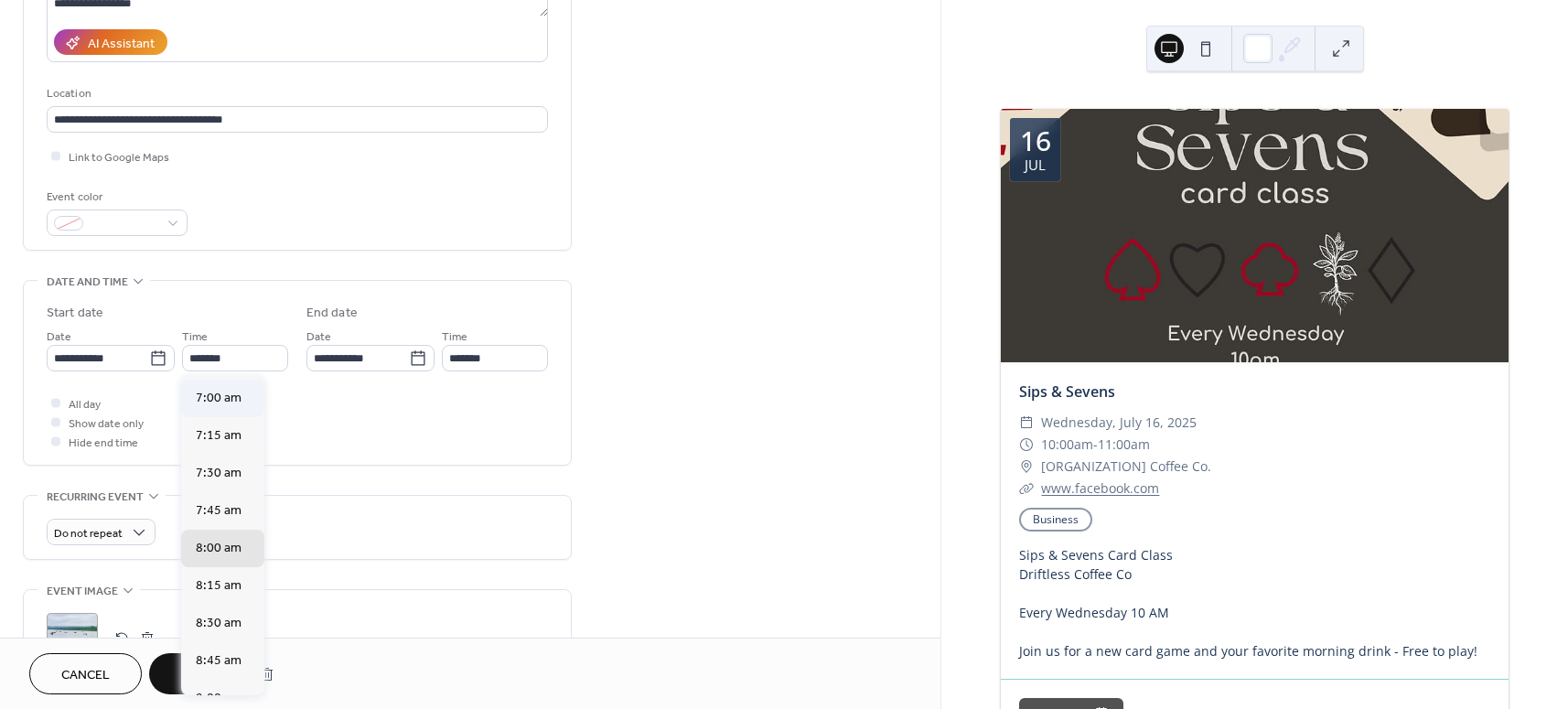 type on "*******" 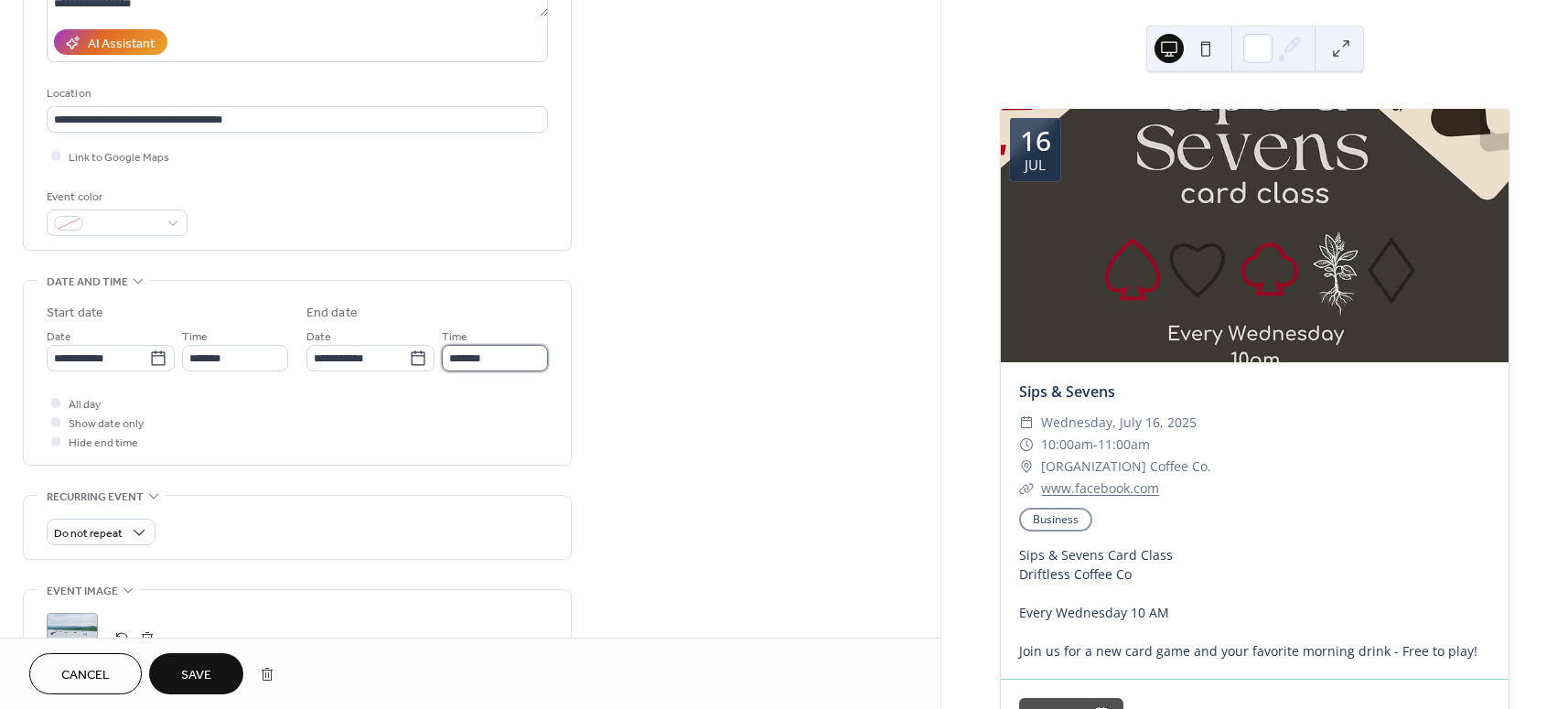 click on "*******" at bounding box center (495, 358) 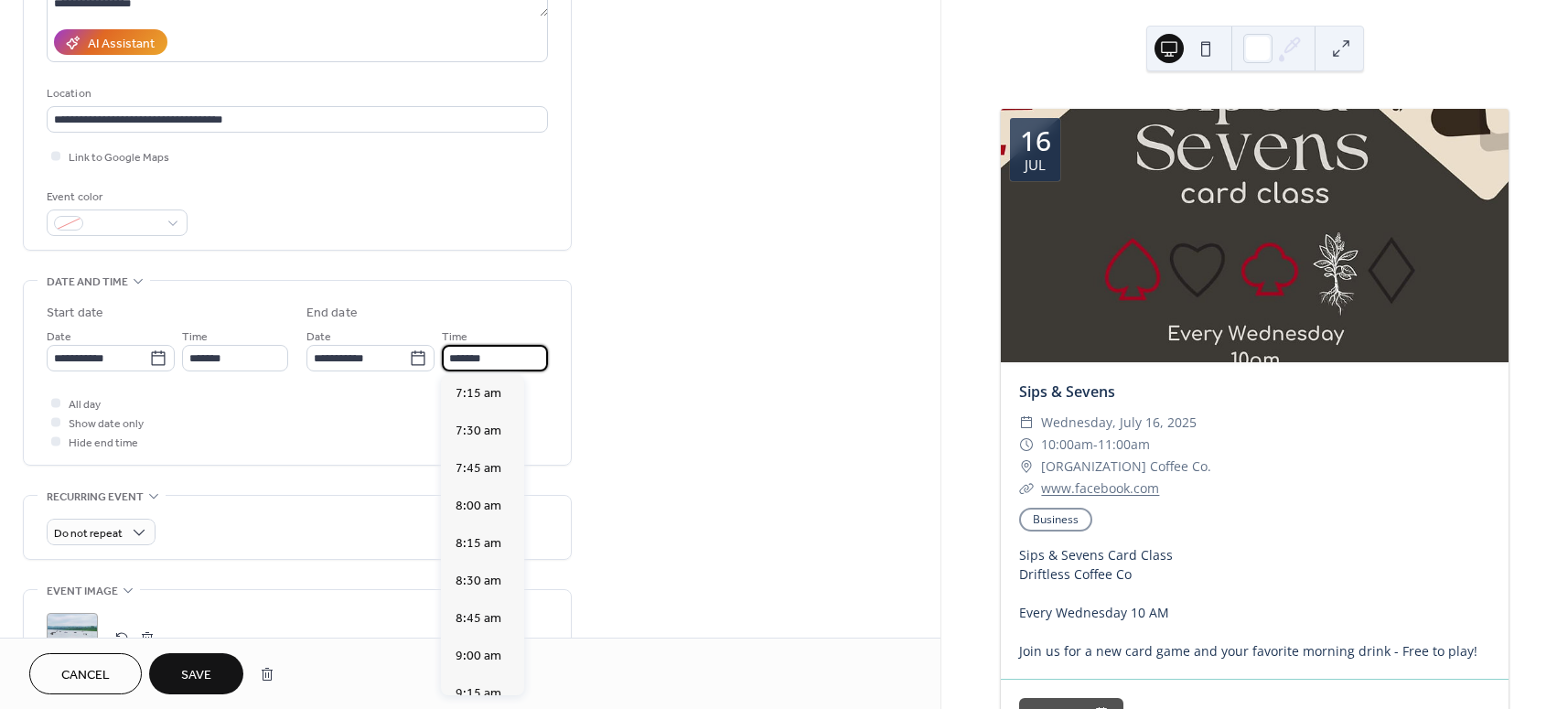 scroll, scrollTop: 1013, scrollLeft: 0, axis: vertical 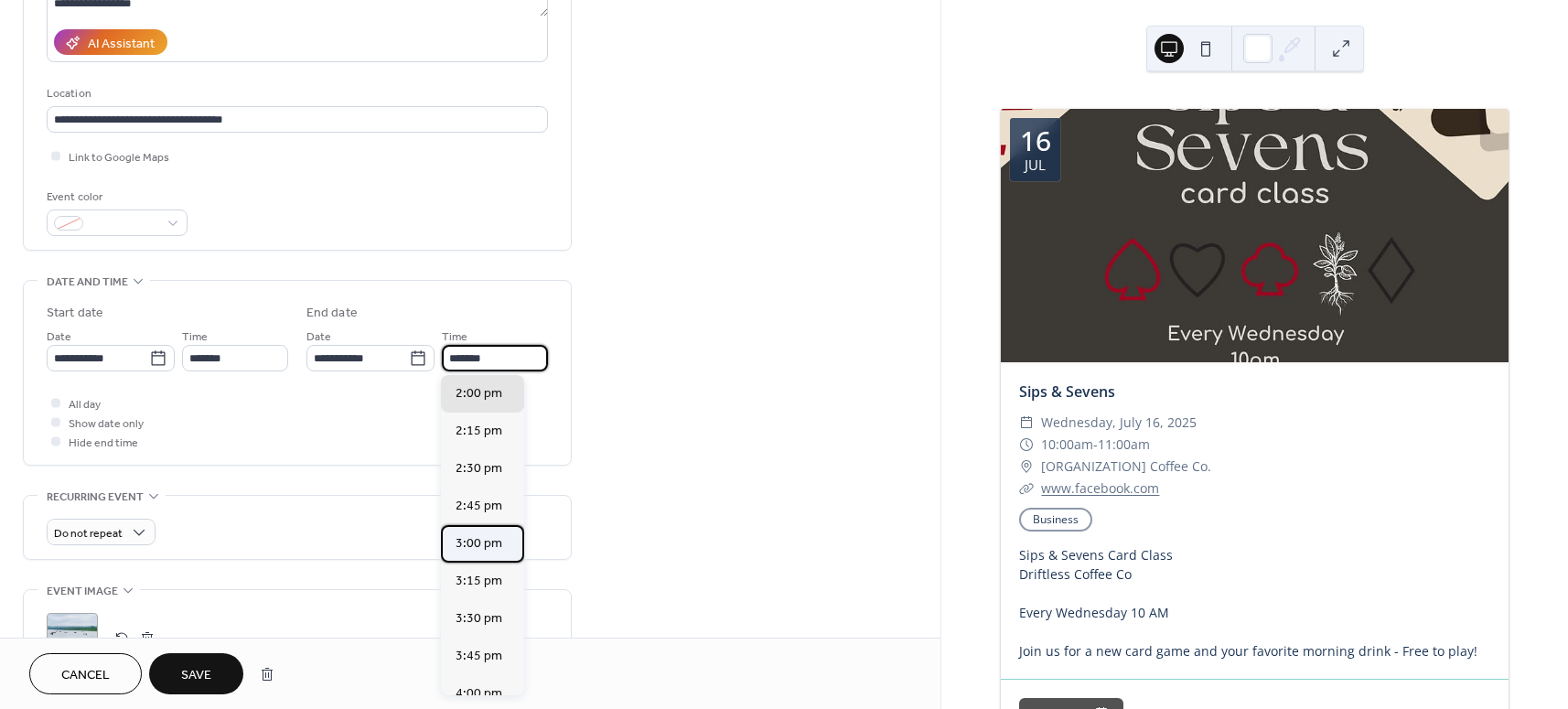 click on "3:00 pm" at bounding box center [478, 543] 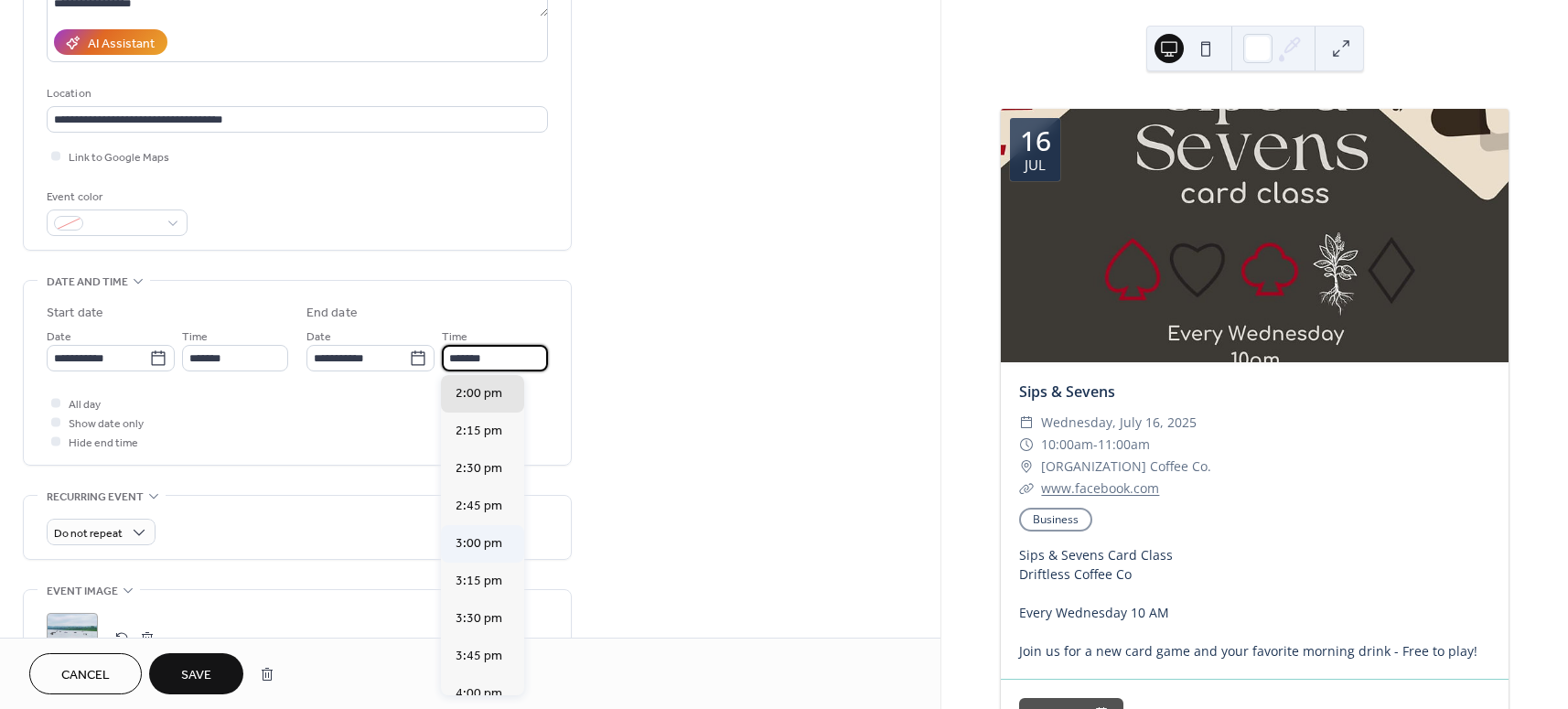 type on "*******" 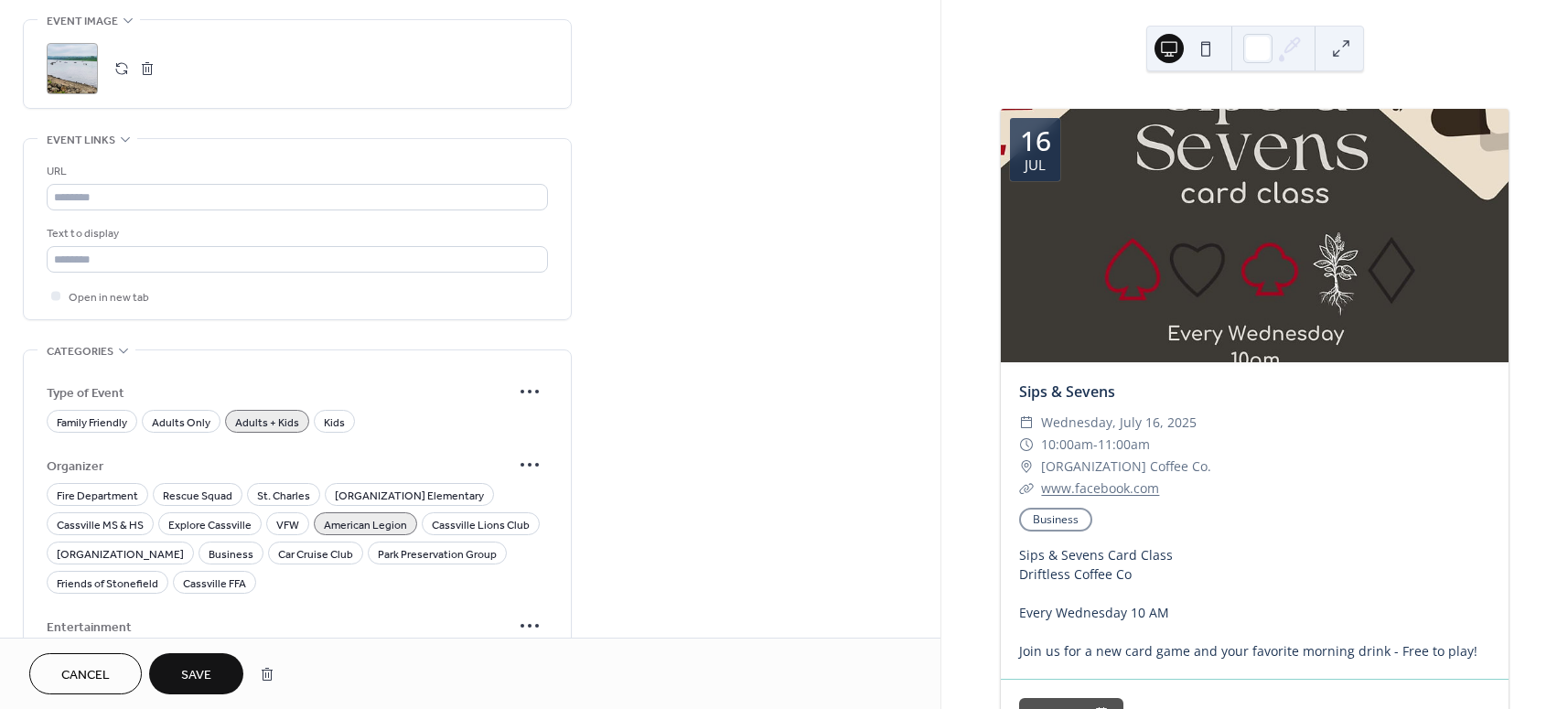 scroll, scrollTop: 931, scrollLeft: 0, axis: vertical 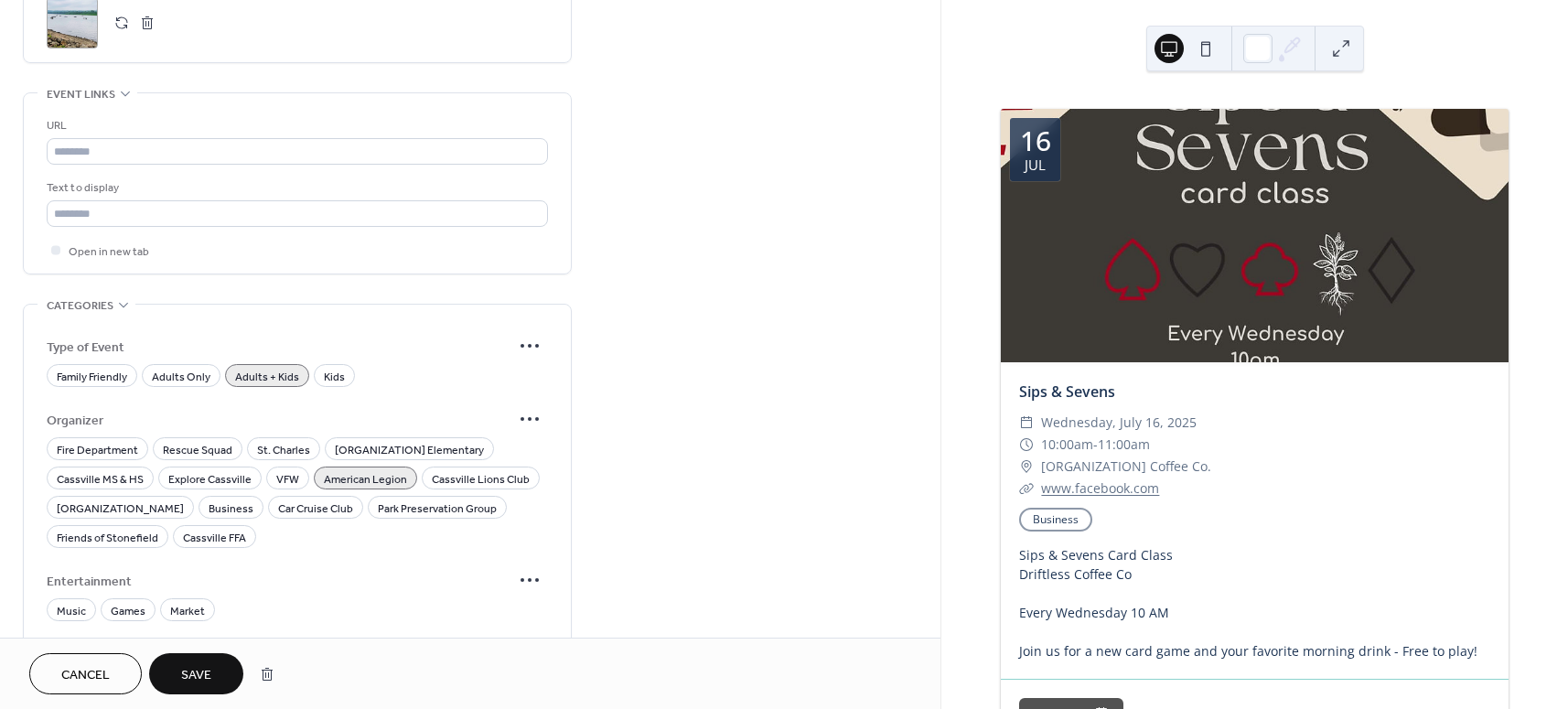 click on "Save" at bounding box center (196, 675) 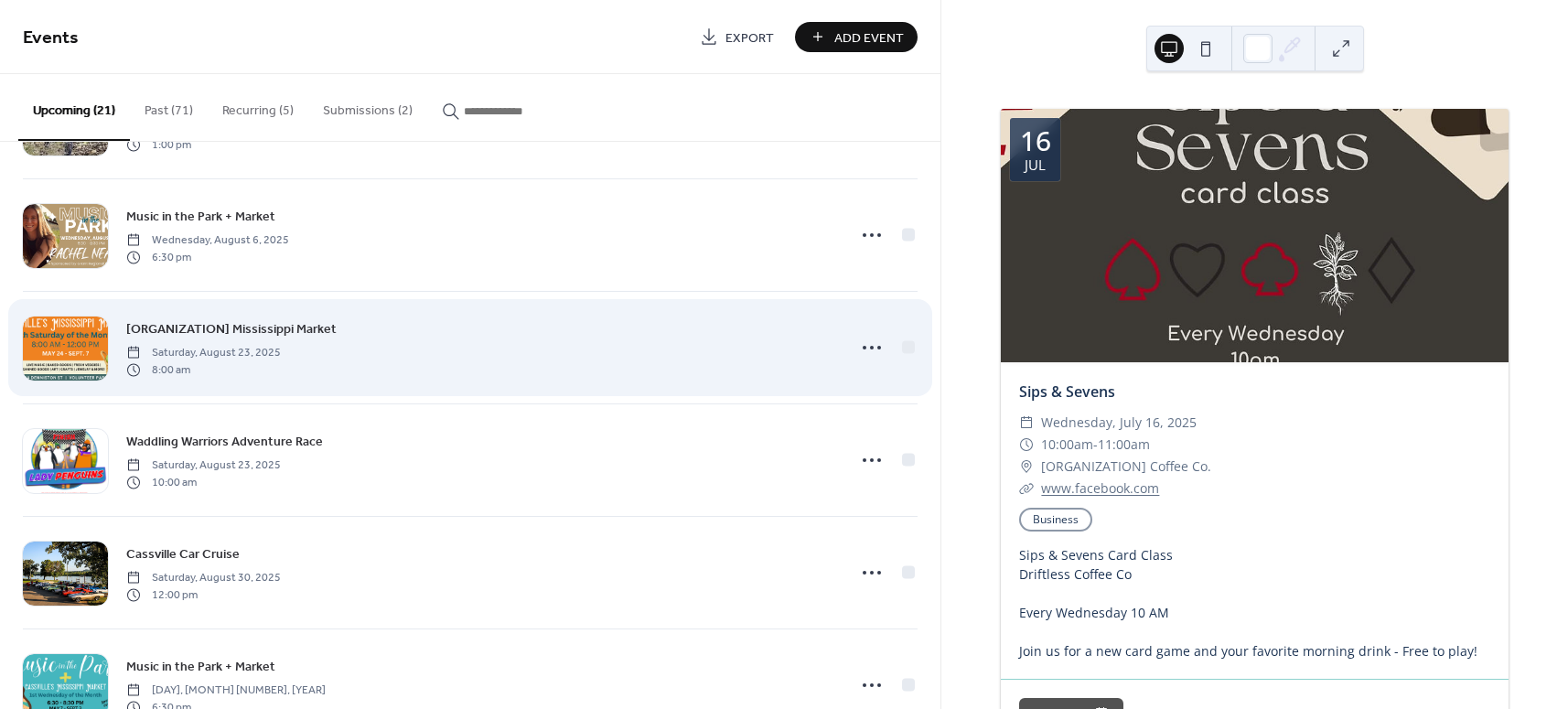 scroll, scrollTop: 1047, scrollLeft: 0, axis: vertical 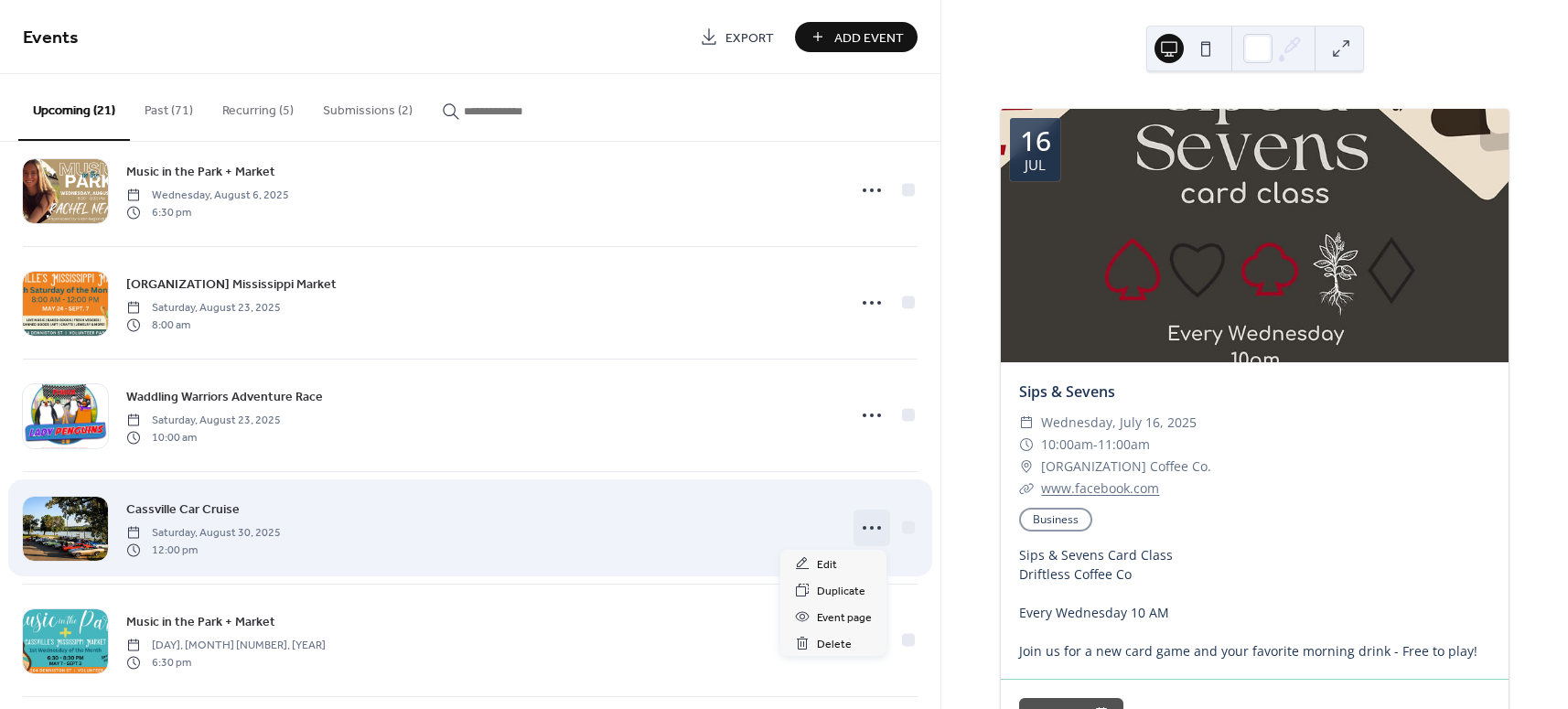 click 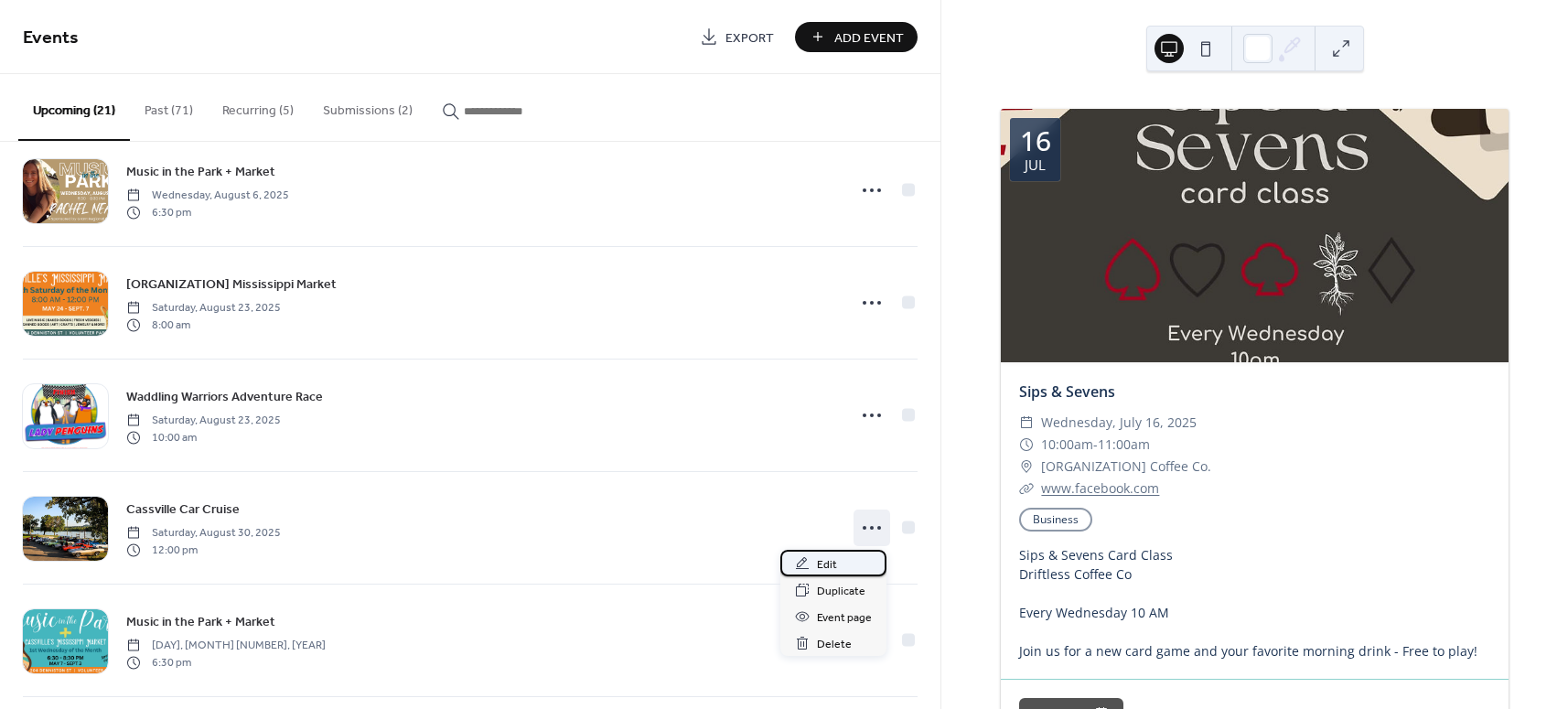 click on "Edit" at bounding box center (833, 563) 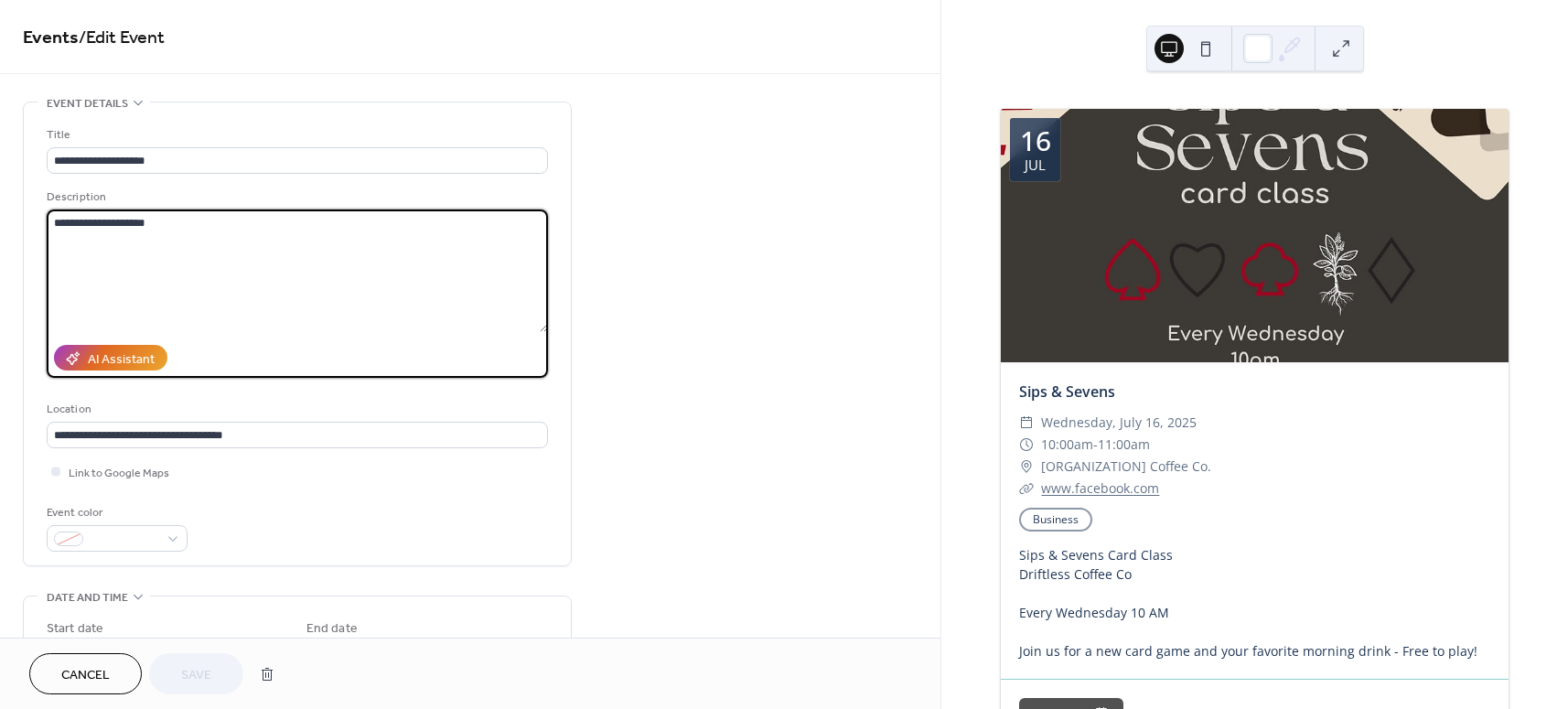 drag, startPoint x: 177, startPoint y: 226, endPoint x: 12, endPoint y: 224, distance: 165.01212 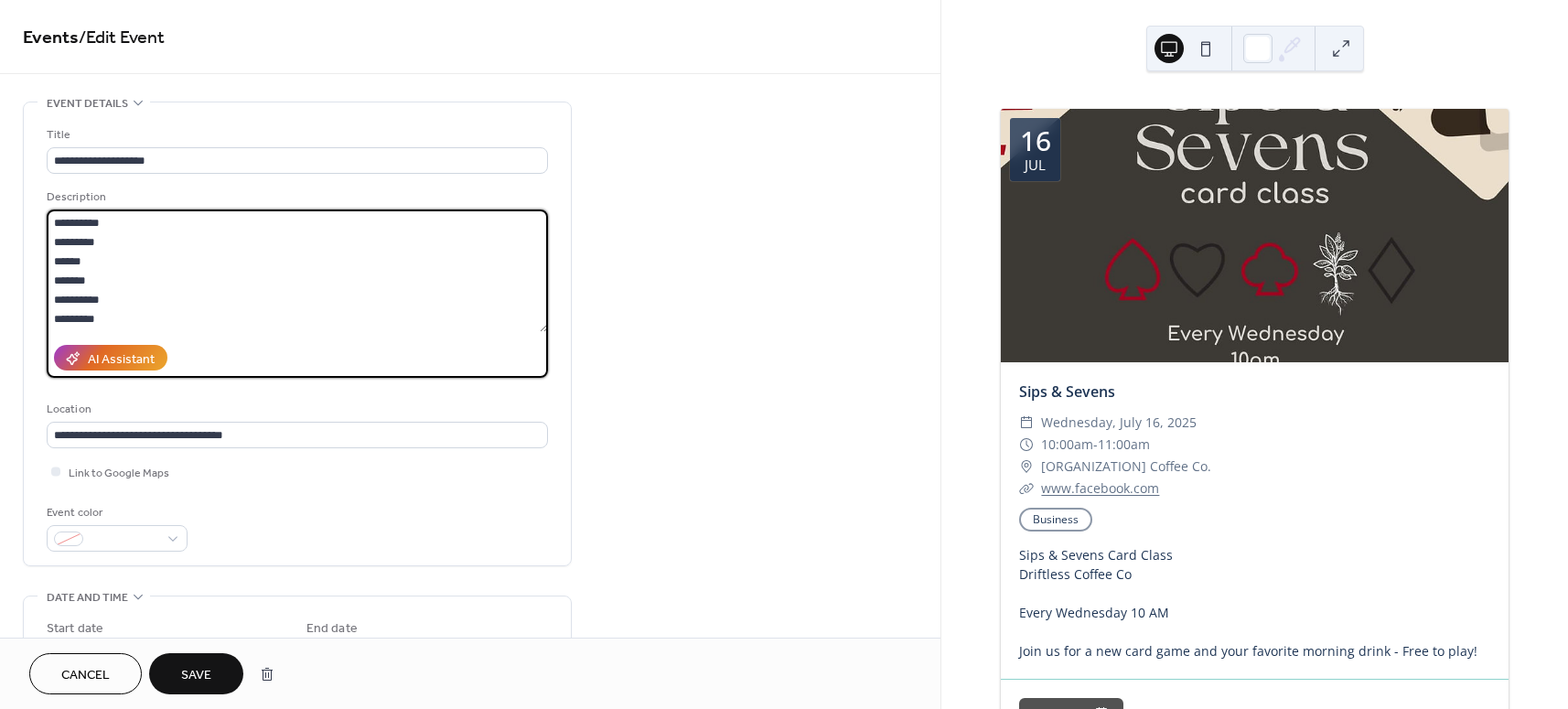 scroll, scrollTop: 574, scrollLeft: 0, axis: vertical 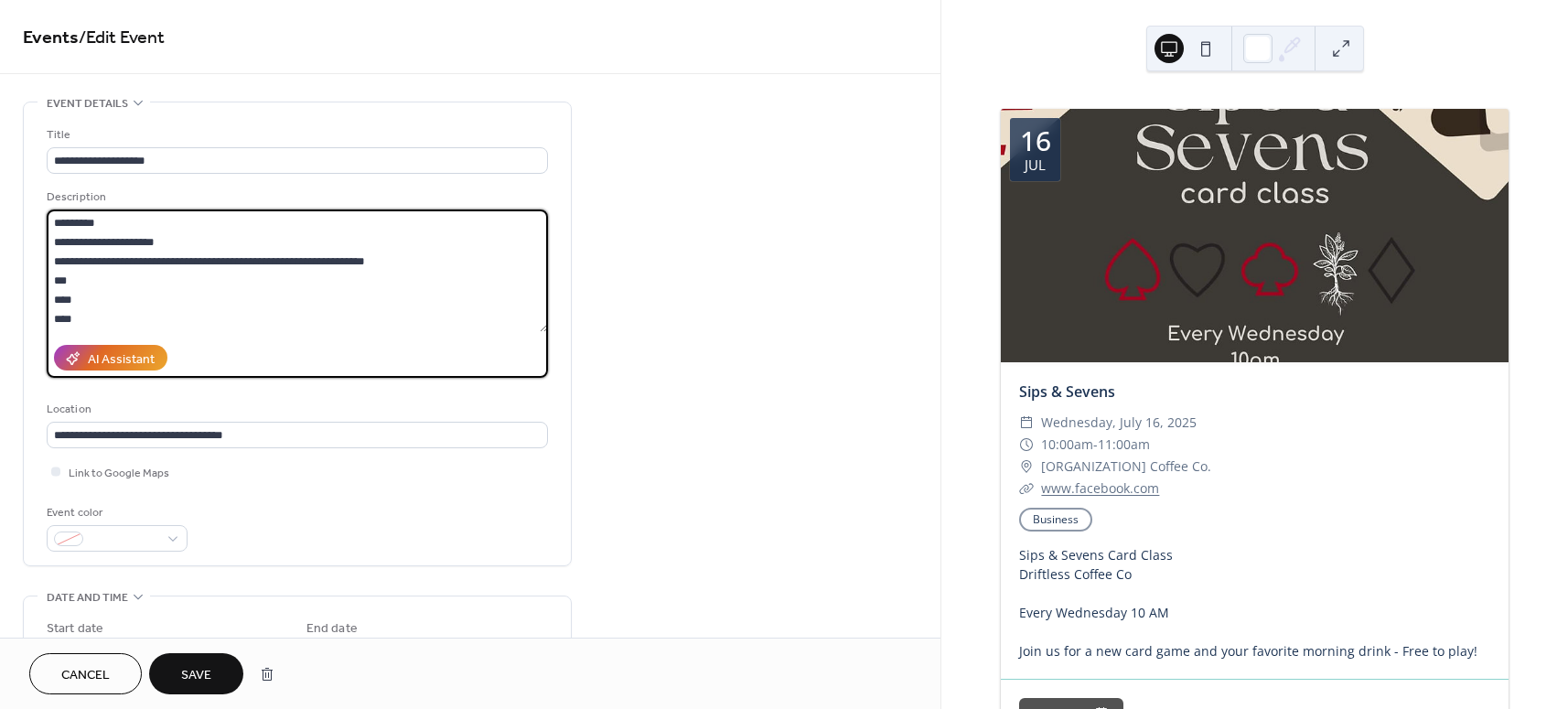 drag, startPoint x: 89, startPoint y: 320, endPoint x: 36, endPoint y: 285, distance: 63.51378 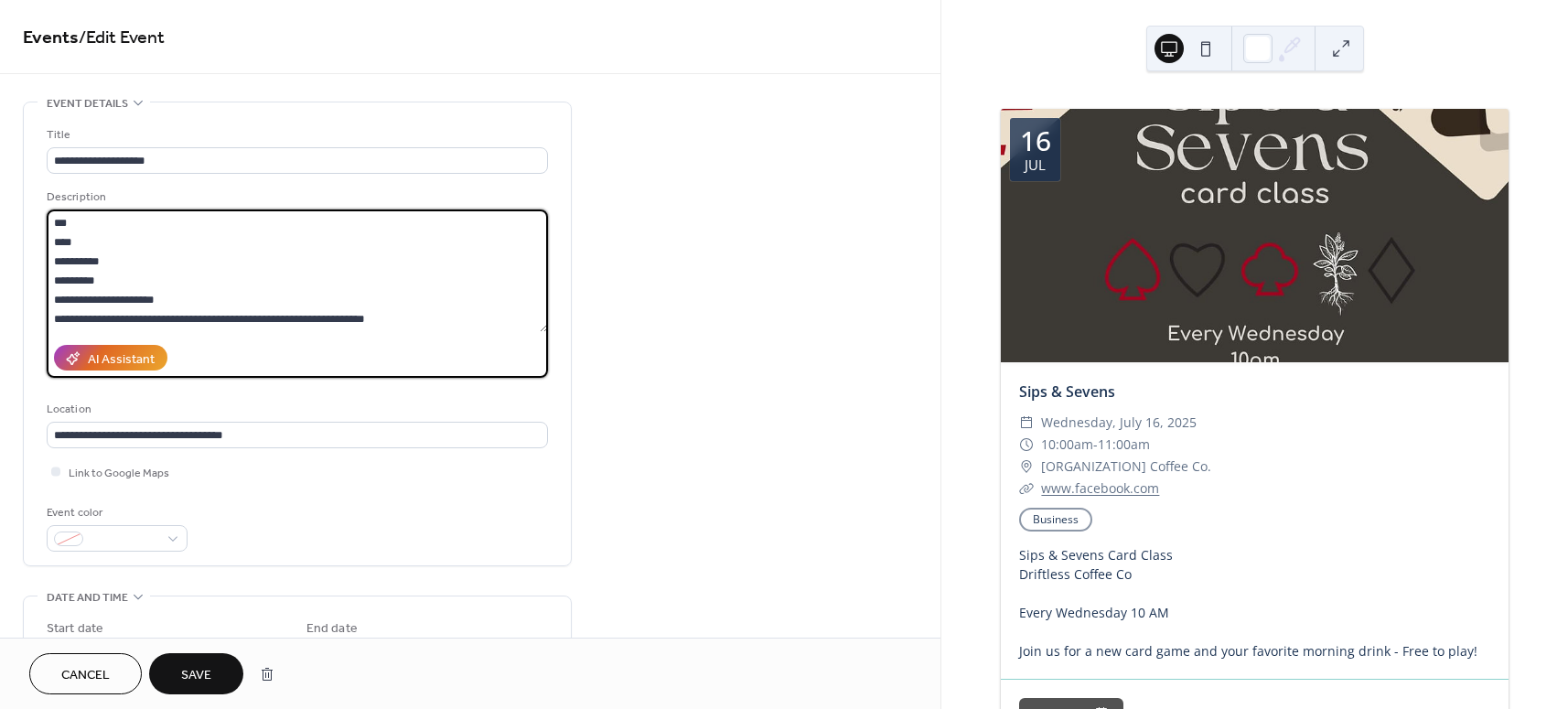 scroll, scrollTop: 0, scrollLeft: 0, axis: both 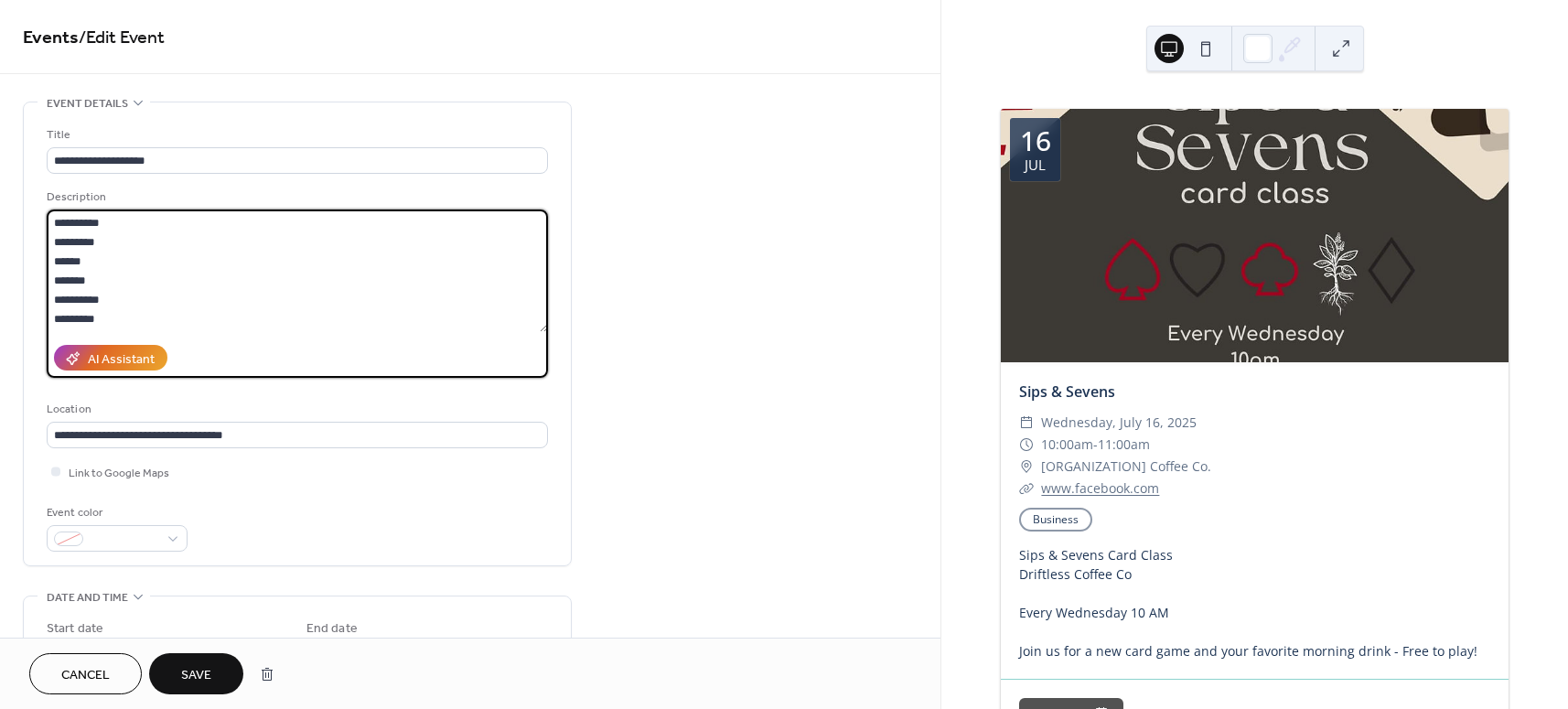 click on "**********" at bounding box center [297, 271] 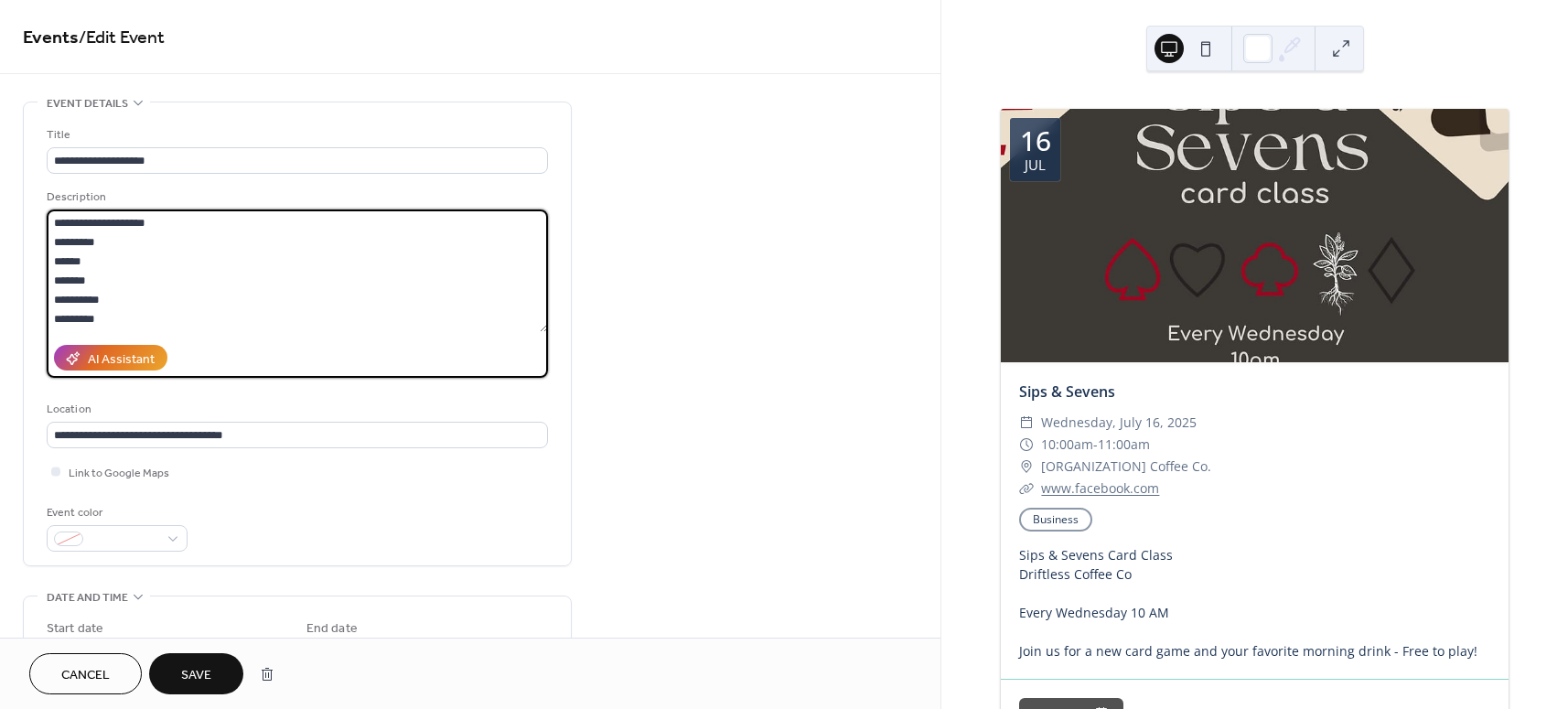 drag, startPoint x: 117, startPoint y: 281, endPoint x: 55, endPoint y: 280, distance: 62.008064 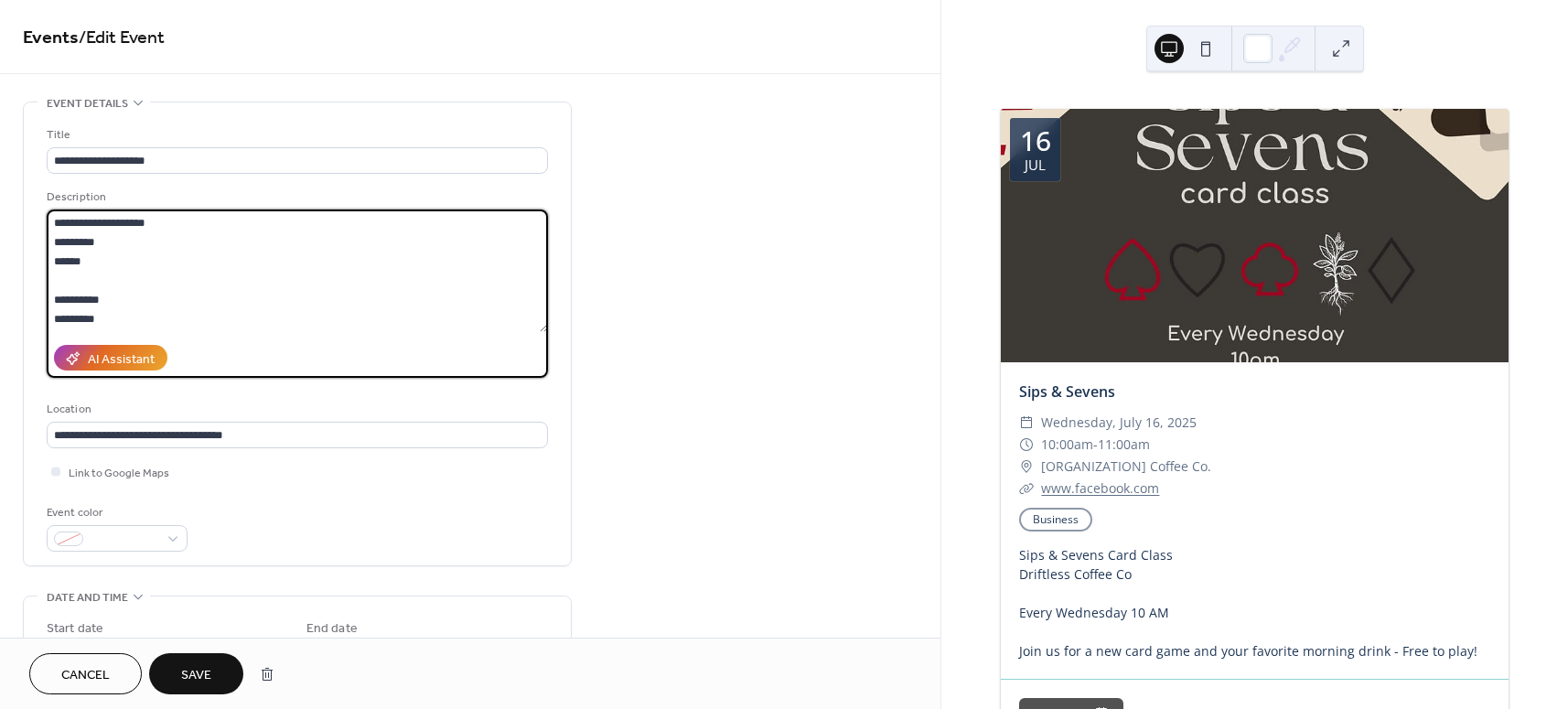 click on "**********" at bounding box center [297, 271] 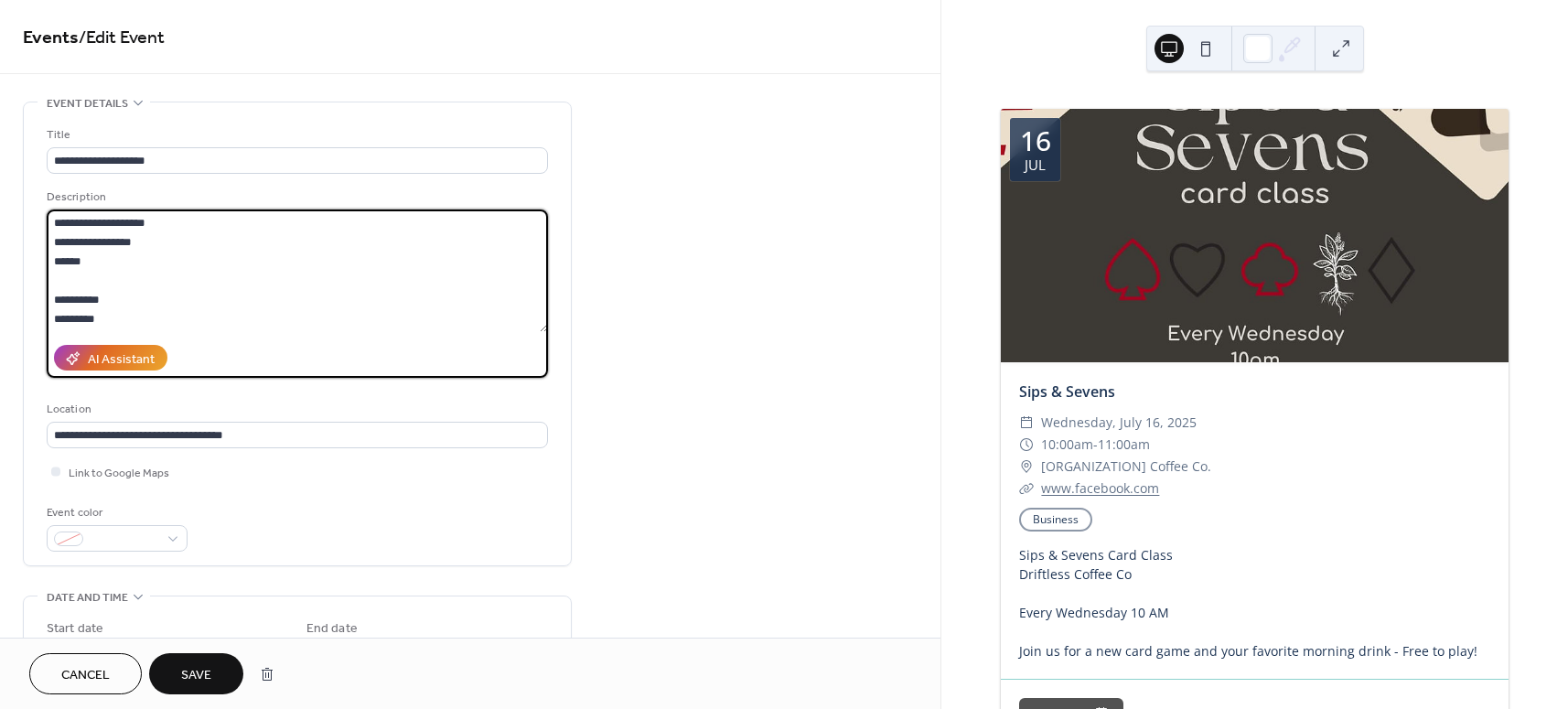 click on "**********" at bounding box center [297, 271] 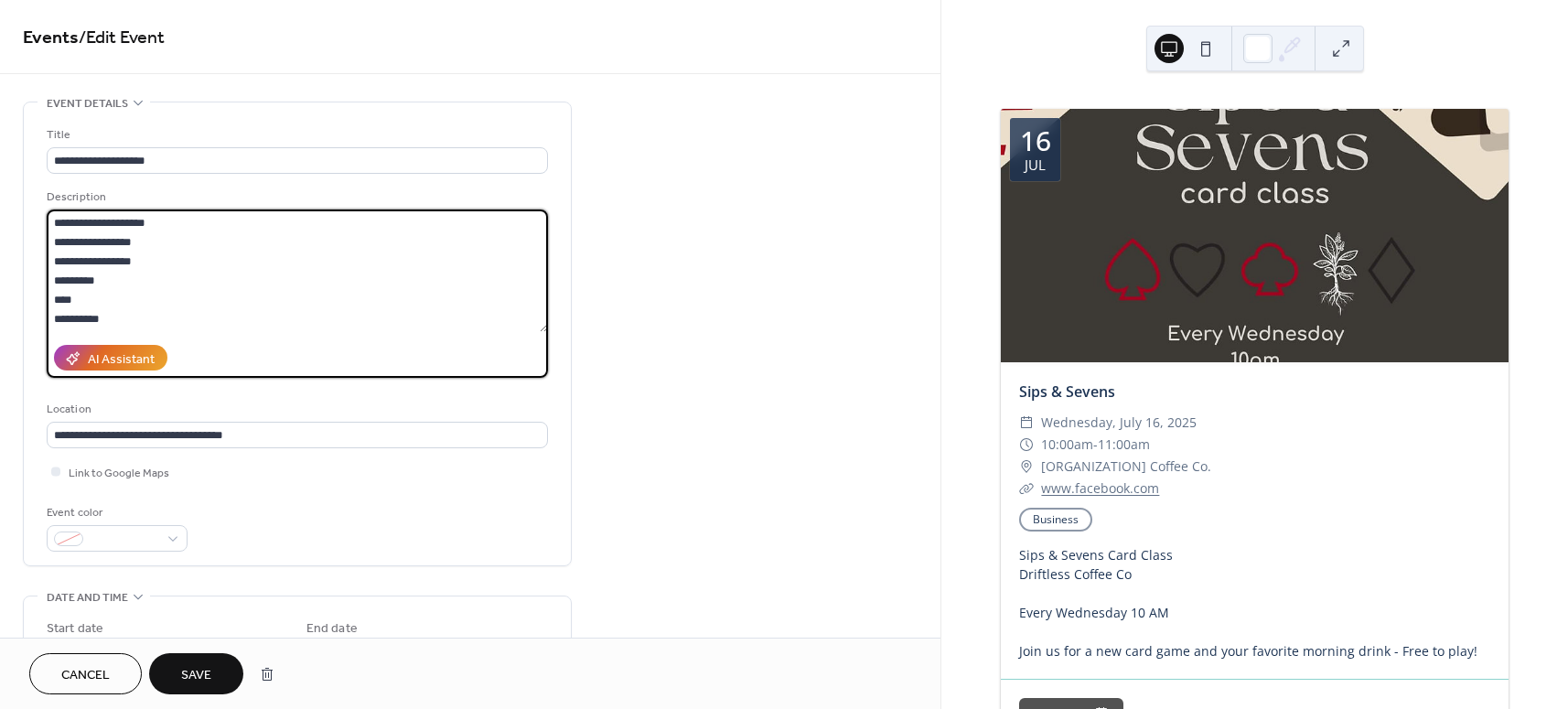click on "**********" at bounding box center [297, 271] 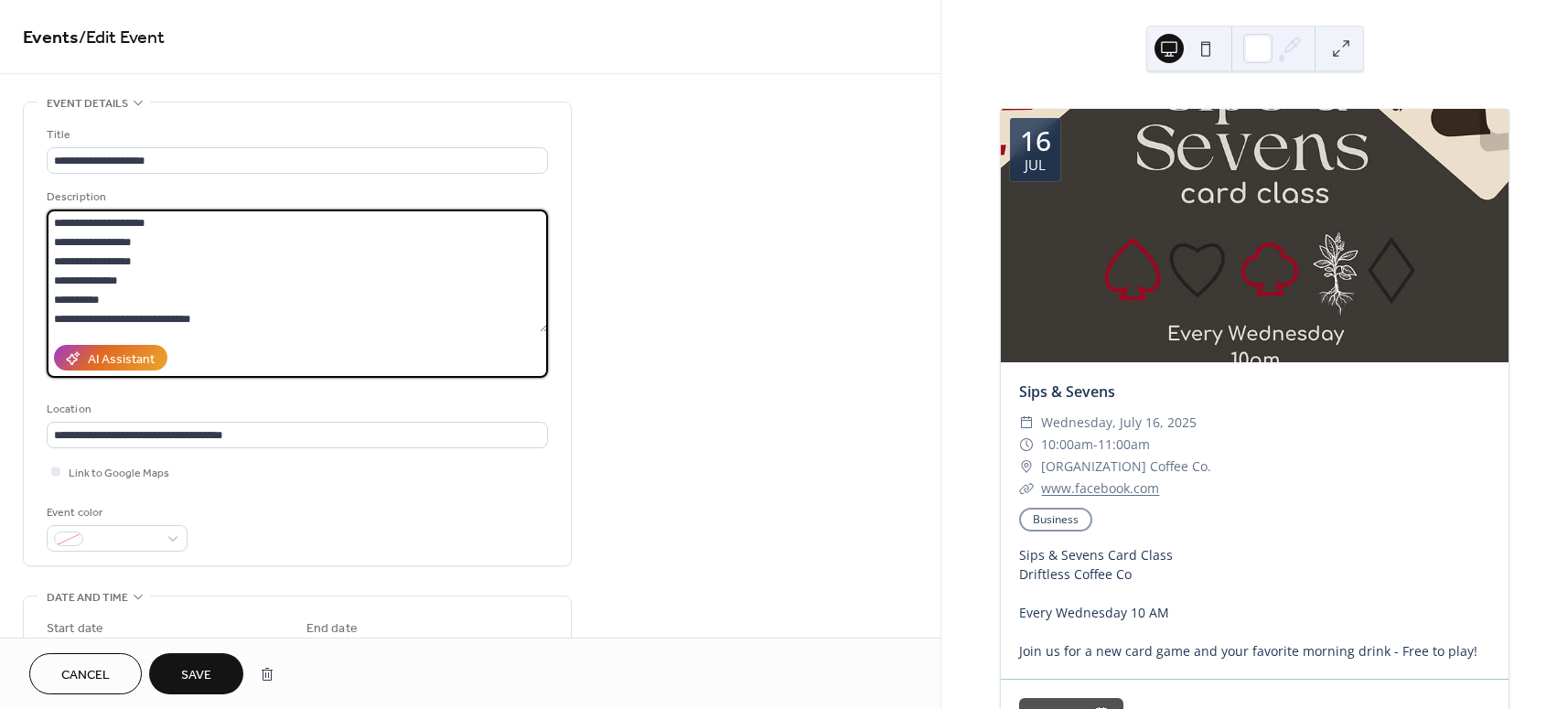 click on "**********" at bounding box center (297, 271) 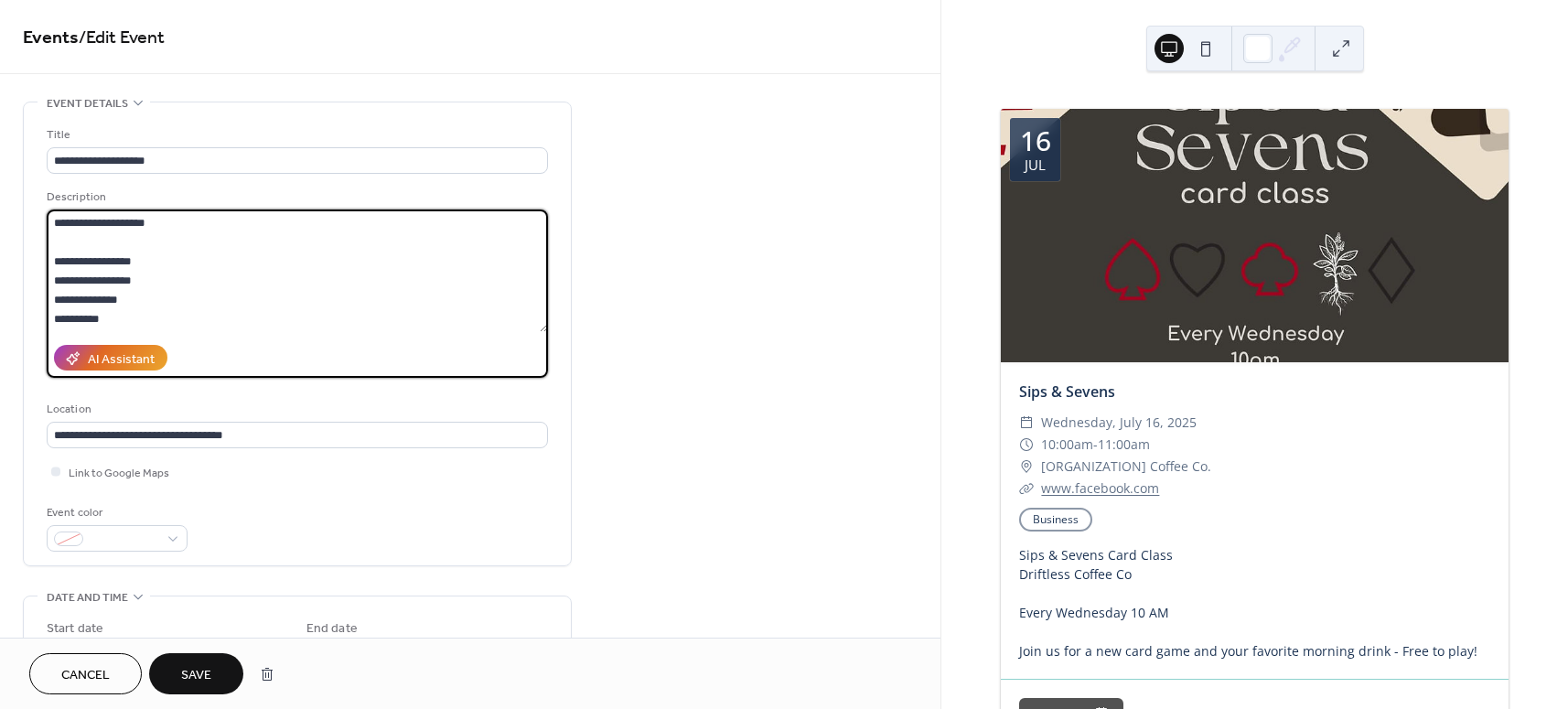 click on "**********" at bounding box center (297, 271) 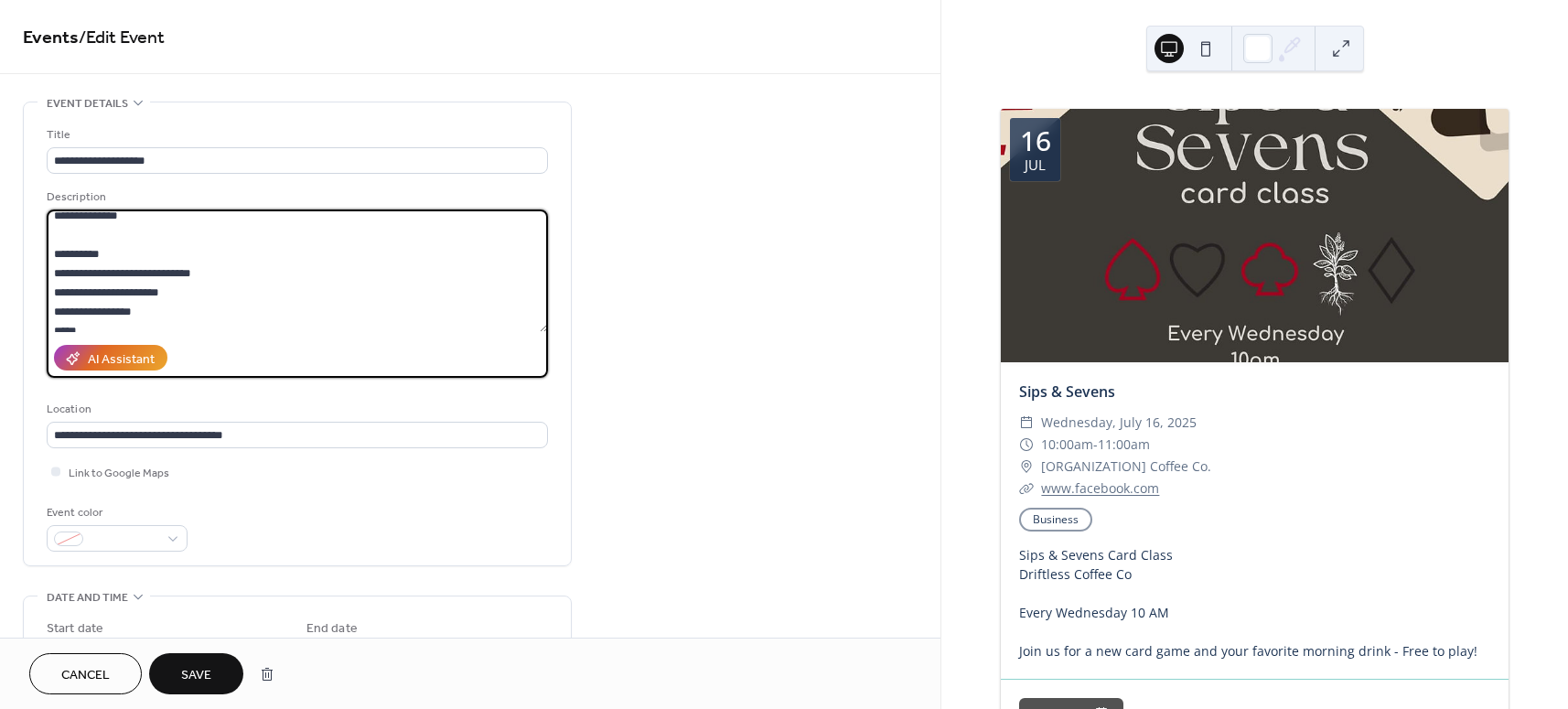 scroll, scrollTop: 97, scrollLeft: 0, axis: vertical 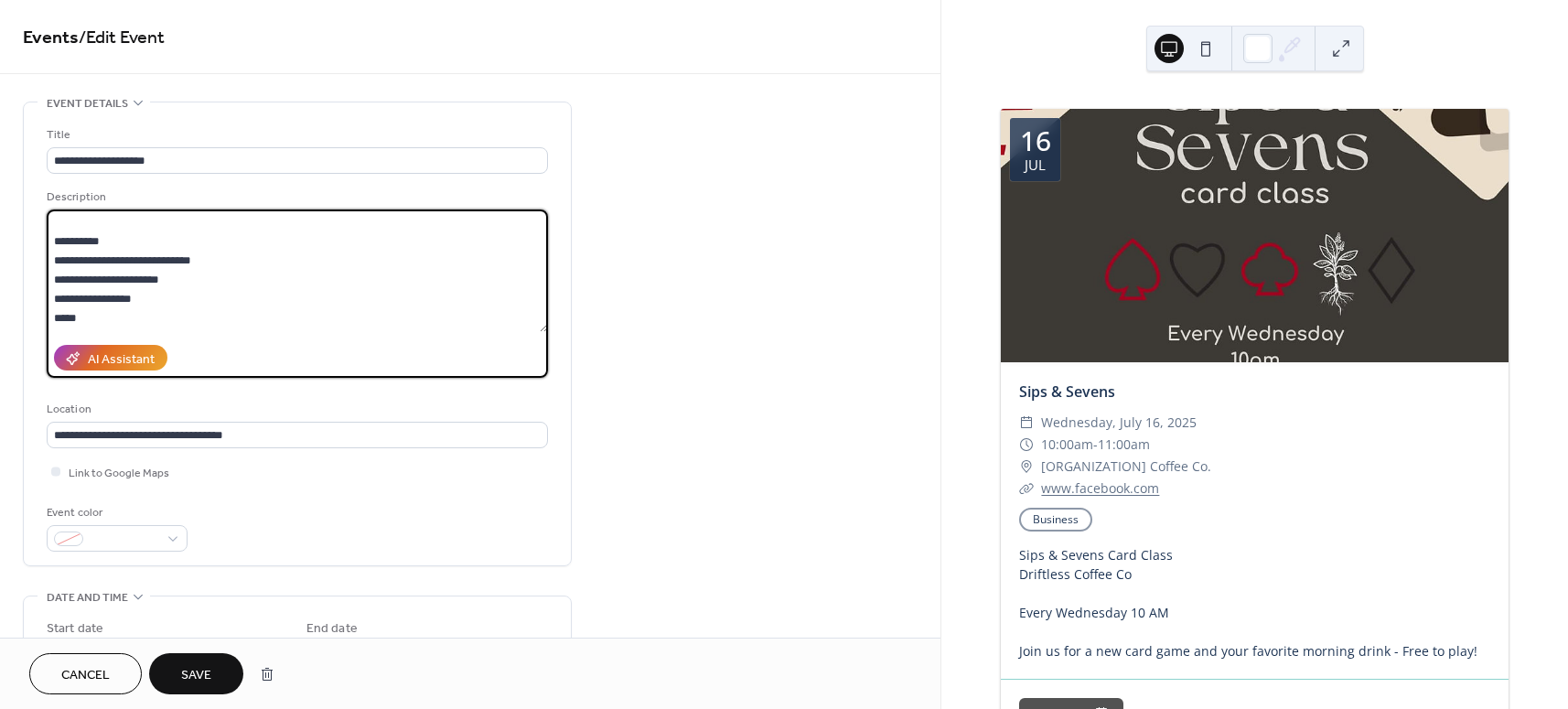click on "**********" at bounding box center [297, 271] 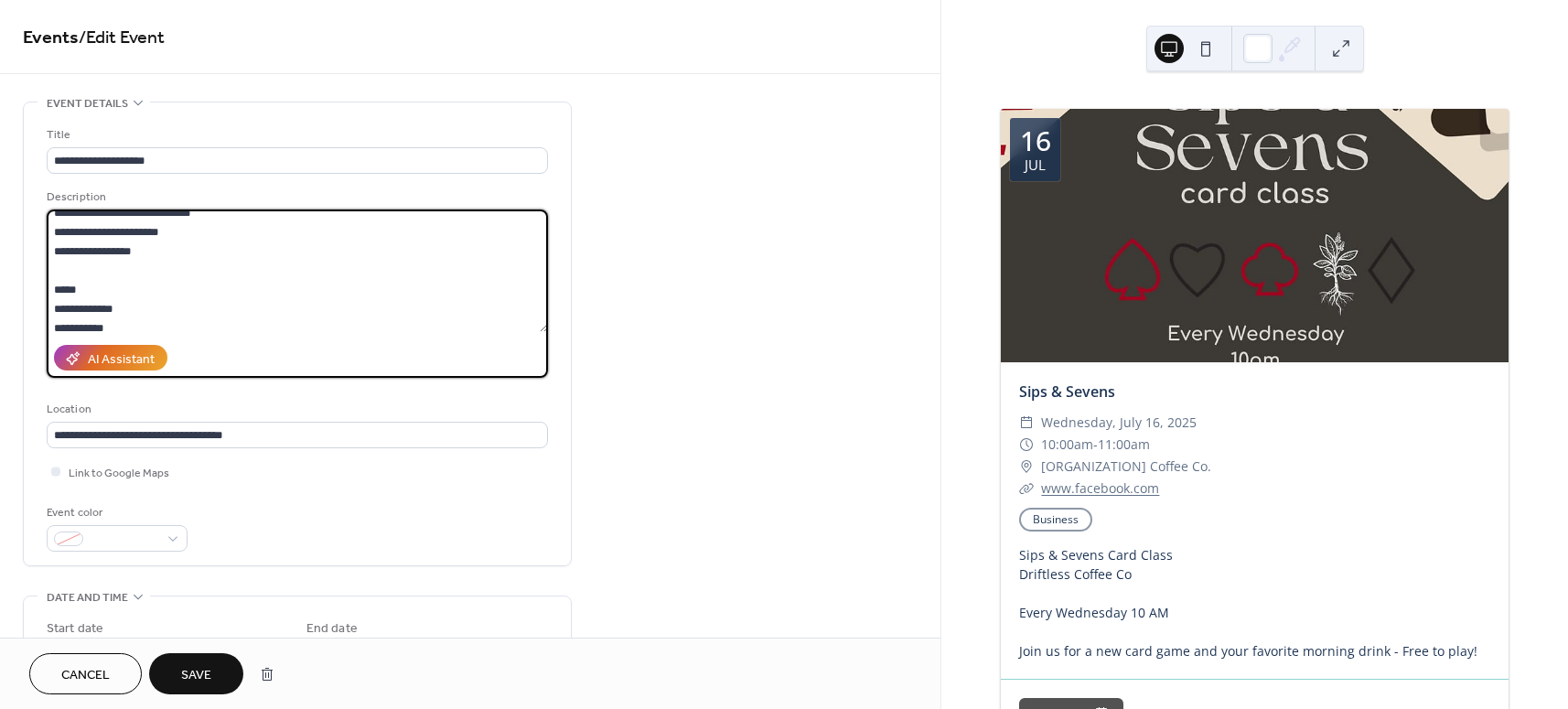scroll, scrollTop: 170, scrollLeft: 0, axis: vertical 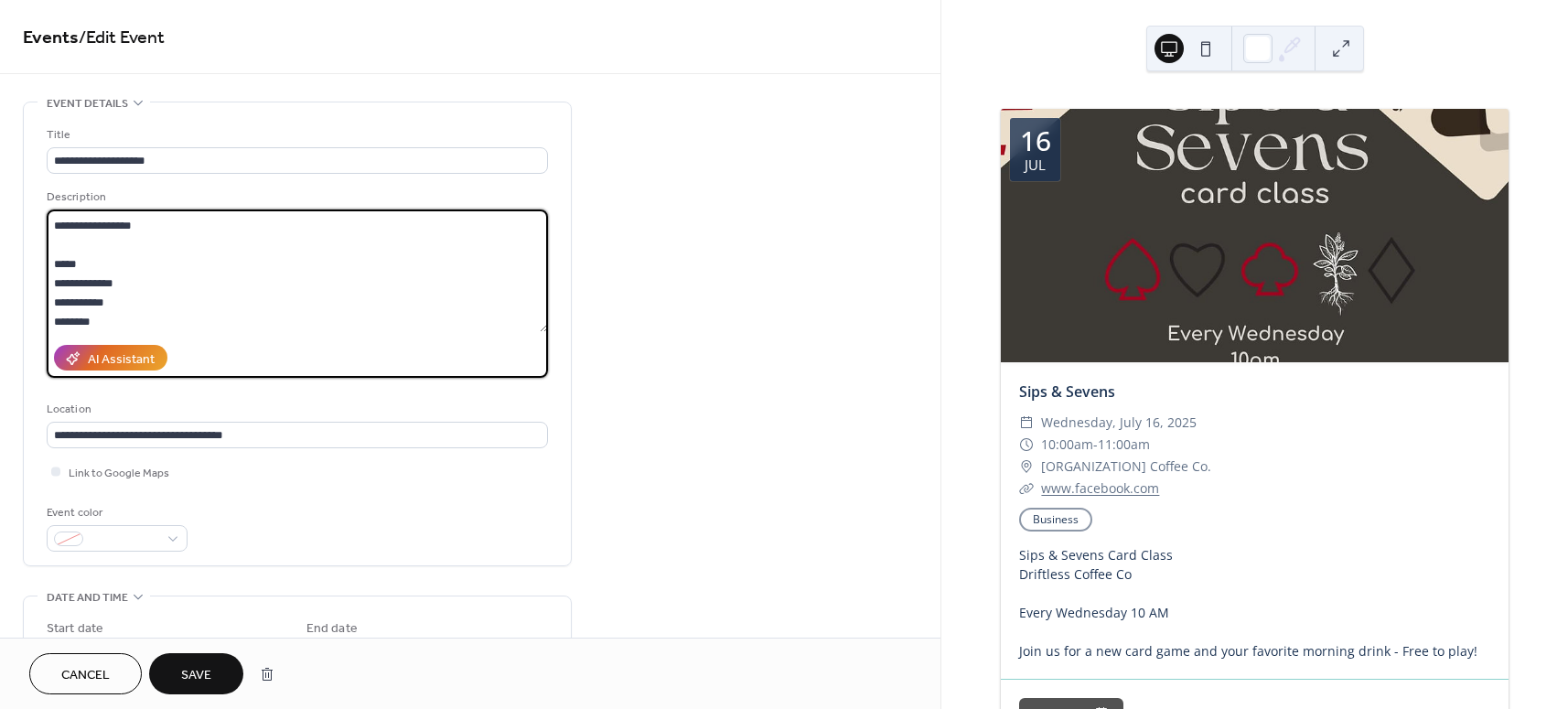 click on "**********" at bounding box center [297, 271] 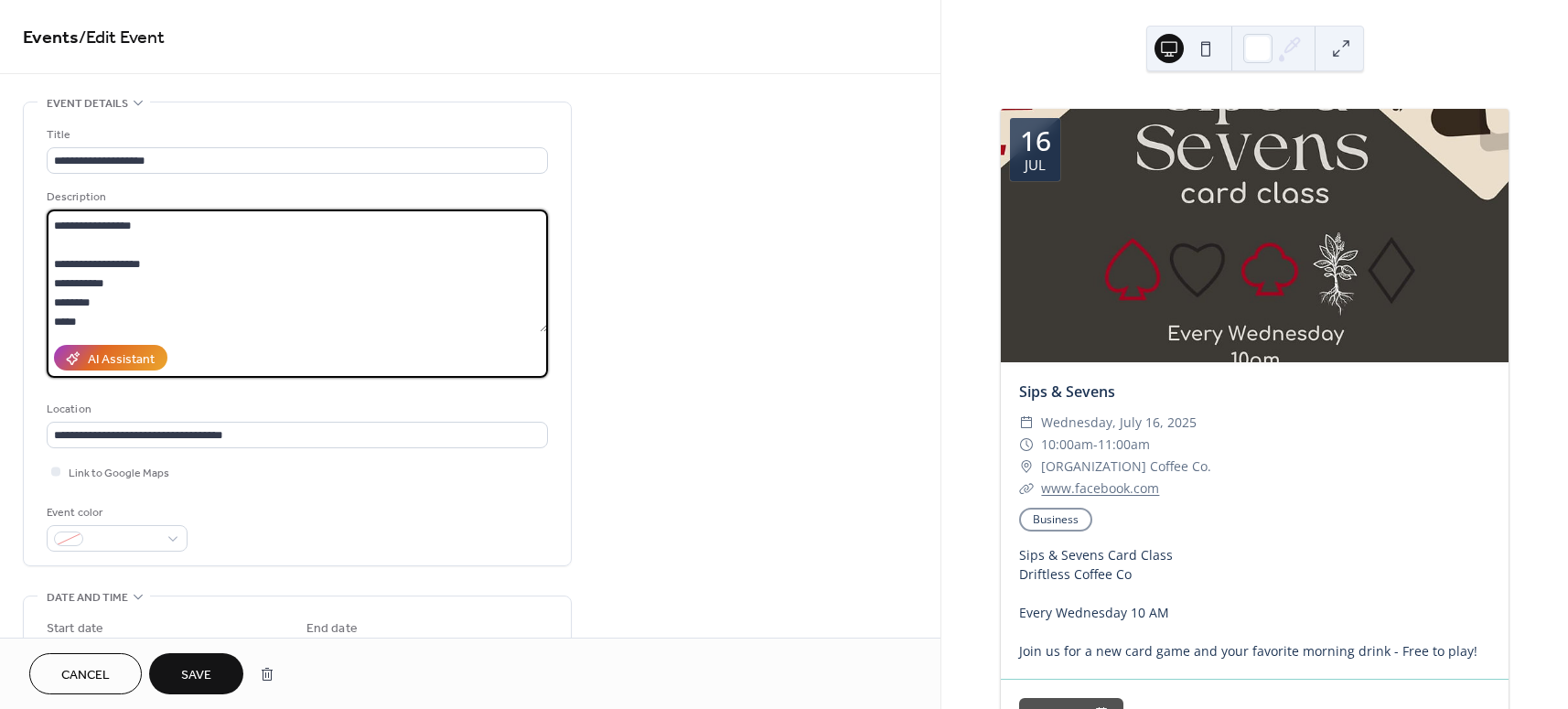 click on "**********" at bounding box center [297, 271] 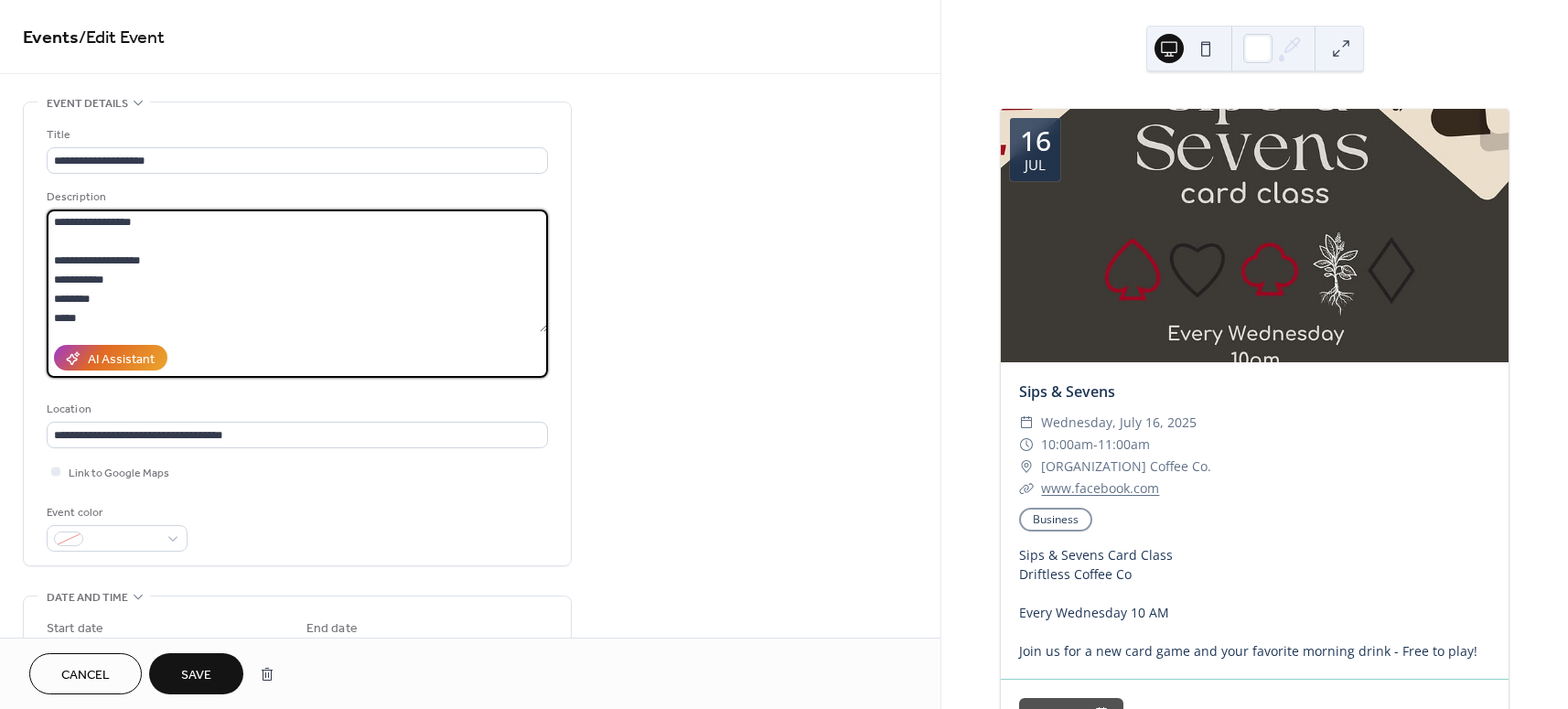 drag, startPoint x: 92, startPoint y: 316, endPoint x: 50, endPoint y: 282, distance: 54.03702 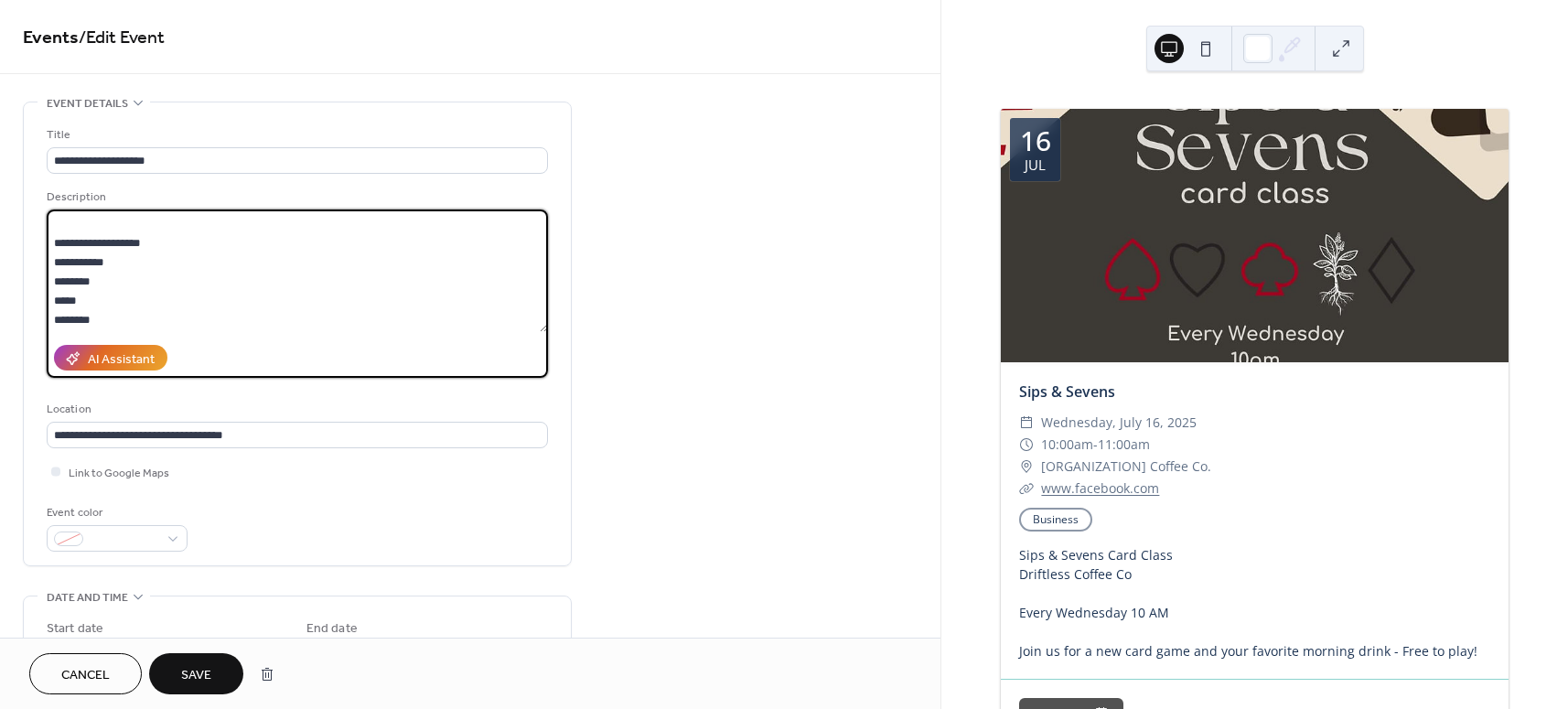 scroll, scrollTop: 193, scrollLeft: 0, axis: vertical 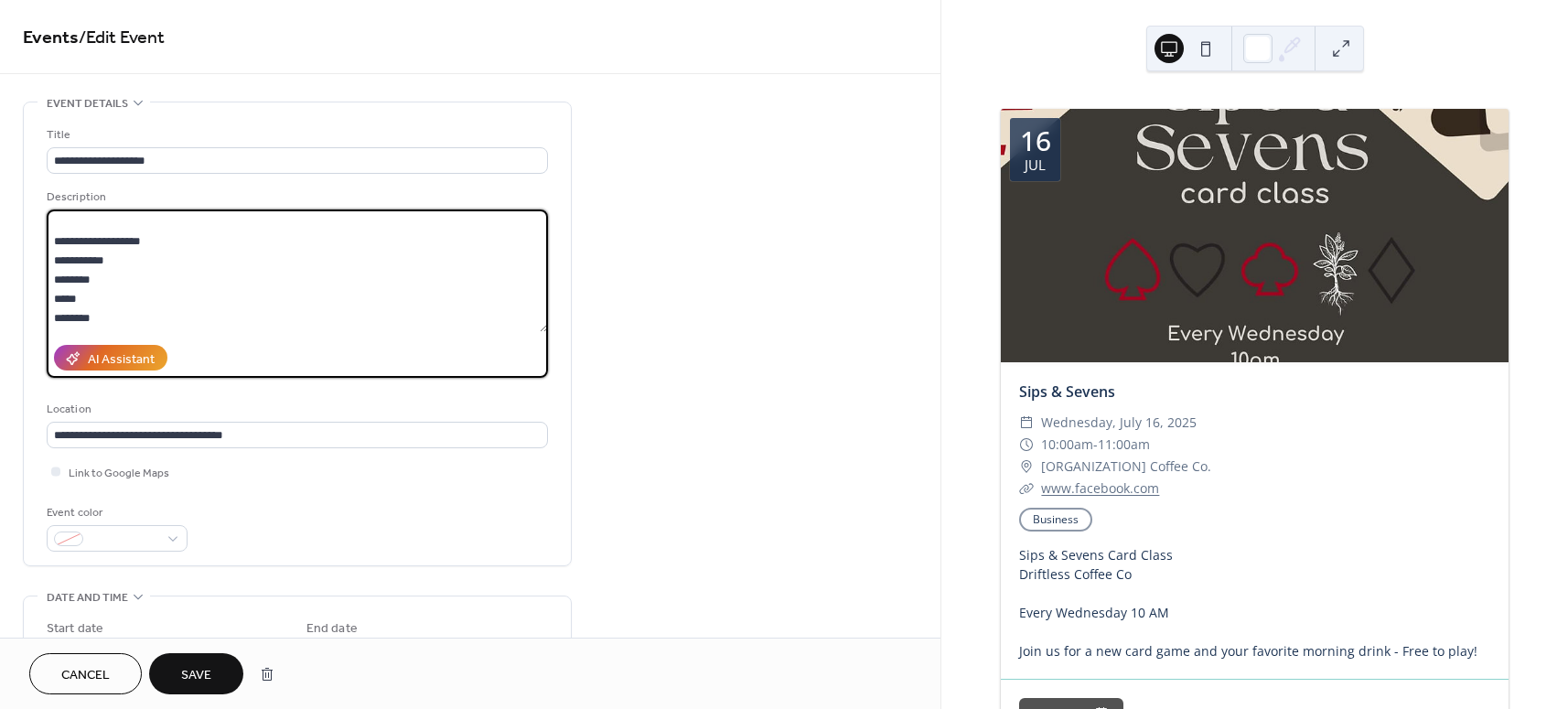 drag, startPoint x: 104, startPoint y: 317, endPoint x: 48, endPoint y: 264, distance: 77.10383 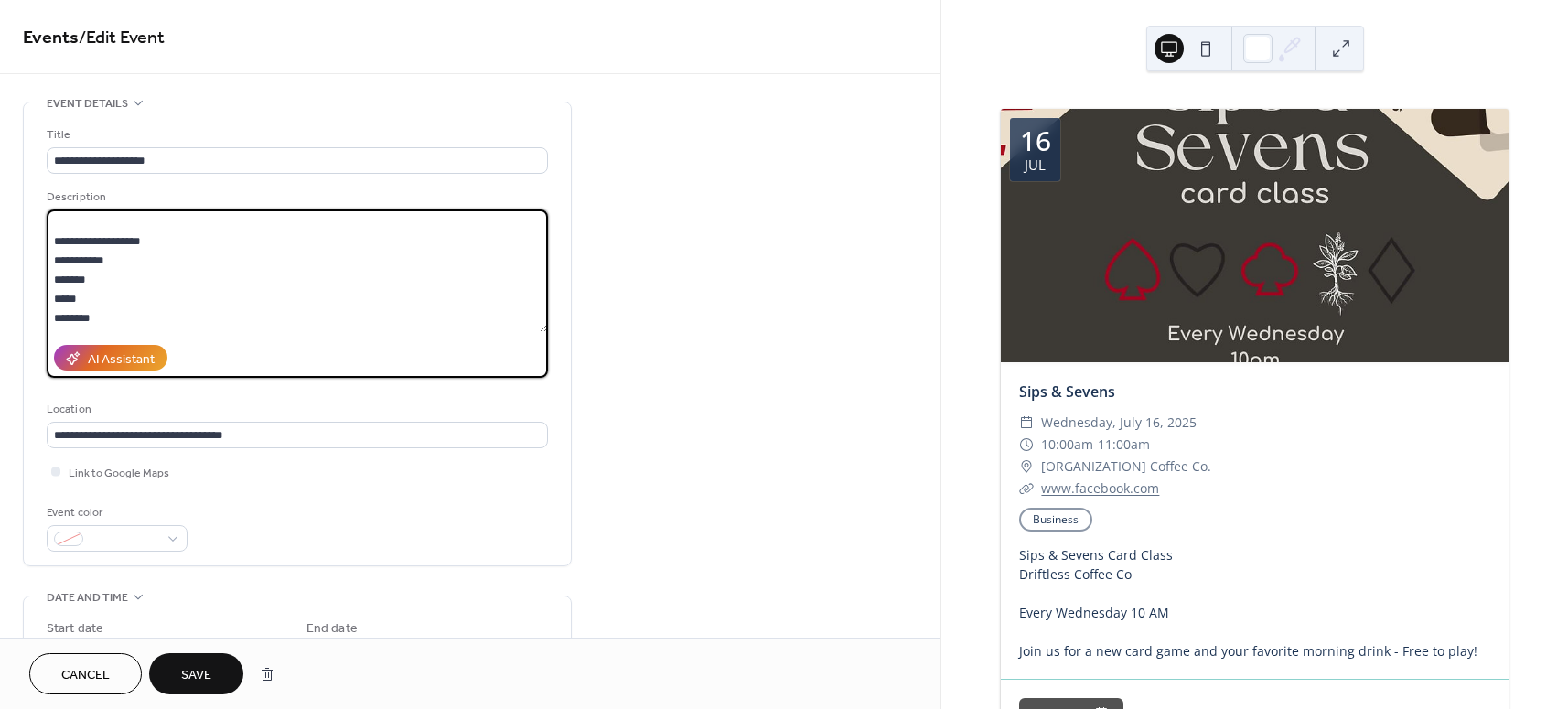 drag, startPoint x: 113, startPoint y: 316, endPoint x: 48, endPoint y: 266, distance: 82.0061 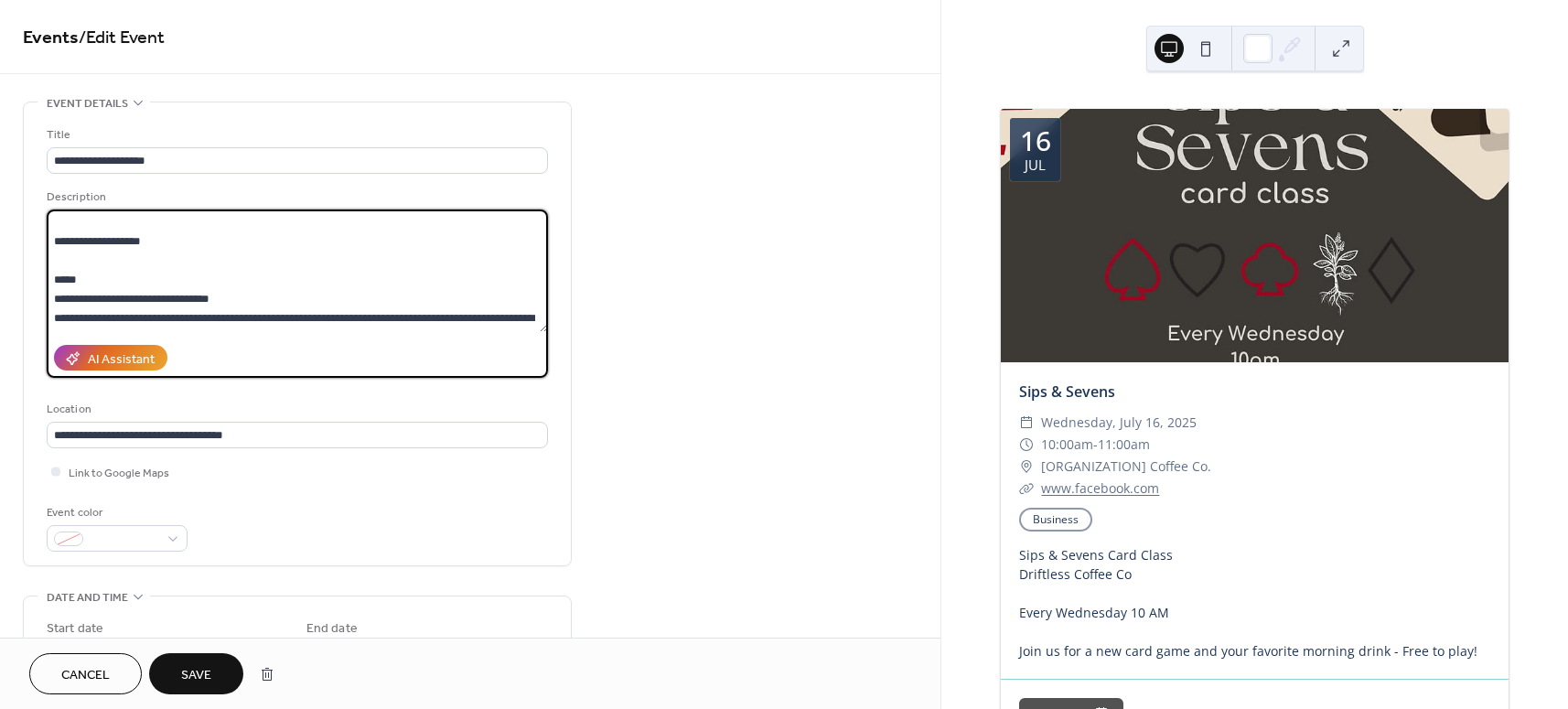 click on "**********" at bounding box center (297, 271) 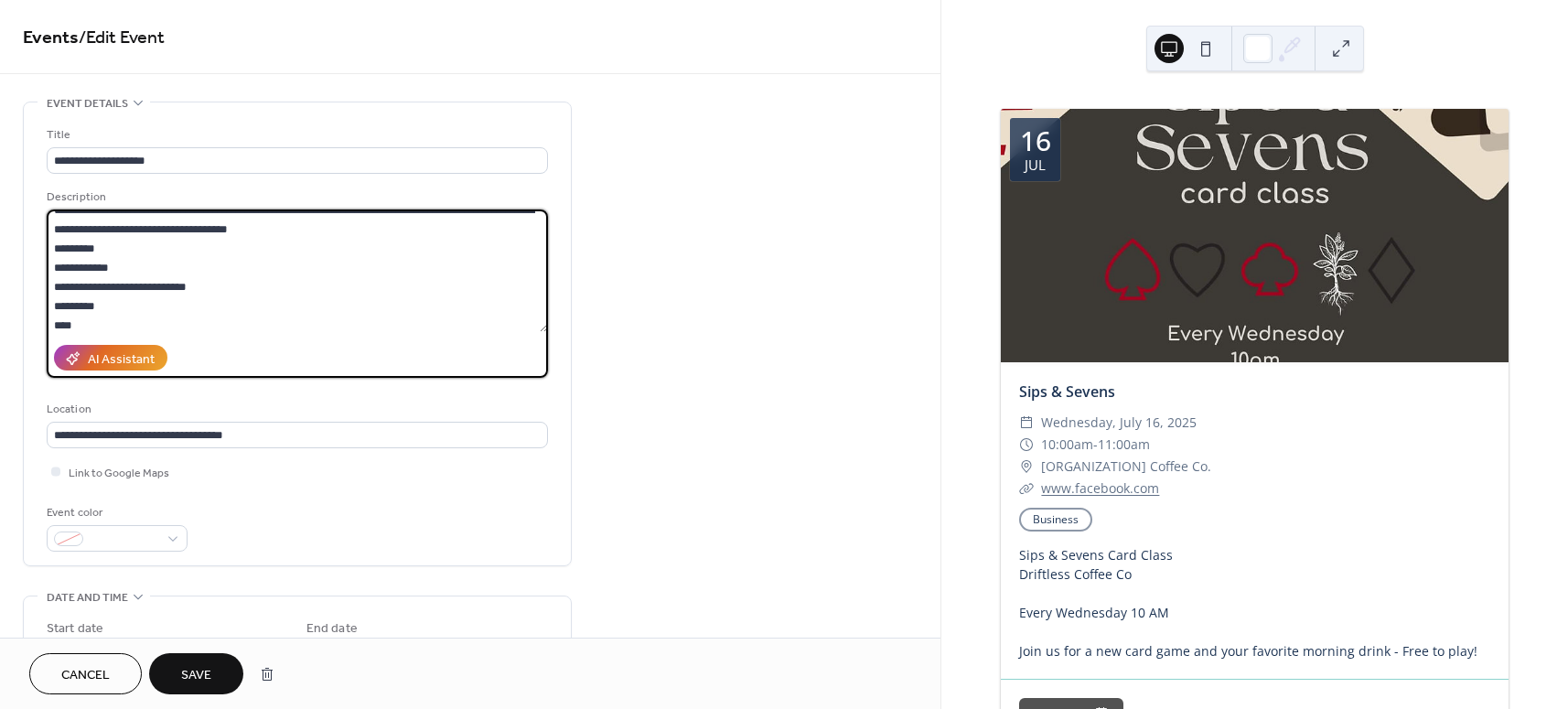 scroll, scrollTop: 283, scrollLeft: 0, axis: vertical 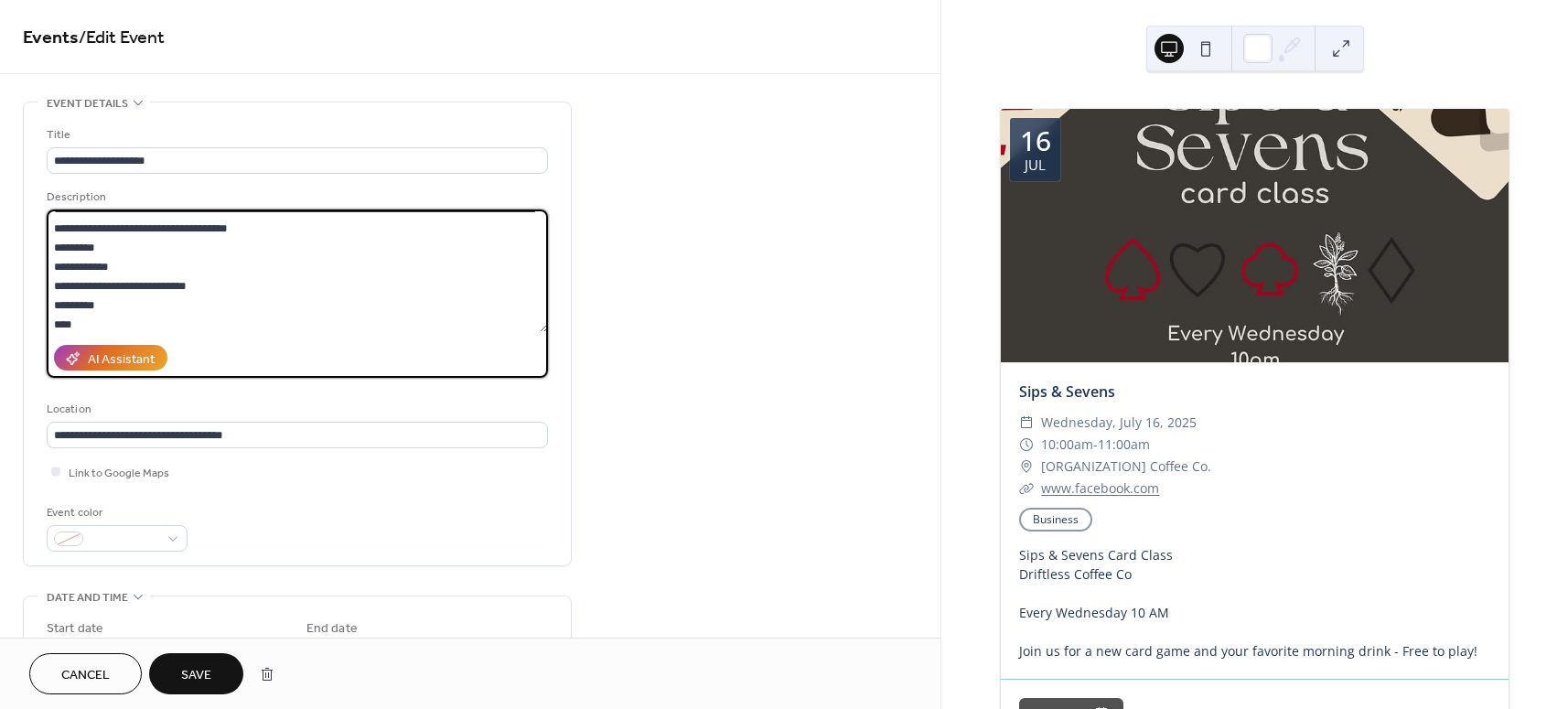 click on "**********" at bounding box center (297, 271) 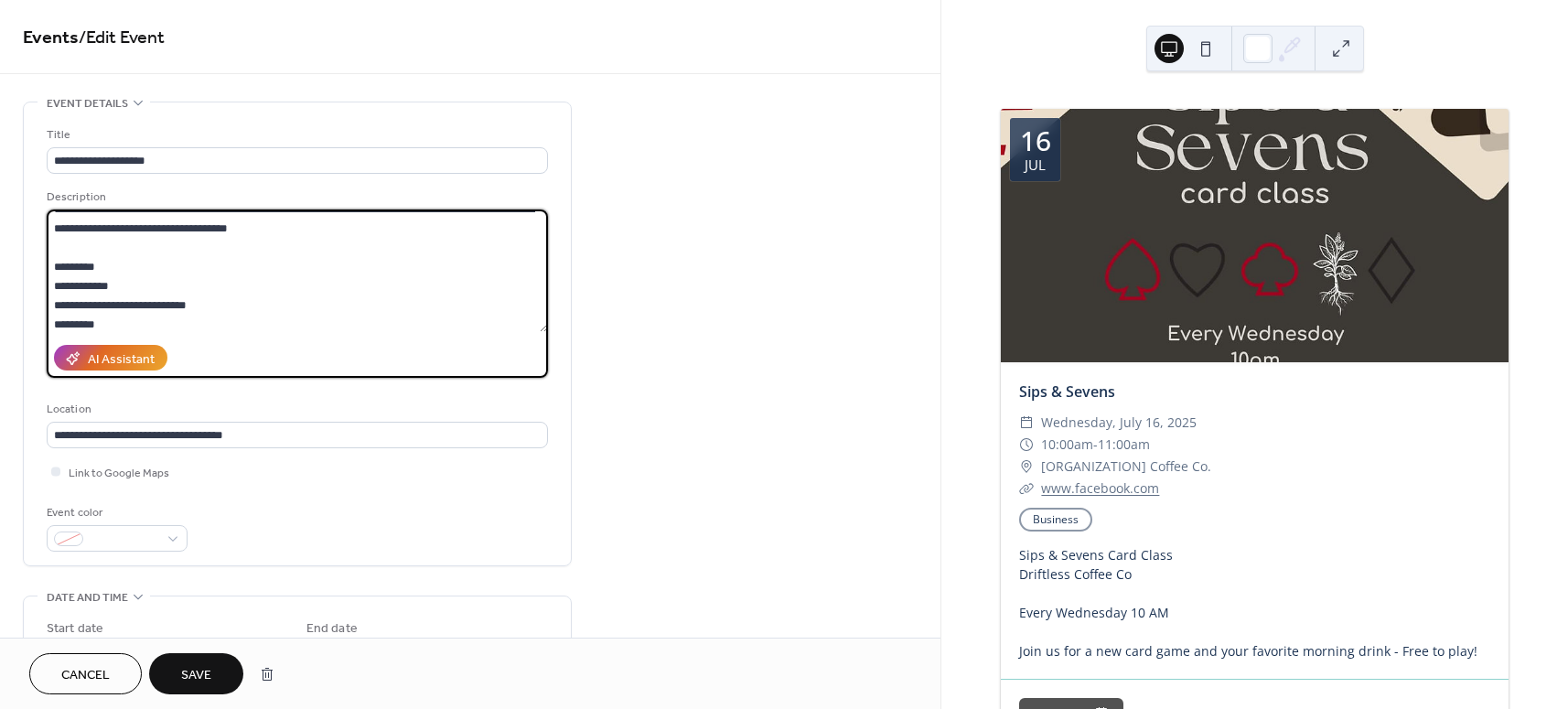 scroll, scrollTop: 310, scrollLeft: 0, axis: vertical 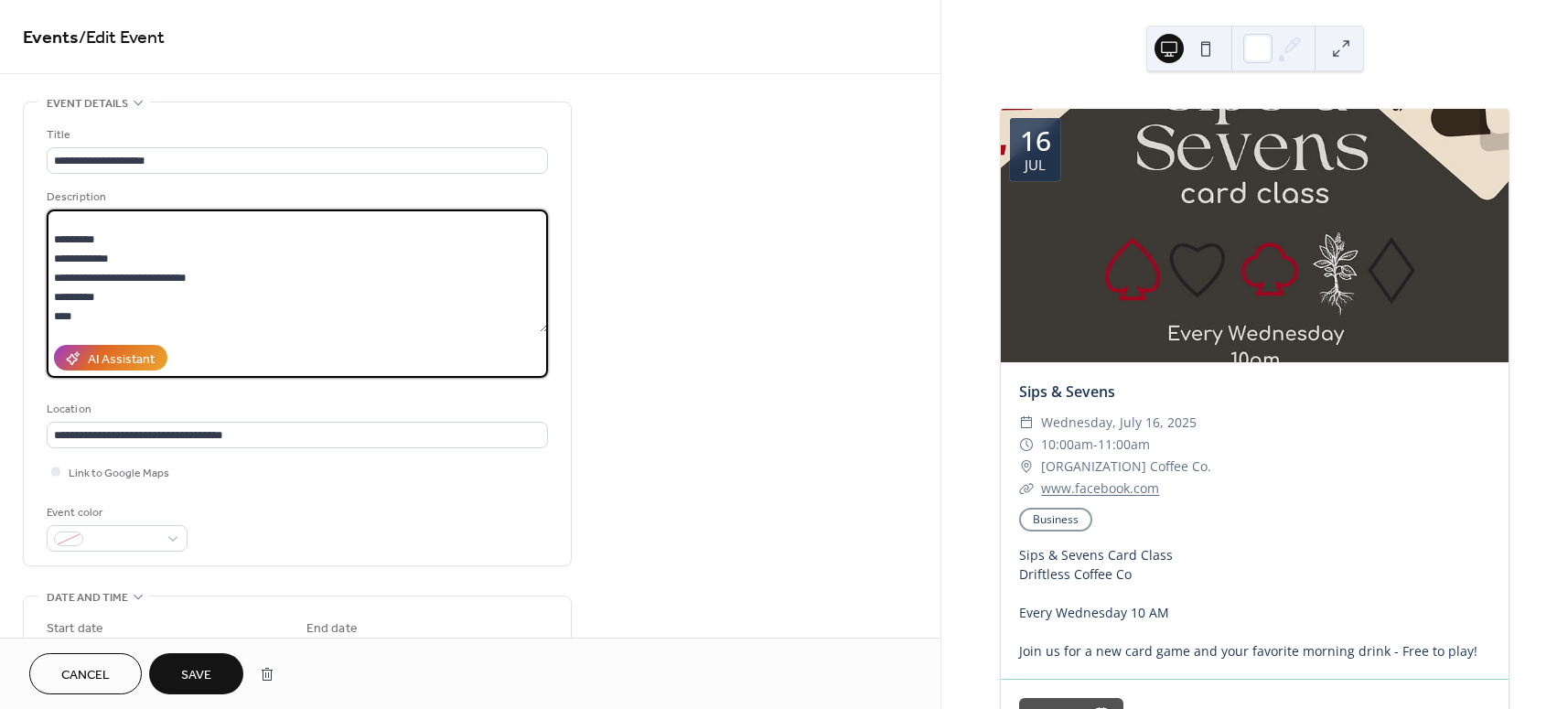 click on "**********" at bounding box center [297, 271] 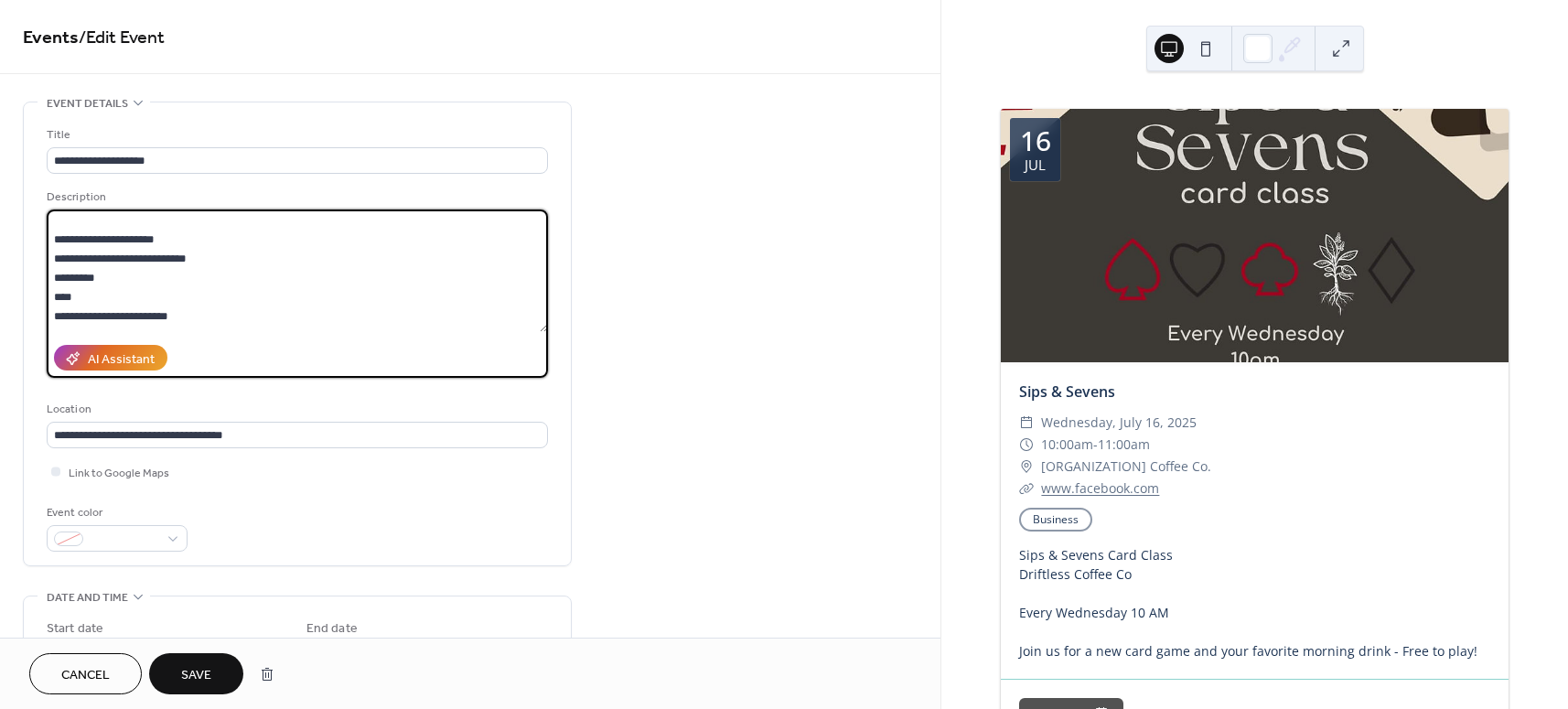 click on "**********" at bounding box center [297, 271] 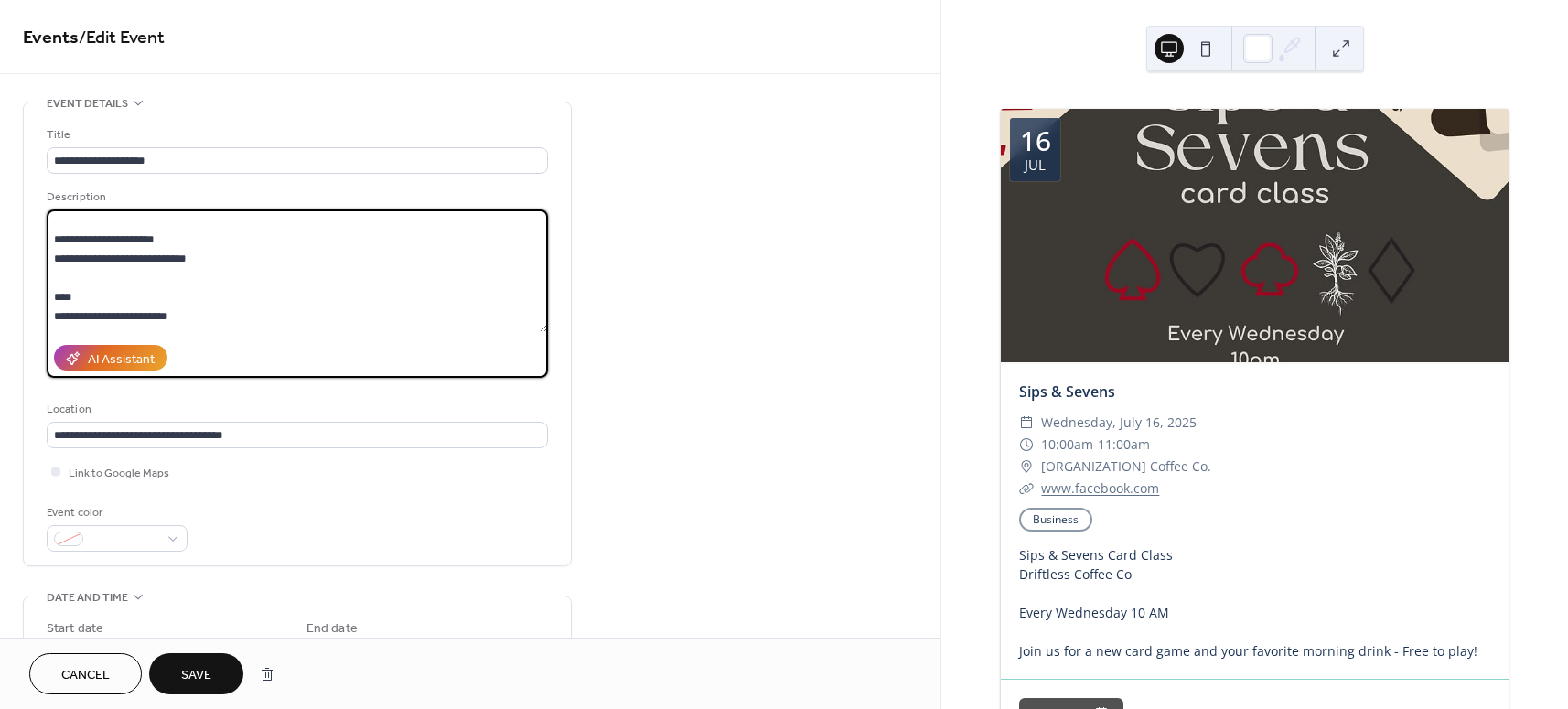 click on "**********" at bounding box center (297, 271) 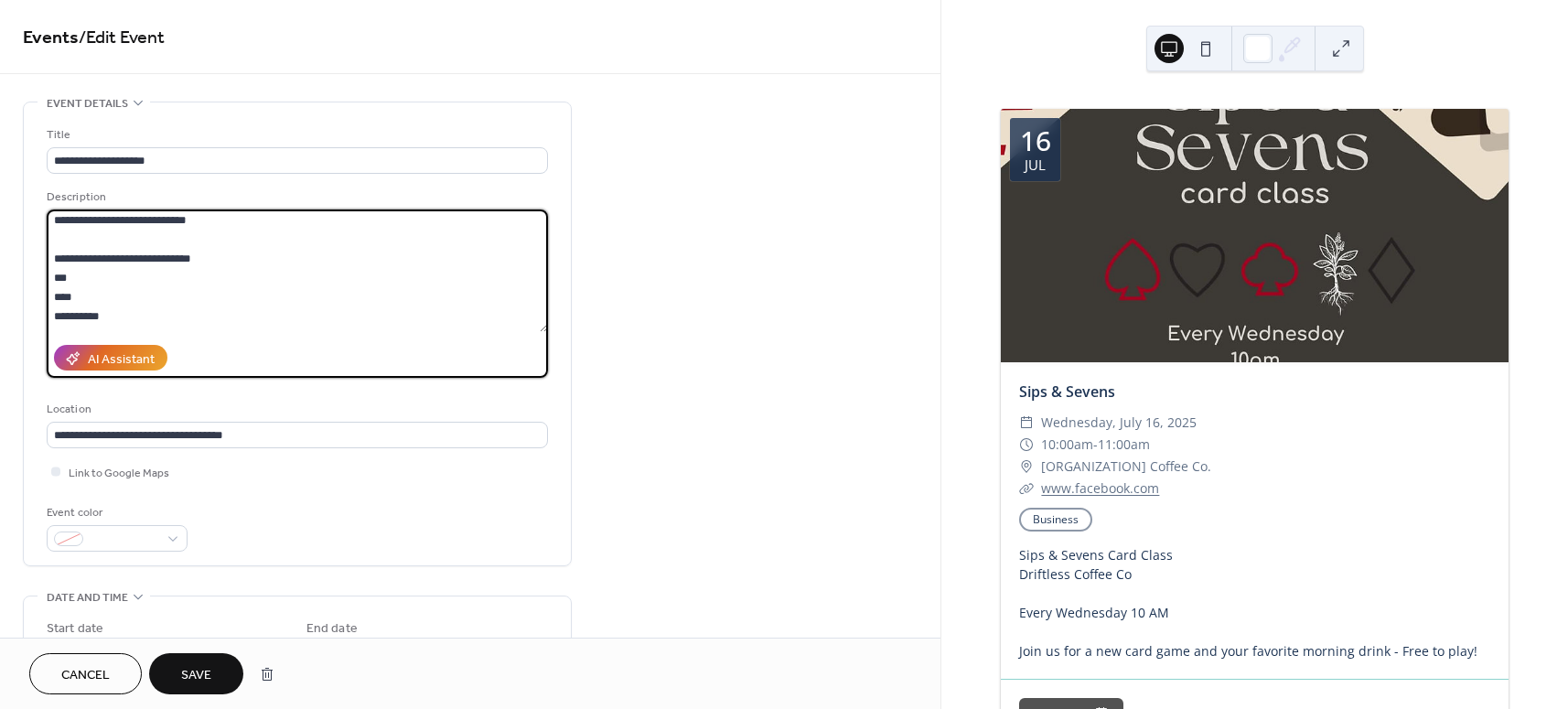 scroll, scrollTop: 388, scrollLeft: 0, axis: vertical 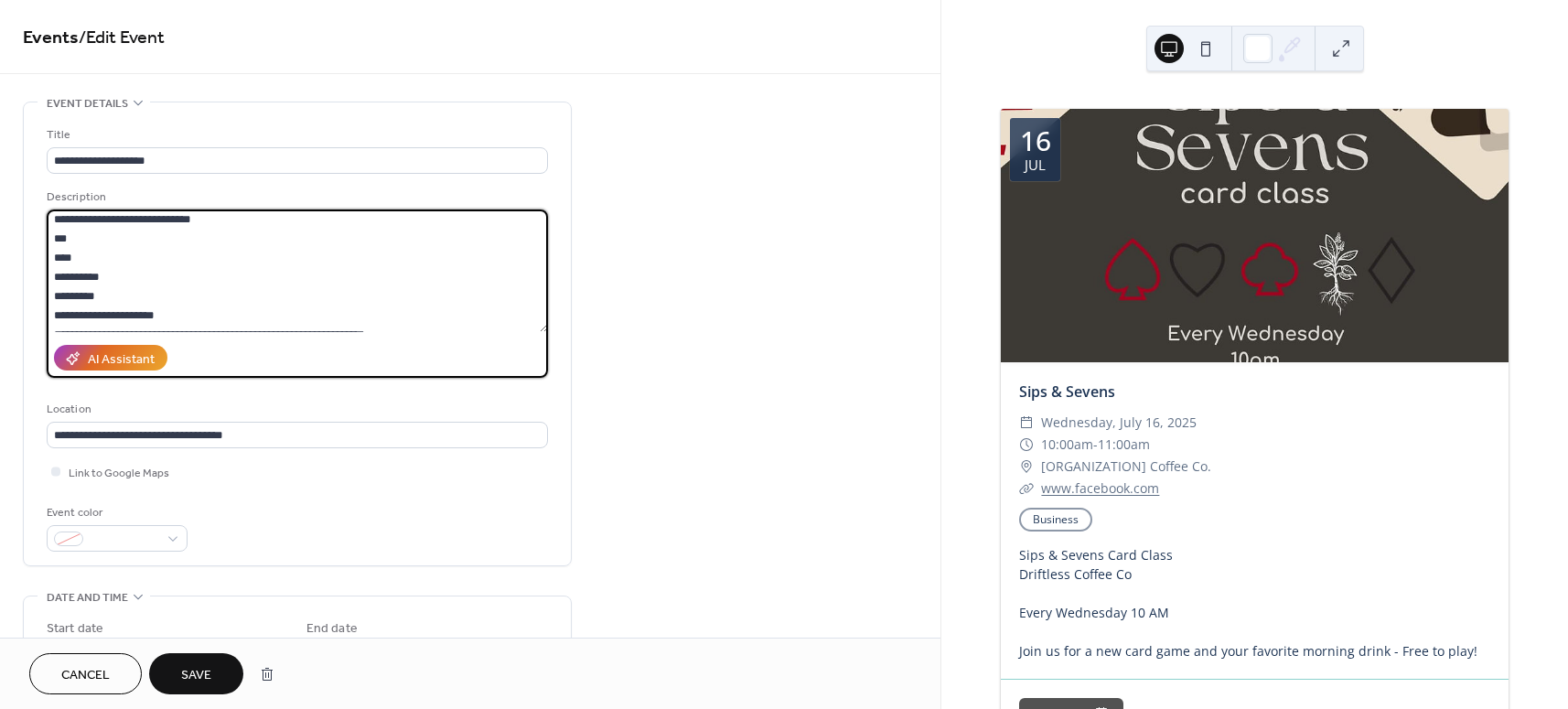 drag, startPoint x: 85, startPoint y: 261, endPoint x: 44, endPoint y: 242, distance: 45.18849 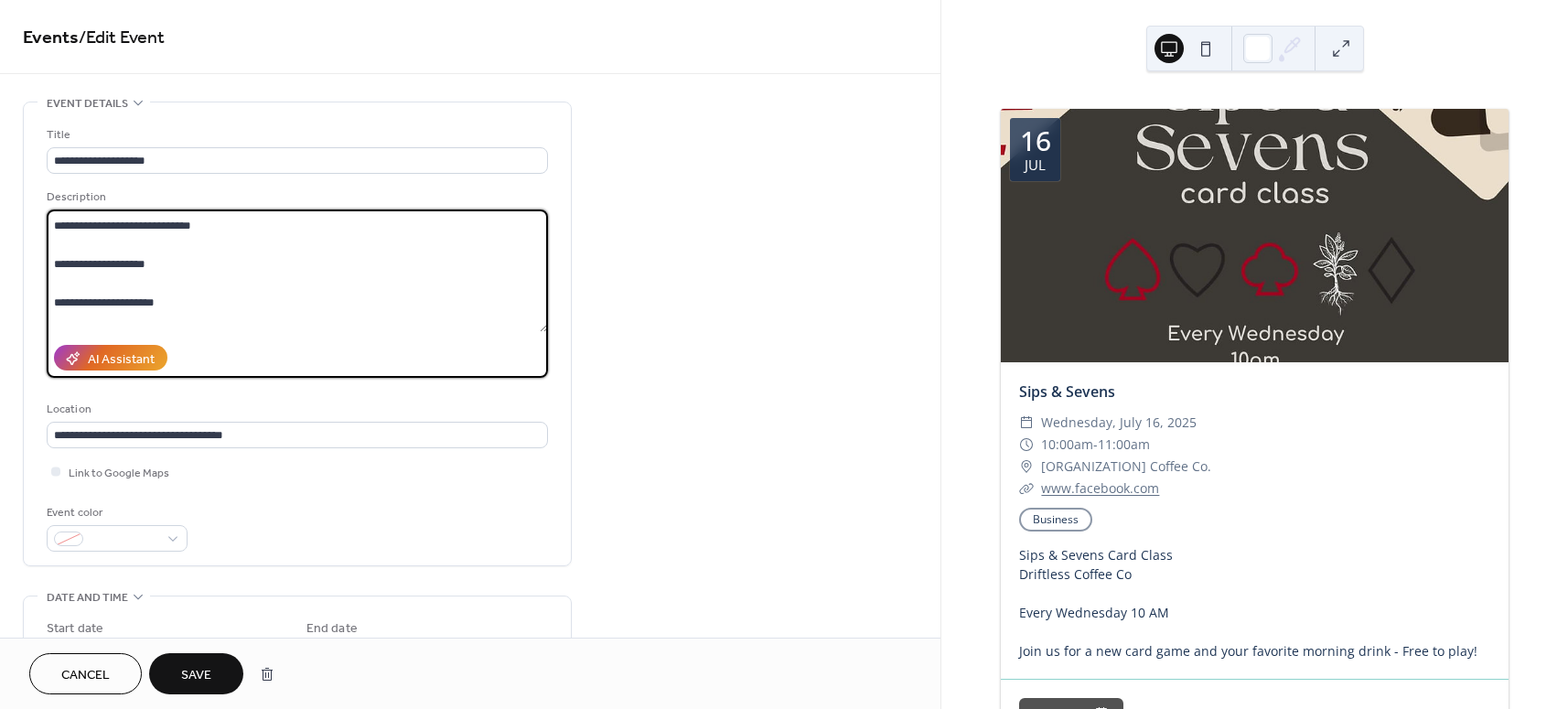 scroll, scrollTop: 401, scrollLeft: 0, axis: vertical 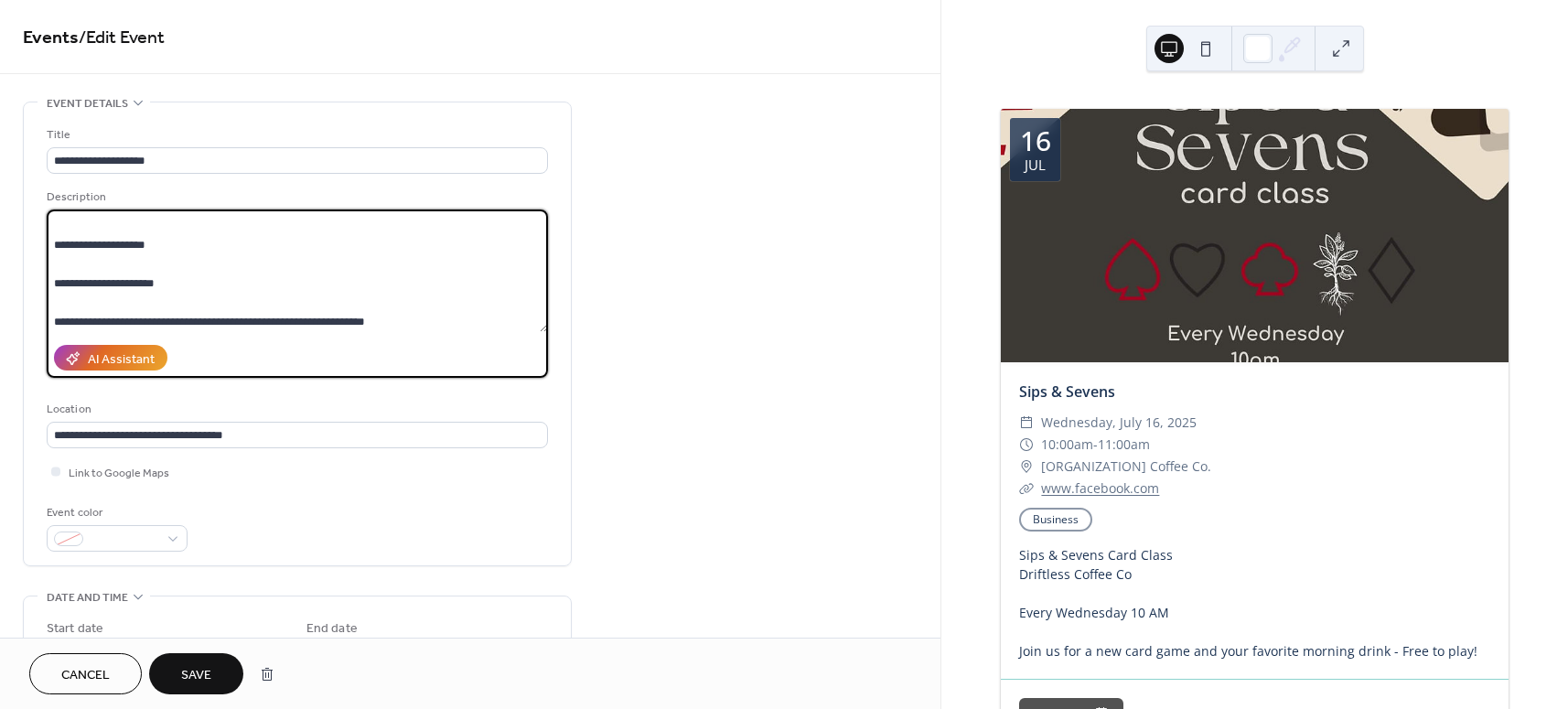 paste on "**********" 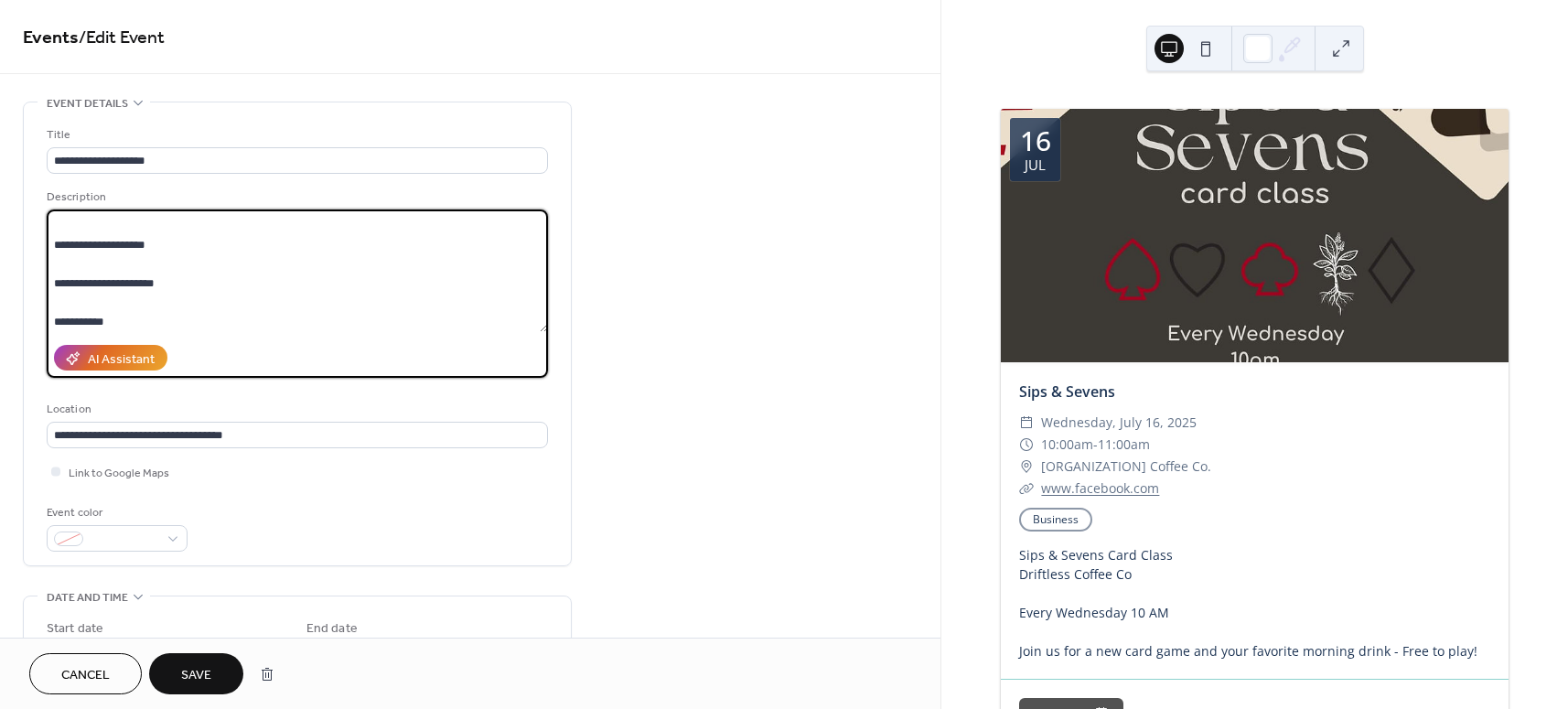 scroll, scrollTop: 420, scrollLeft: 0, axis: vertical 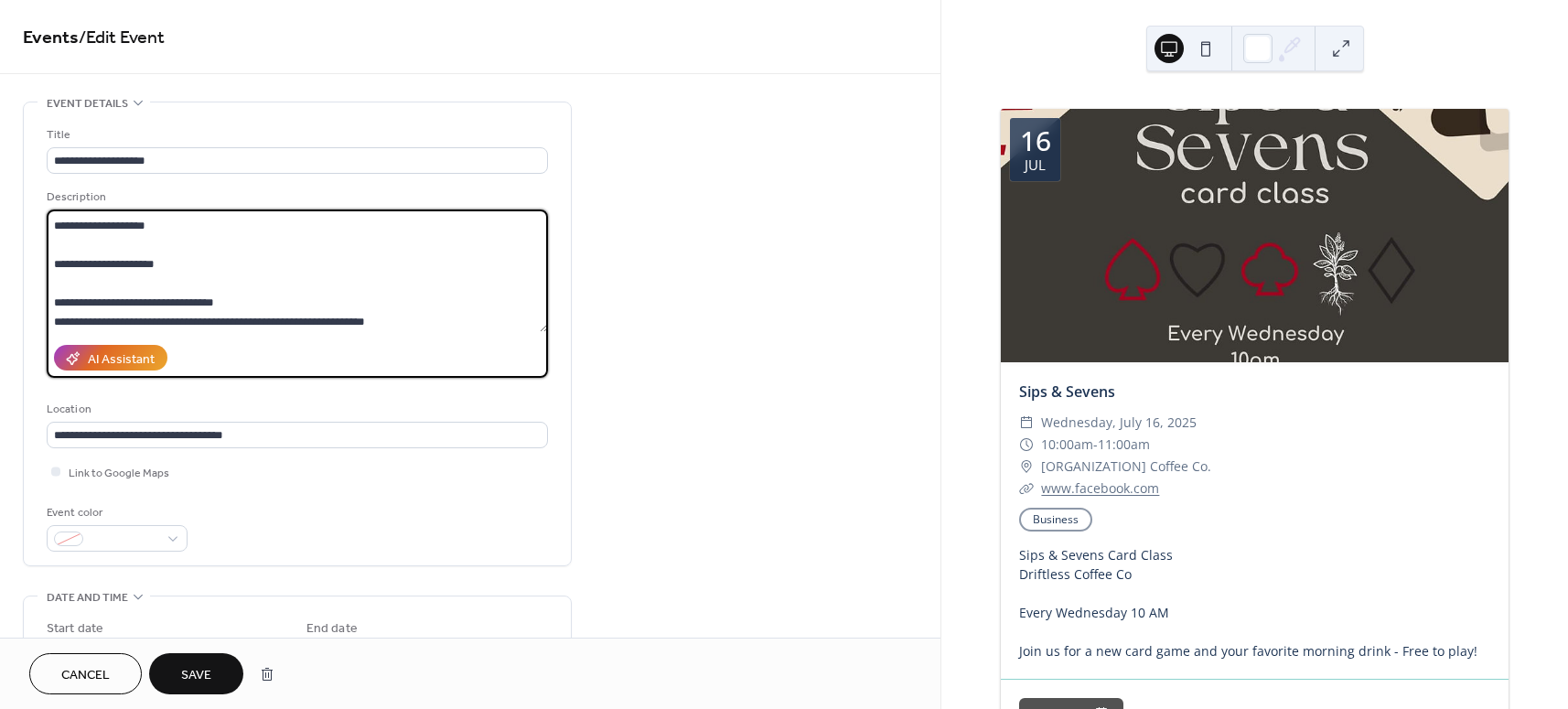 type on "**********" 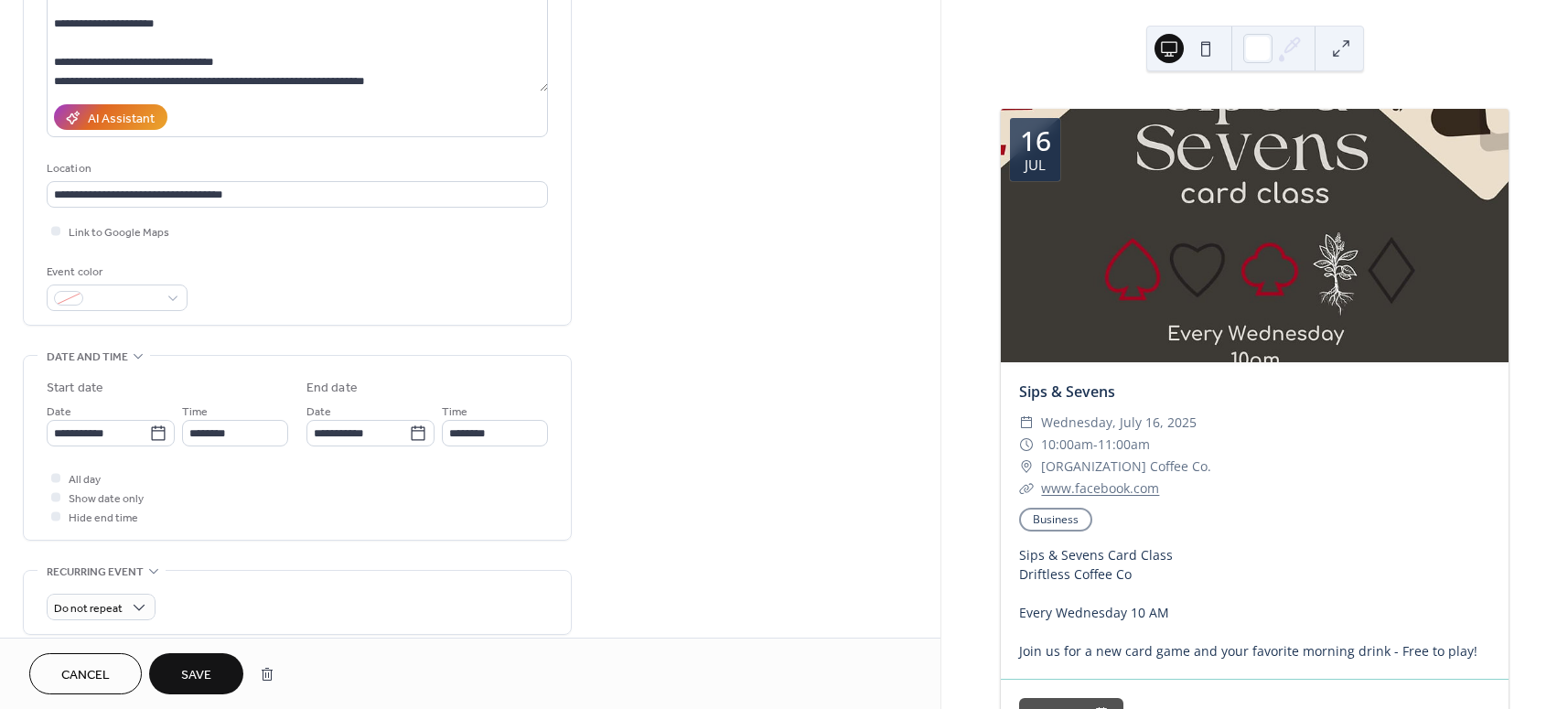 scroll, scrollTop: 332, scrollLeft: 0, axis: vertical 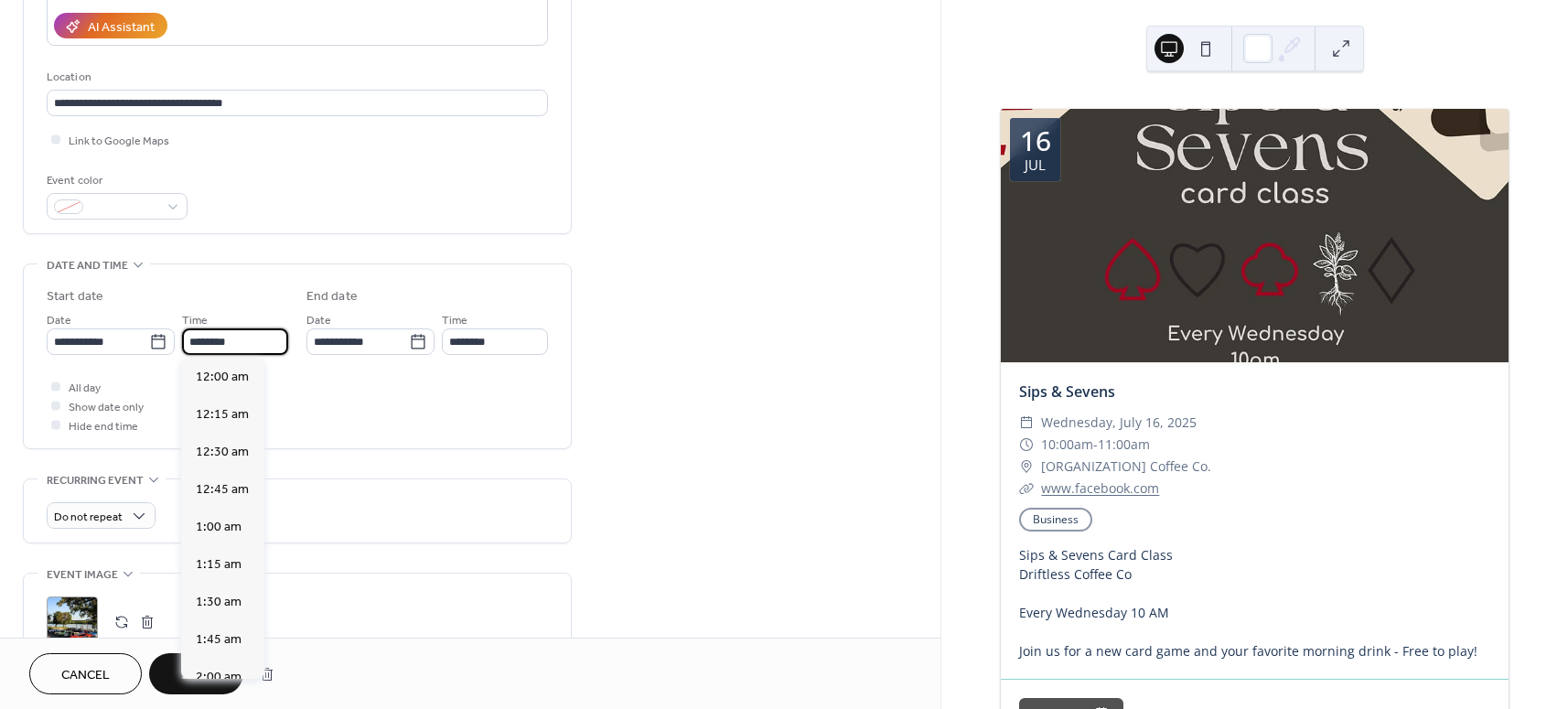 click on "********" at bounding box center [235, 341] 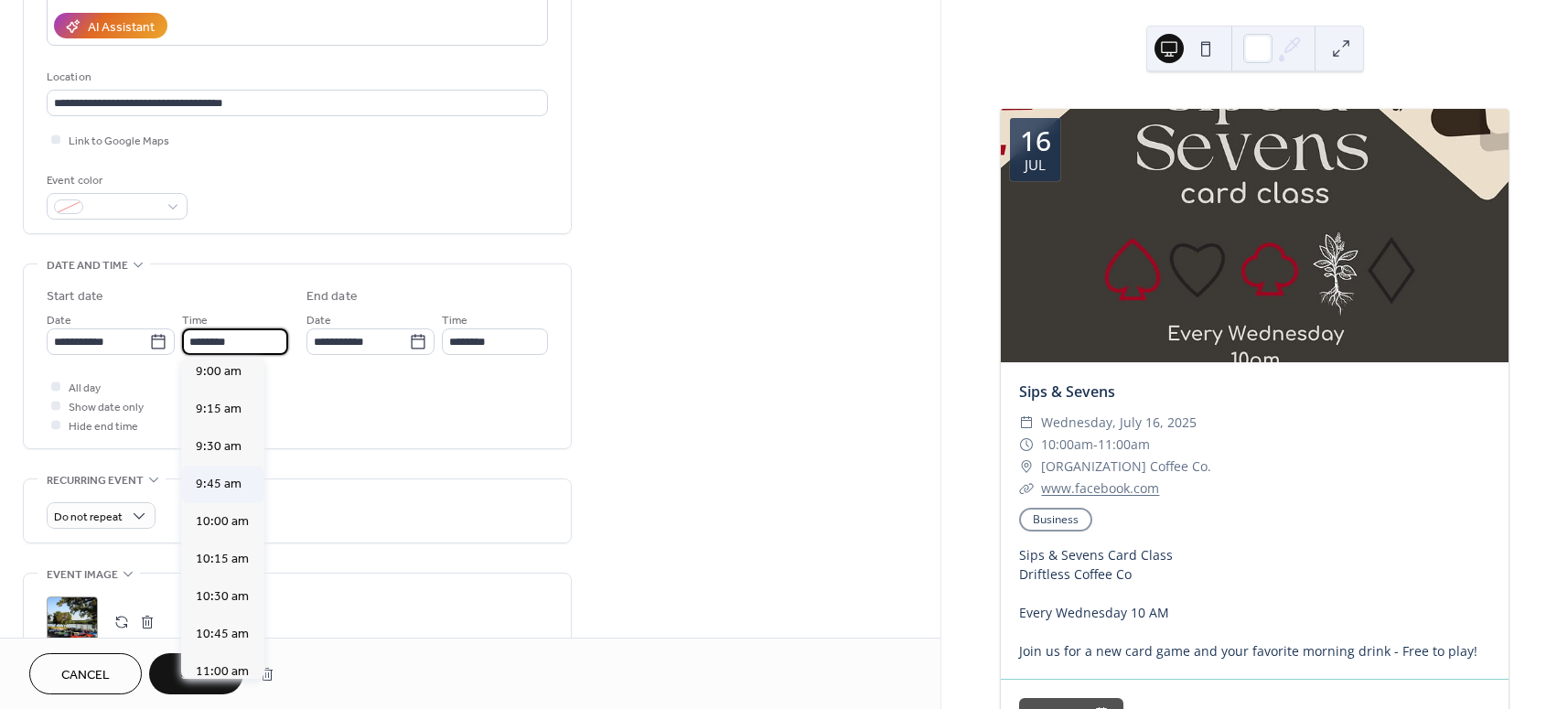 scroll, scrollTop: 1164, scrollLeft: 0, axis: vertical 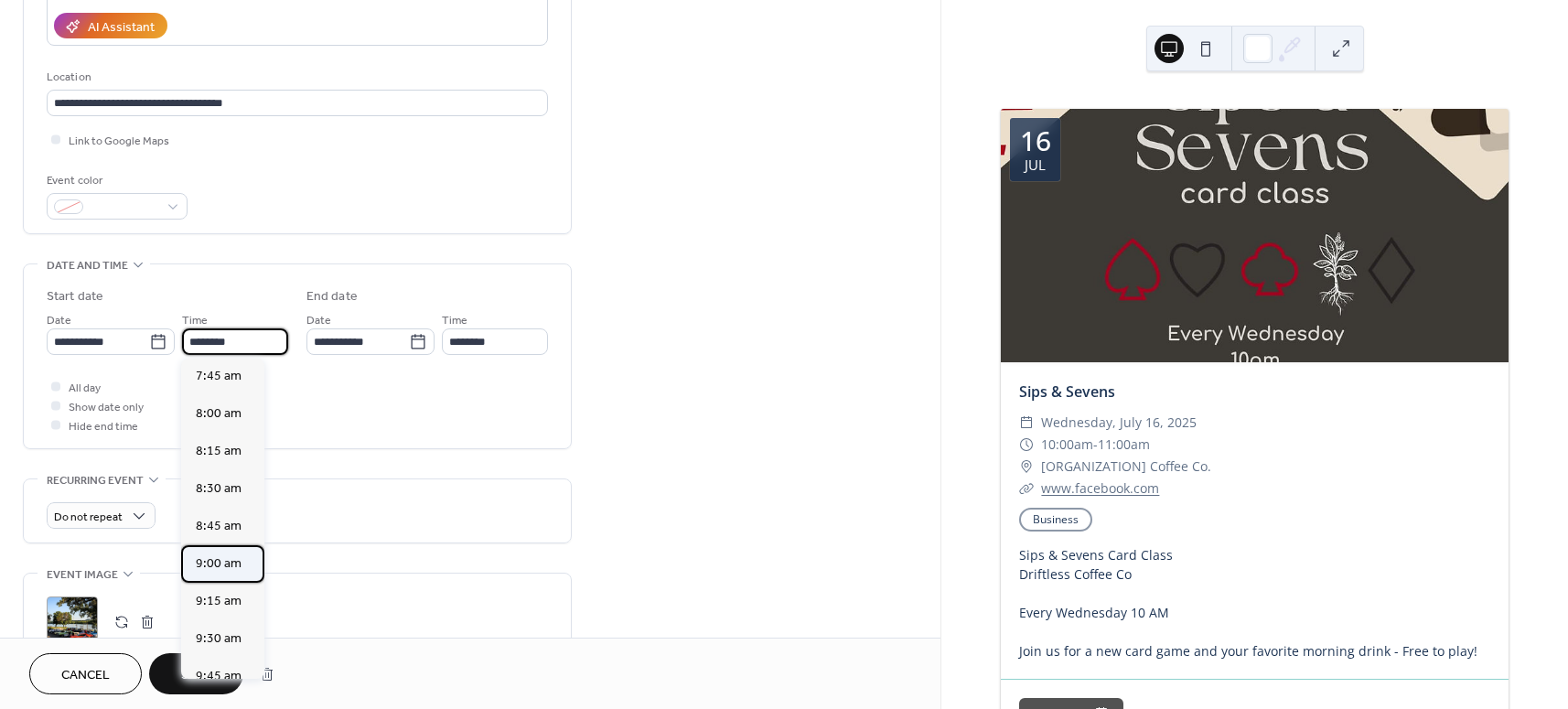 click on "9:00 am" at bounding box center (219, 564) 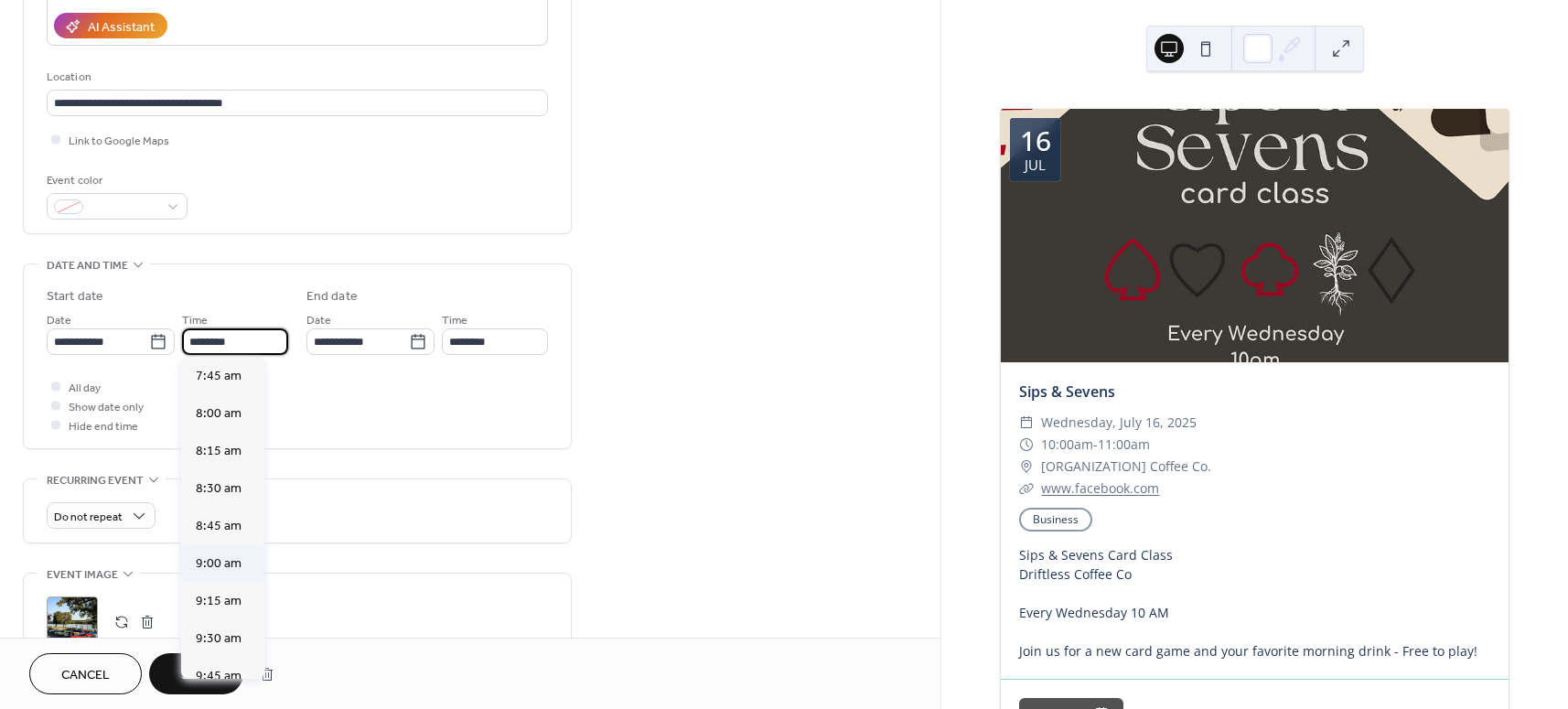 type on "*******" 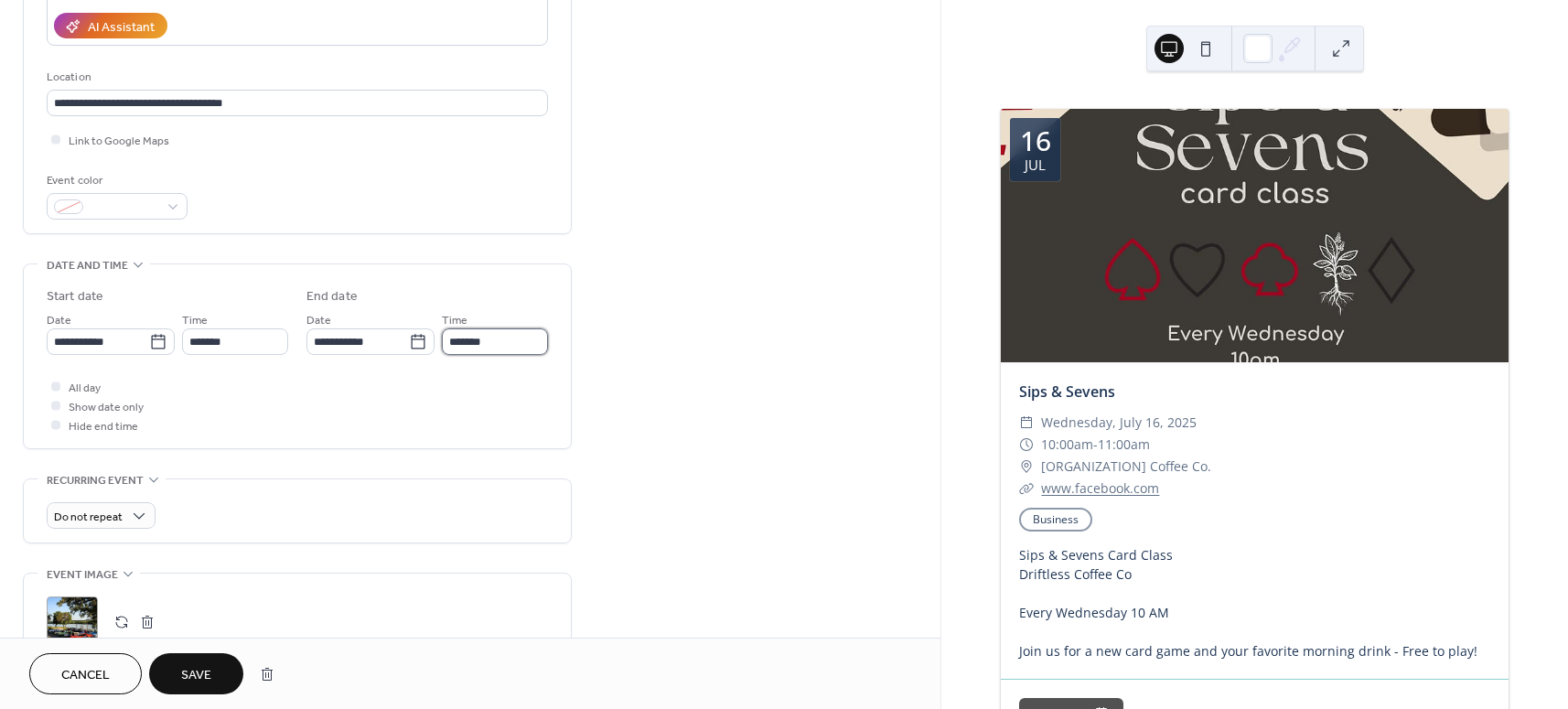 click on "*******" at bounding box center (495, 341) 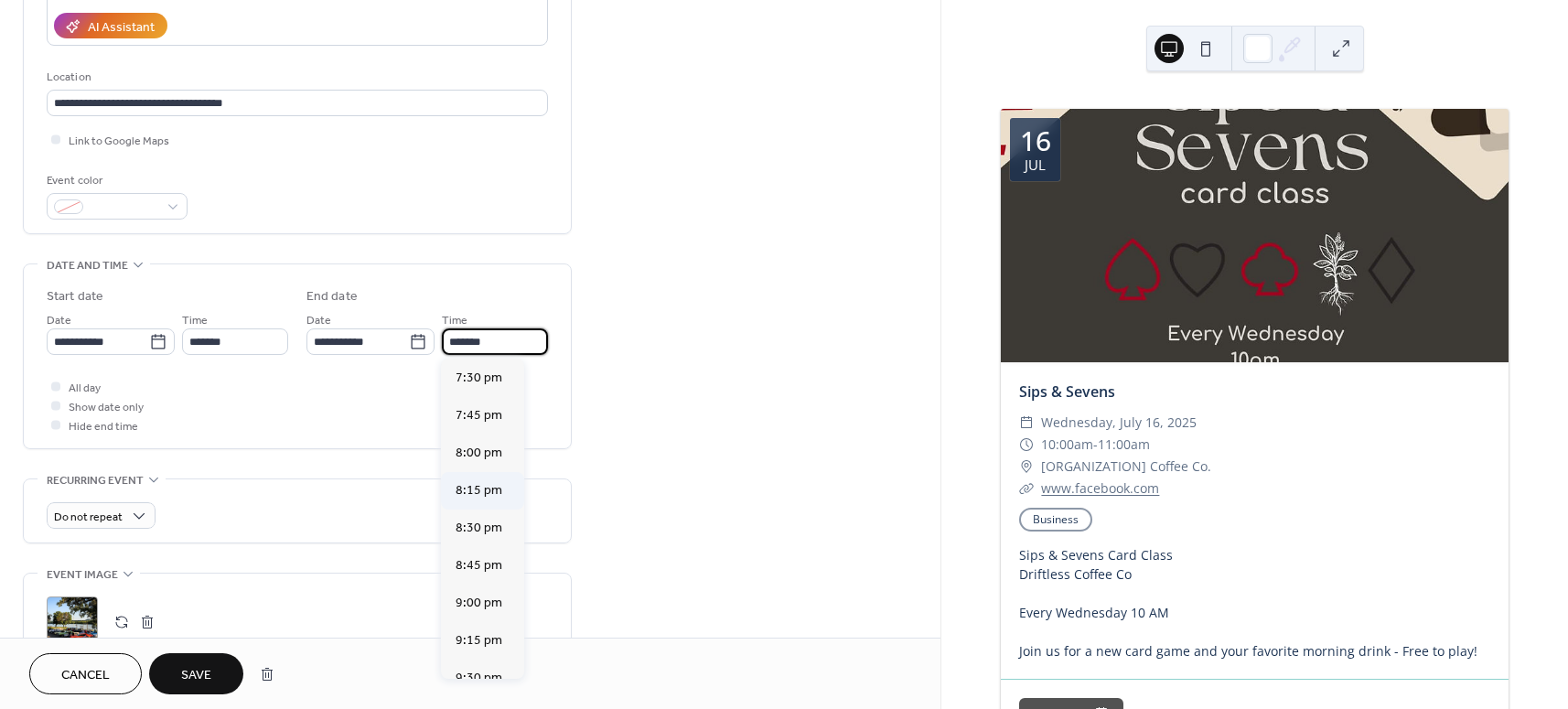 scroll, scrollTop: 1633, scrollLeft: 0, axis: vertical 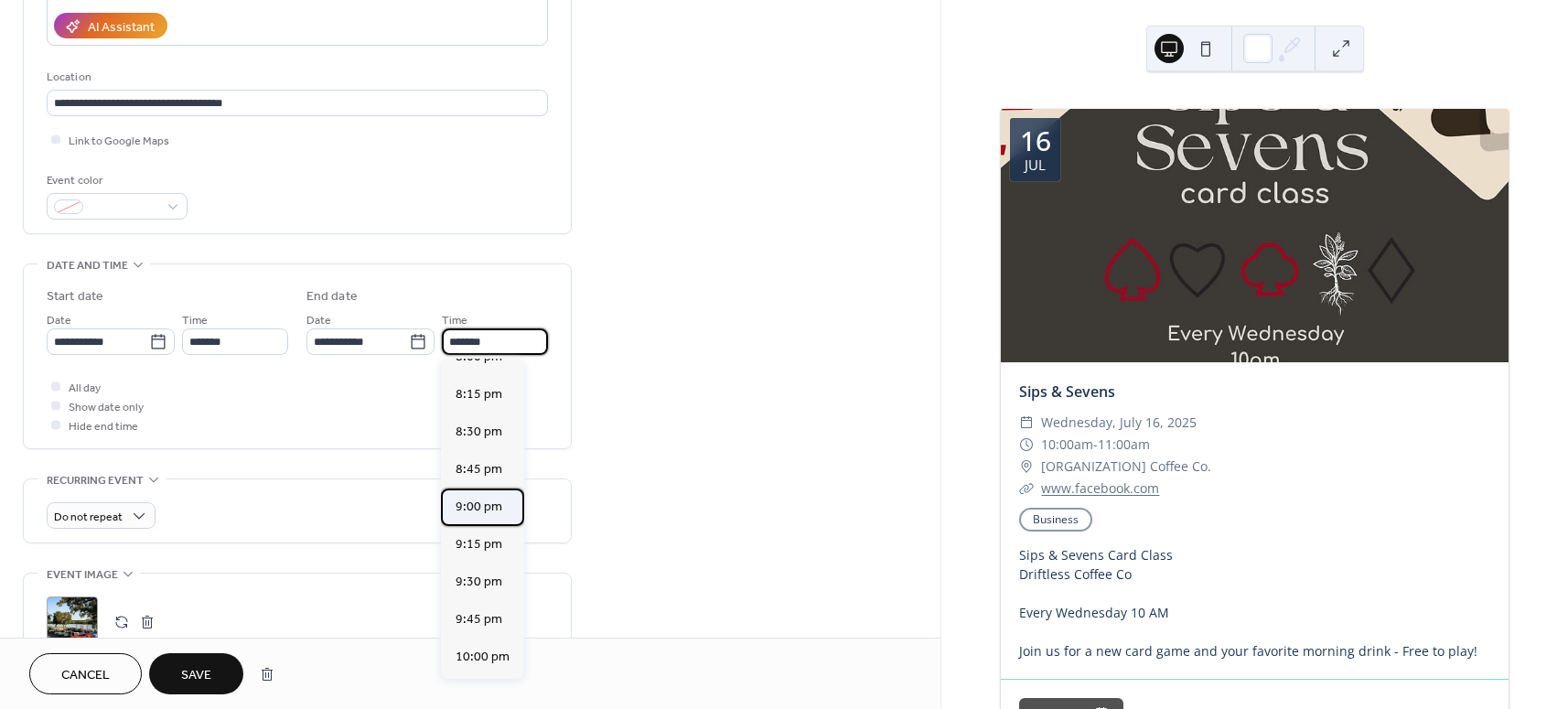 click on "9:00 pm" at bounding box center [478, 507] 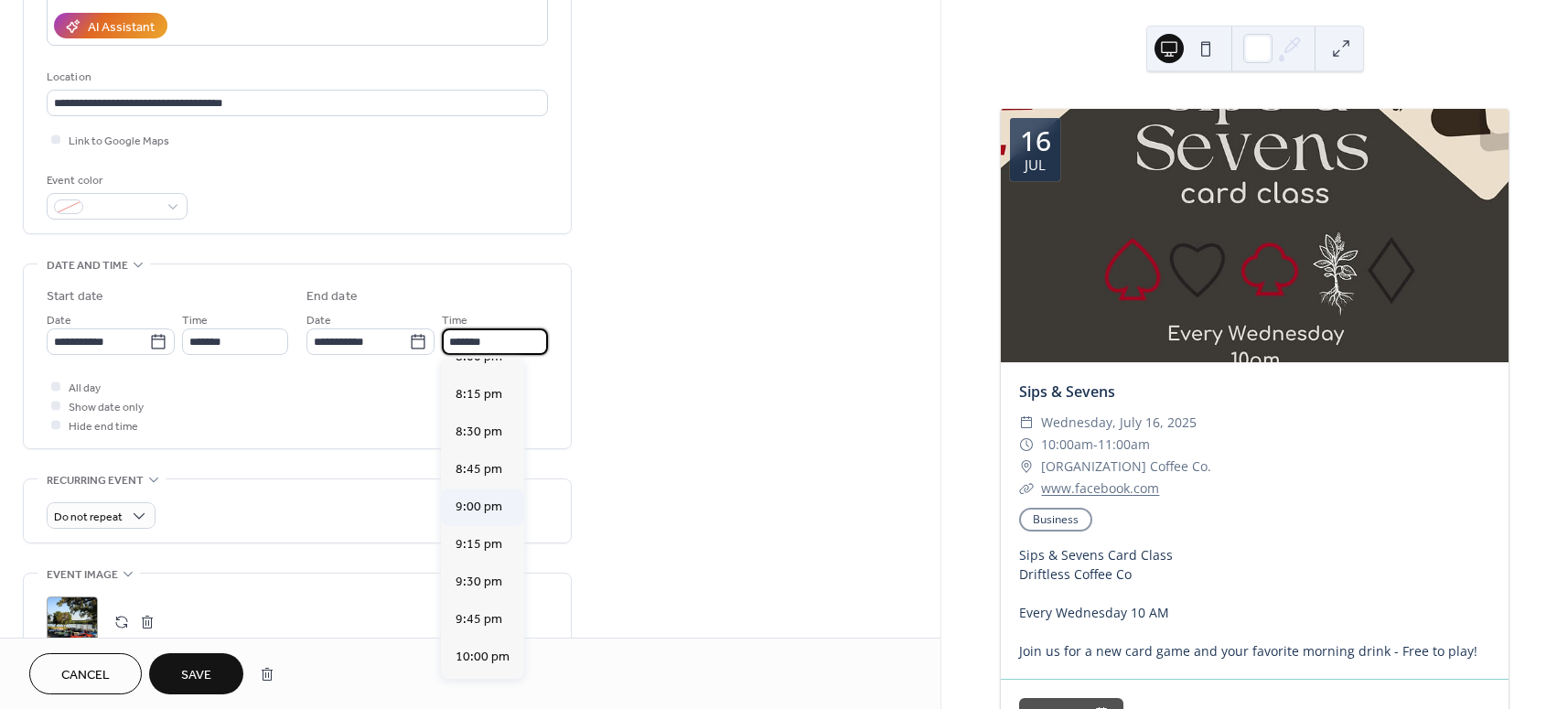 type on "*******" 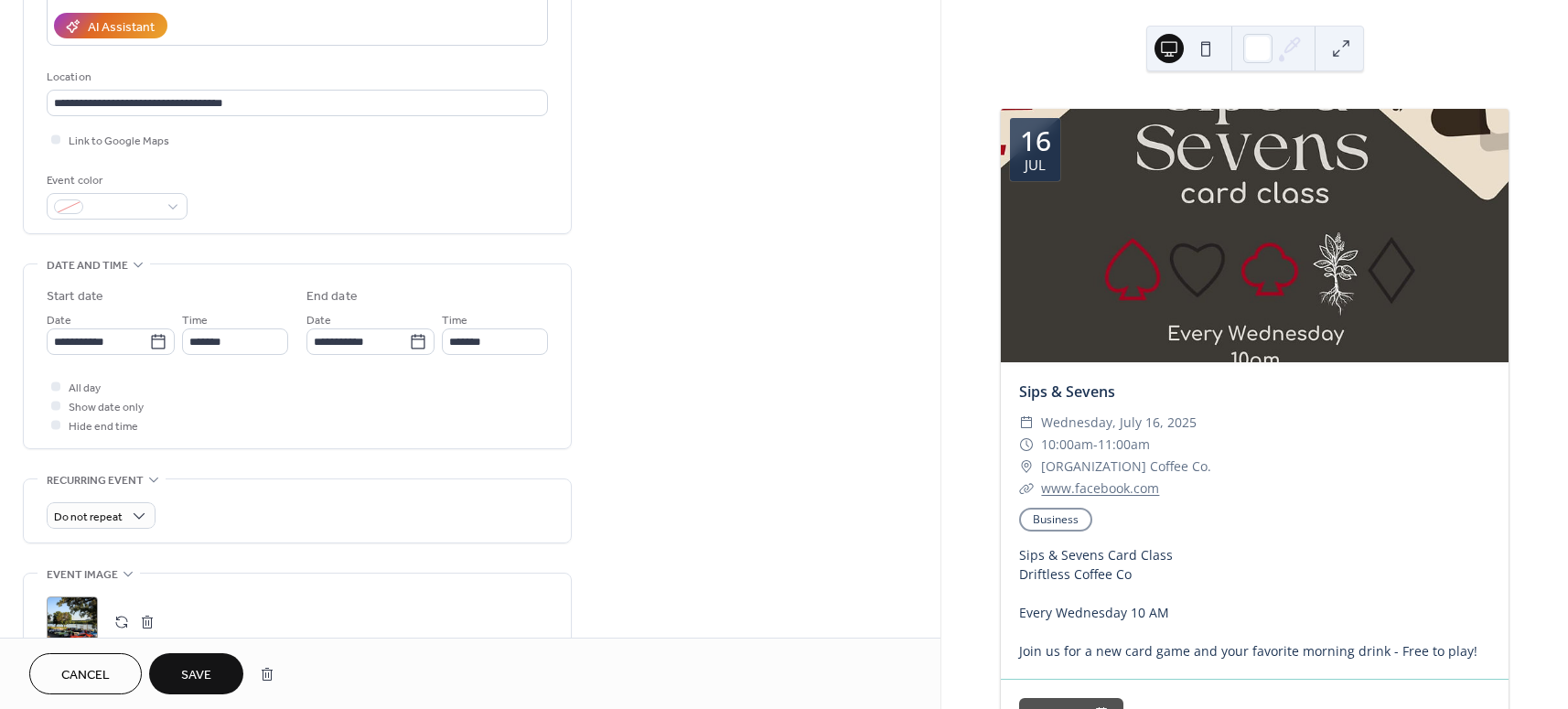 scroll, scrollTop: 364, scrollLeft: 0, axis: vertical 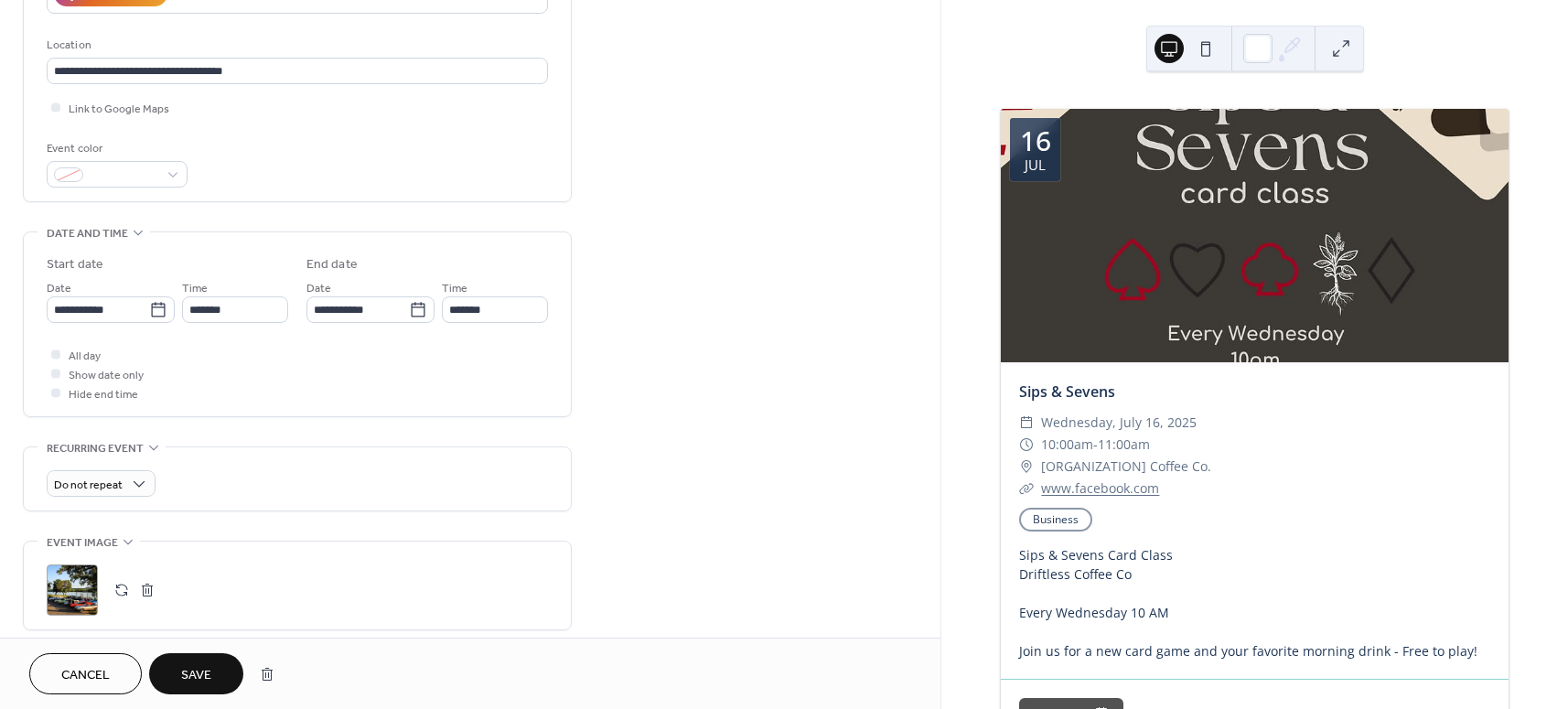 click on "Save" at bounding box center [196, 675] 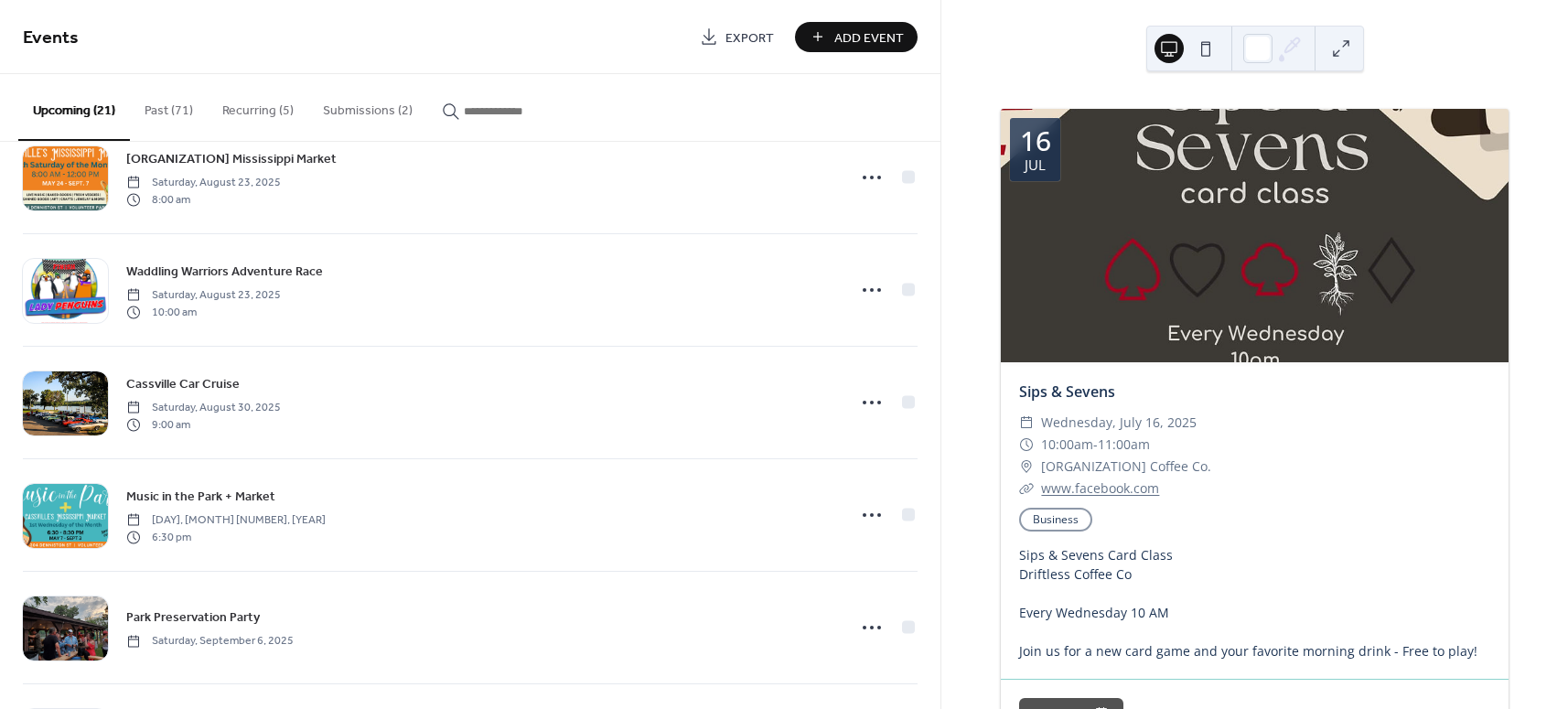 scroll, scrollTop: 1183, scrollLeft: 0, axis: vertical 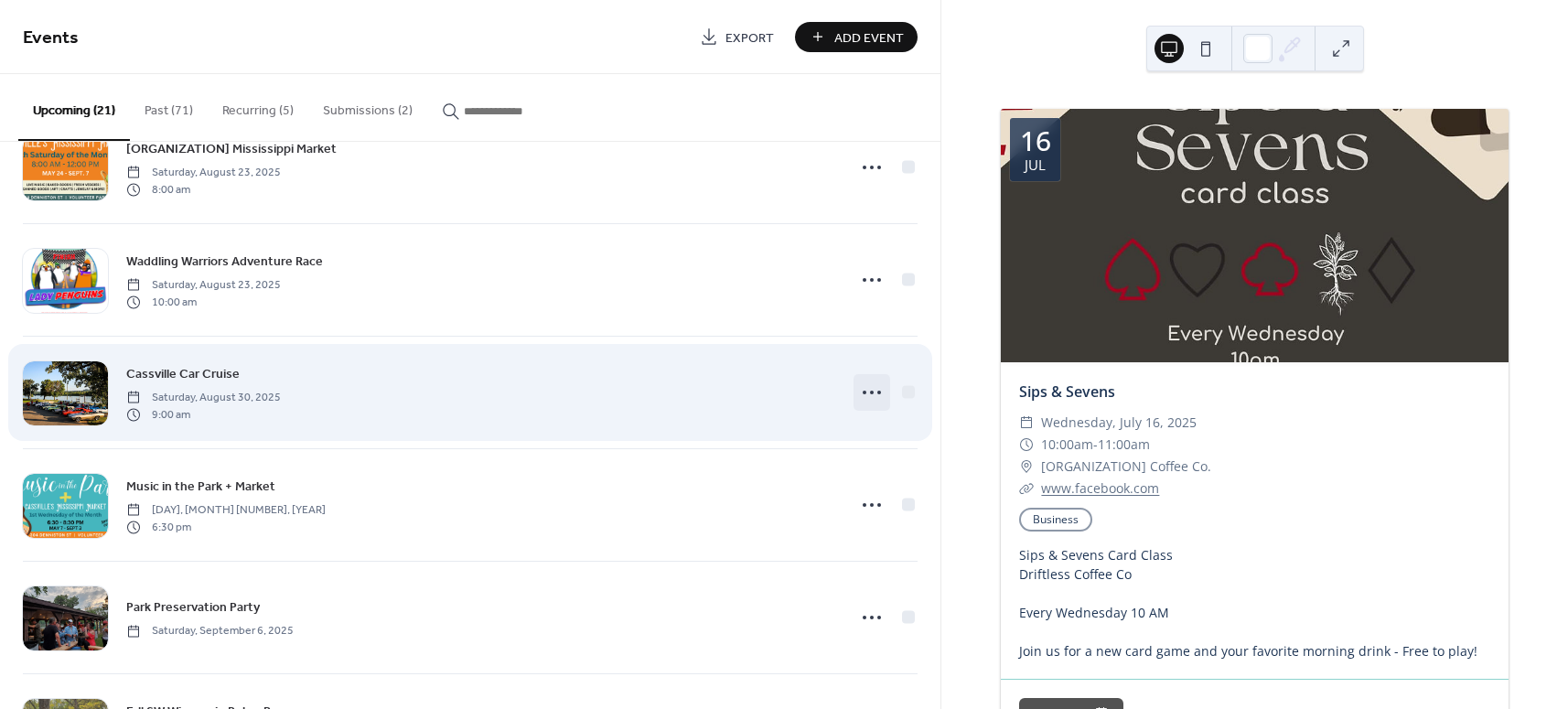 click 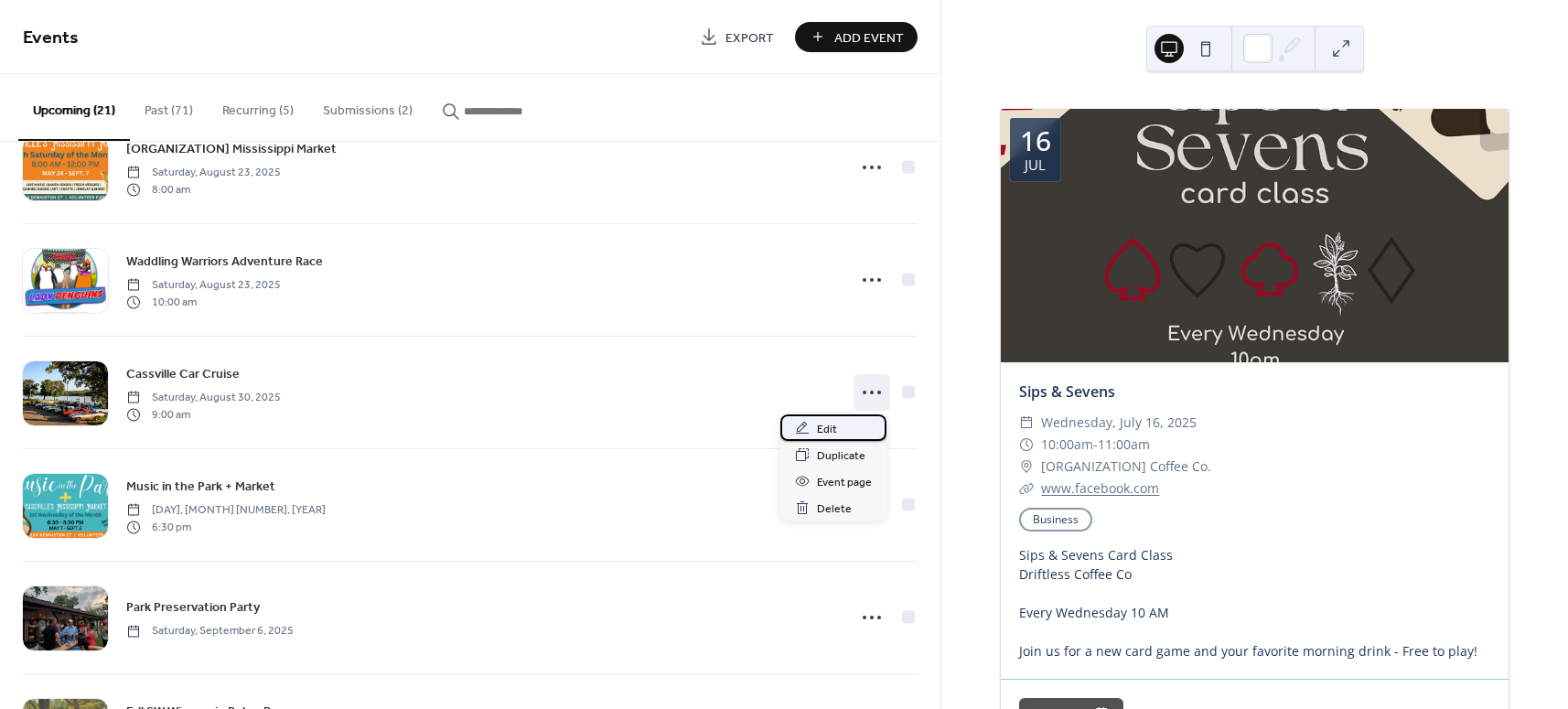 click on "Edit" at bounding box center [827, 429] 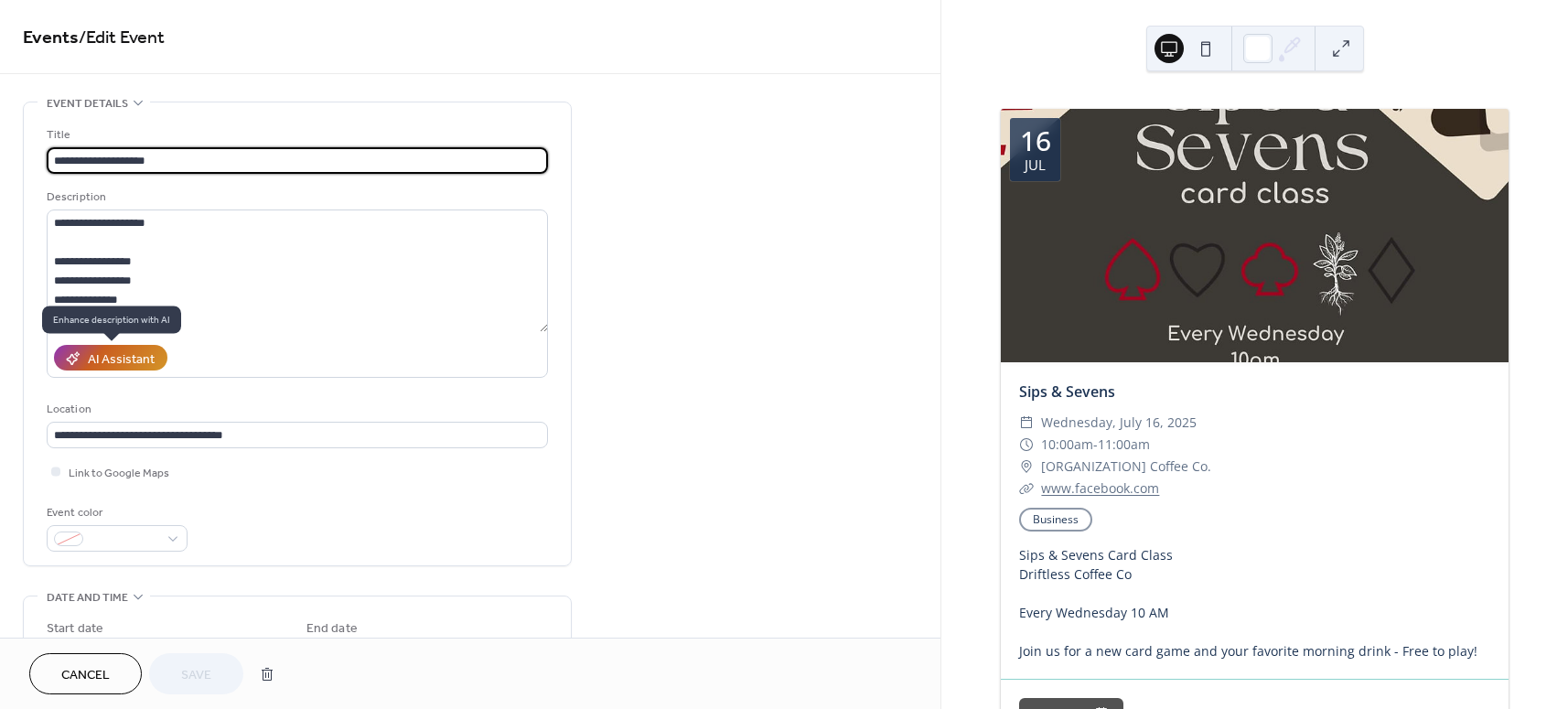 click on "AI Assistant" at bounding box center [121, 359] 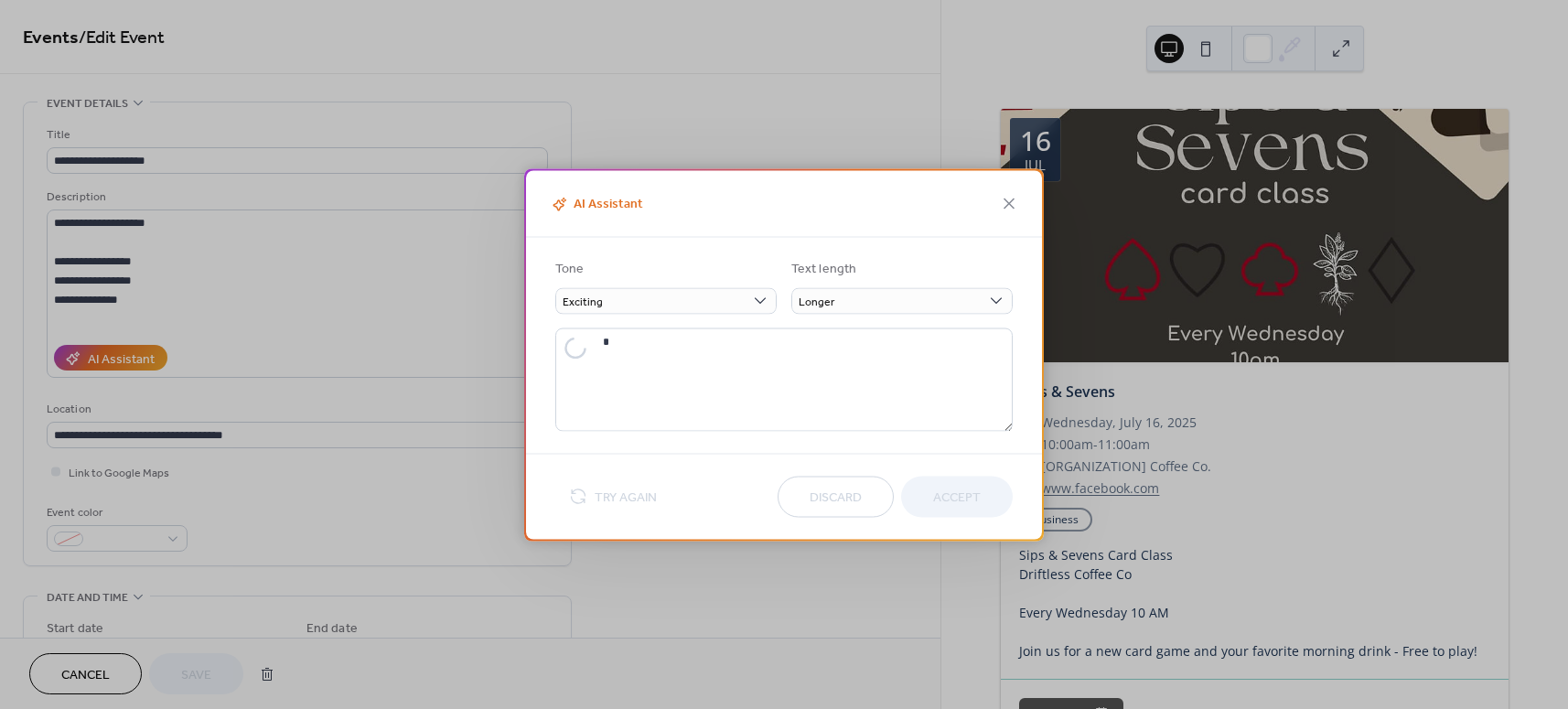 type on "**********" 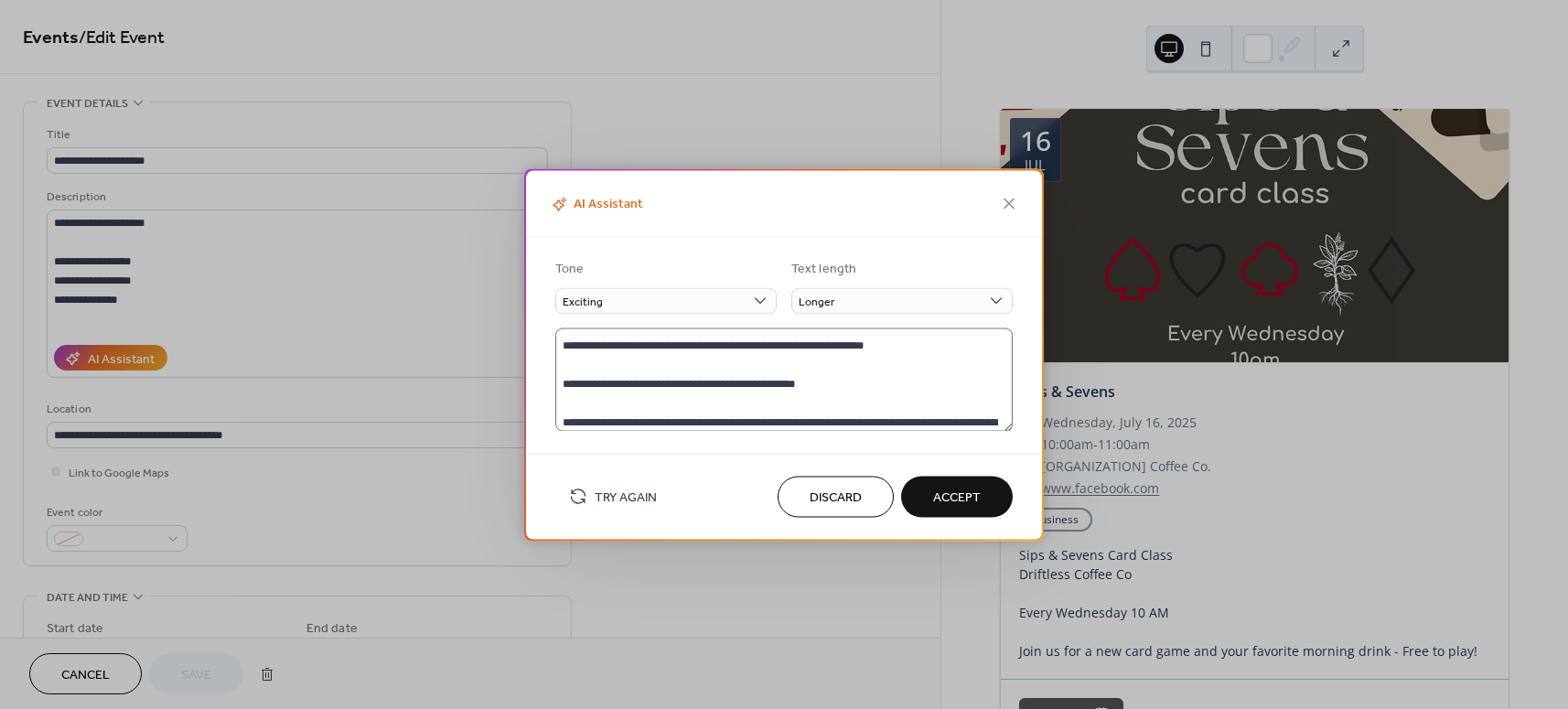 scroll, scrollTop: 384, scrollLeft: 0, axis: vertical 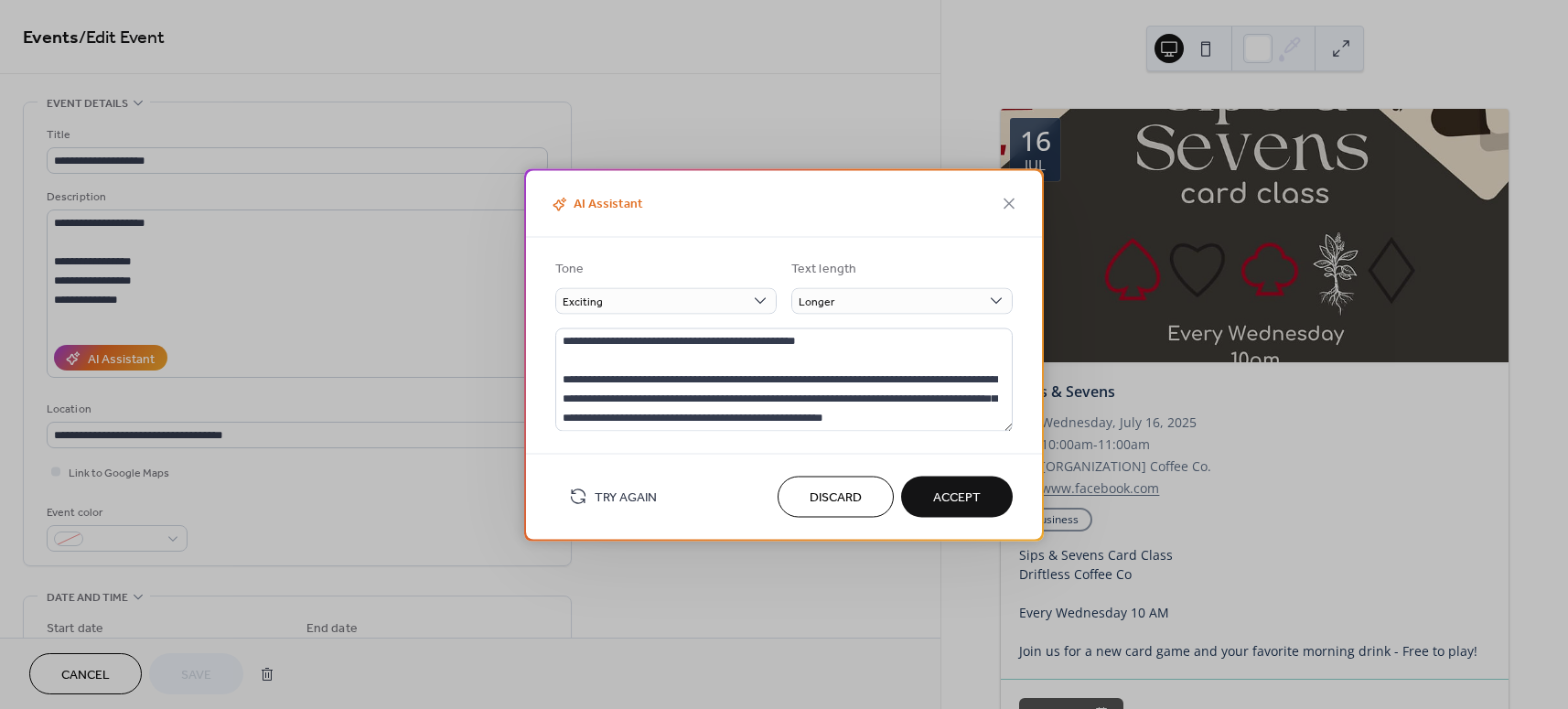 click on "Accept" at bounding box center [957, 498] 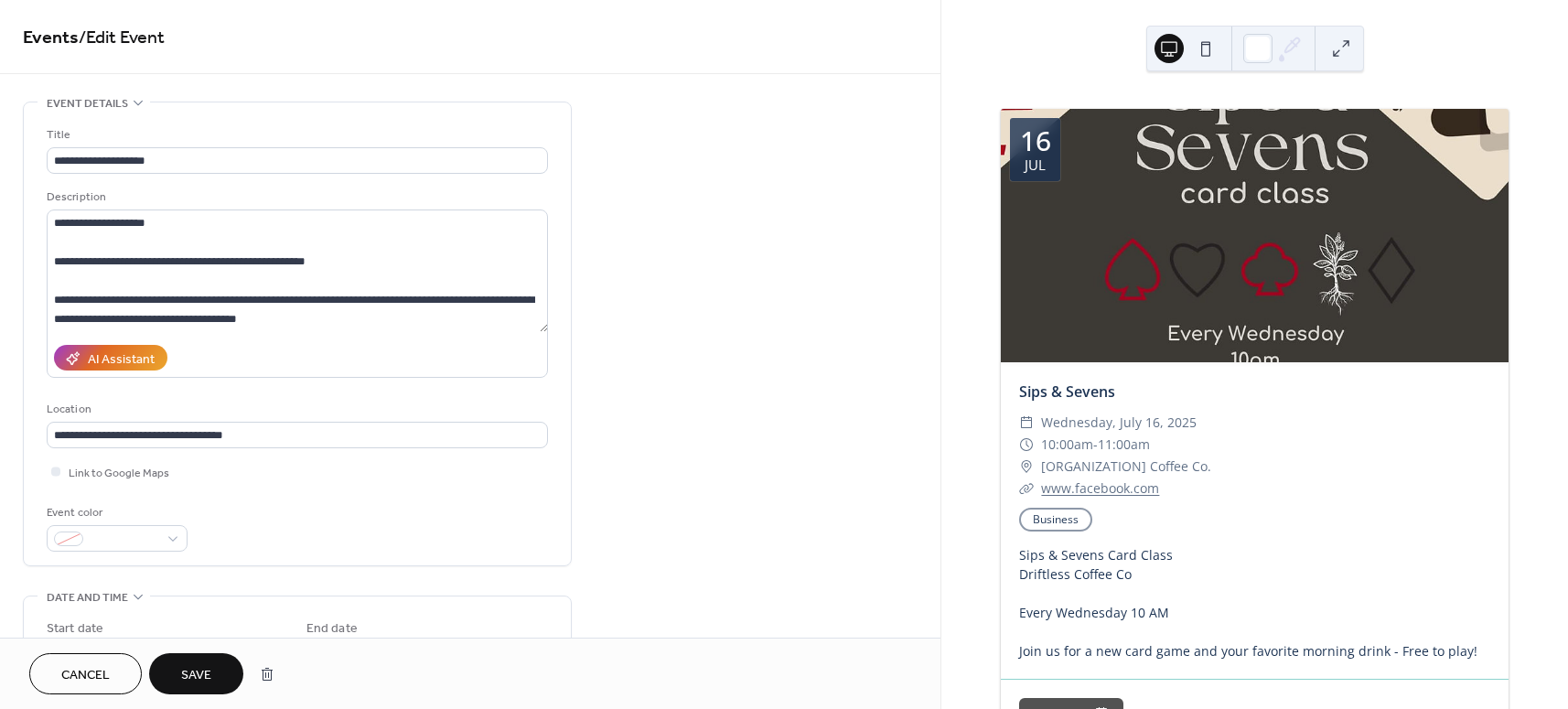 drag, startPoint x: 186, startPoint y: 667, endPoint x: 274, endPoint y: 684, distance: 89.627 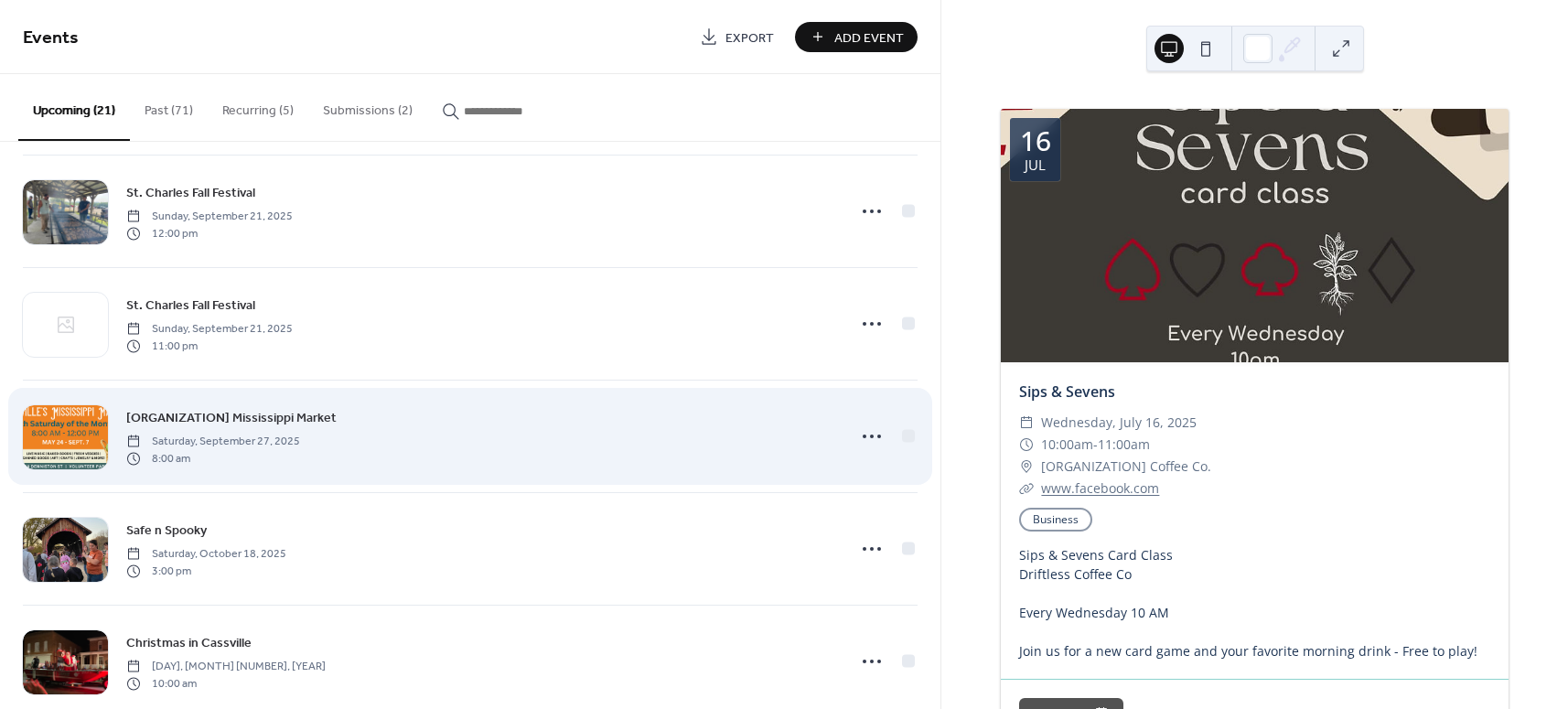 scroll, scrollTop: 1850, scrollLeft: 0, axis: vertical 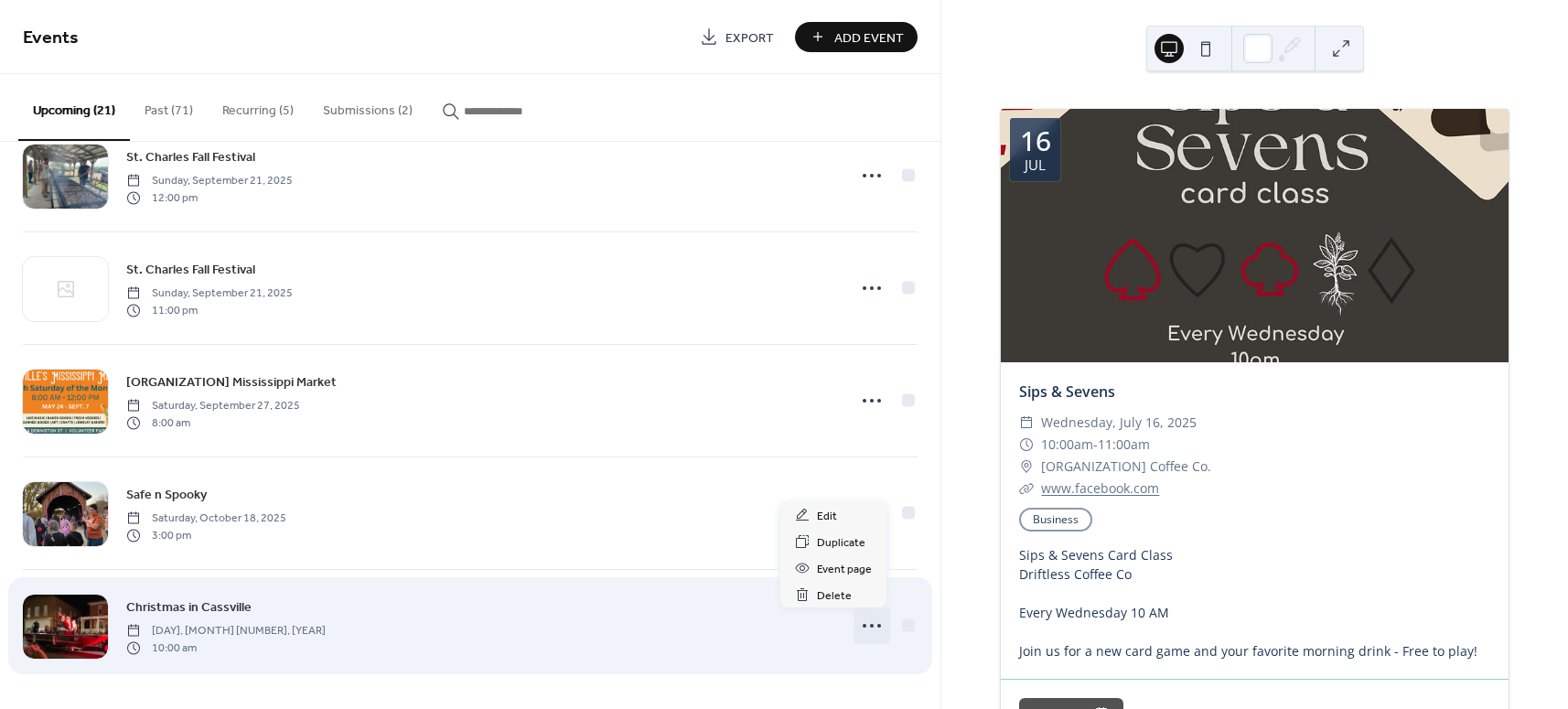 click 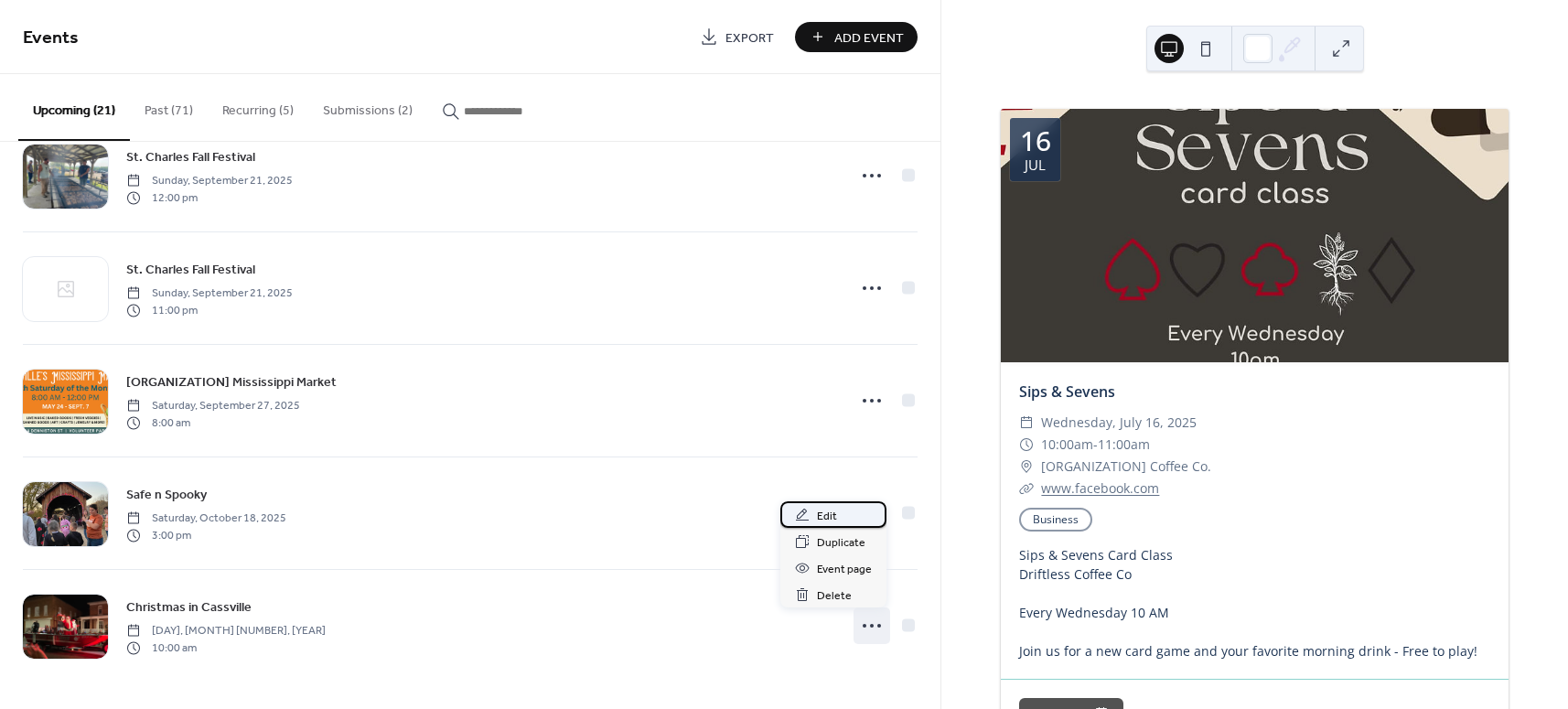 click on "Edit" at bounding box center (827, 516) 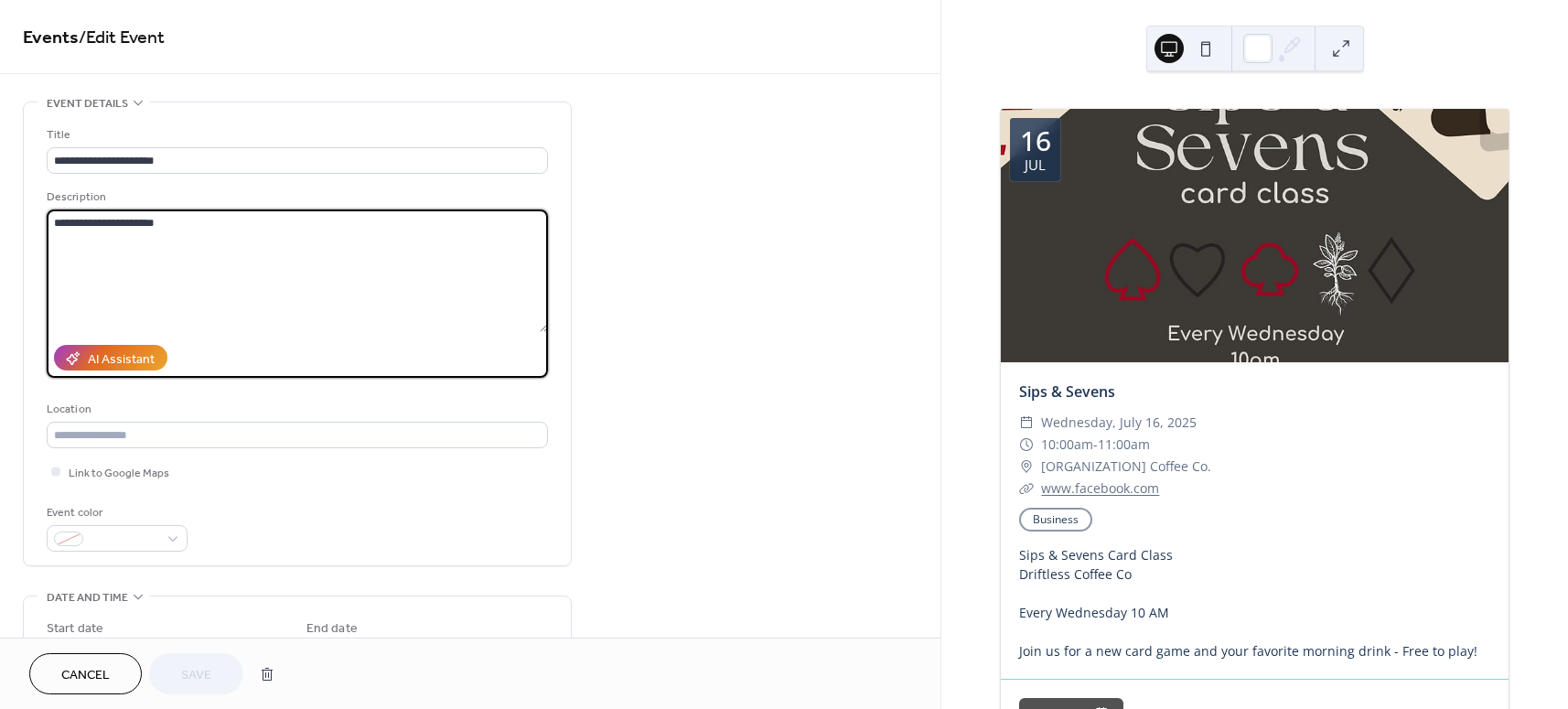 click on "**********" at bounding box center (297, 271) 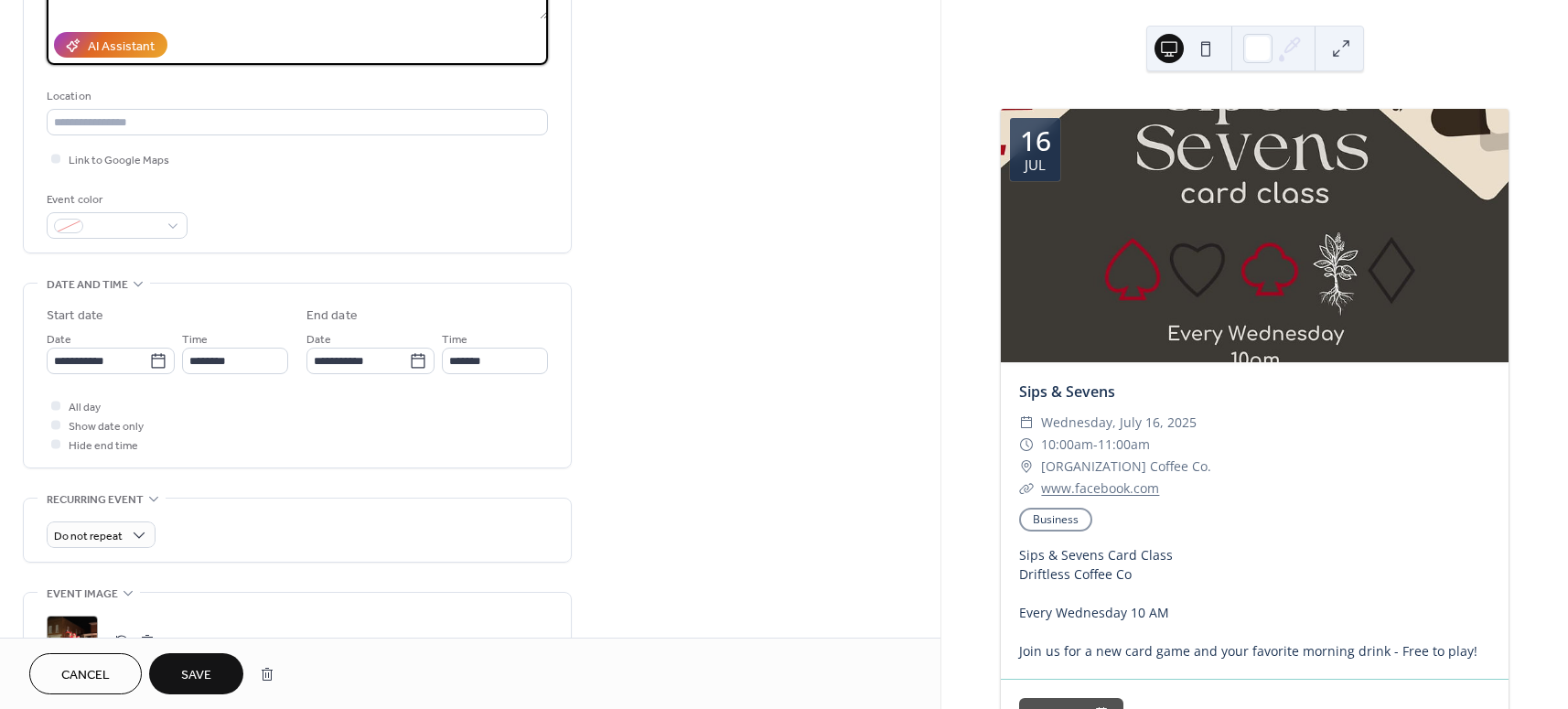 scroll, scrollTop: 608, scrollLeft: 0, axis: vertical 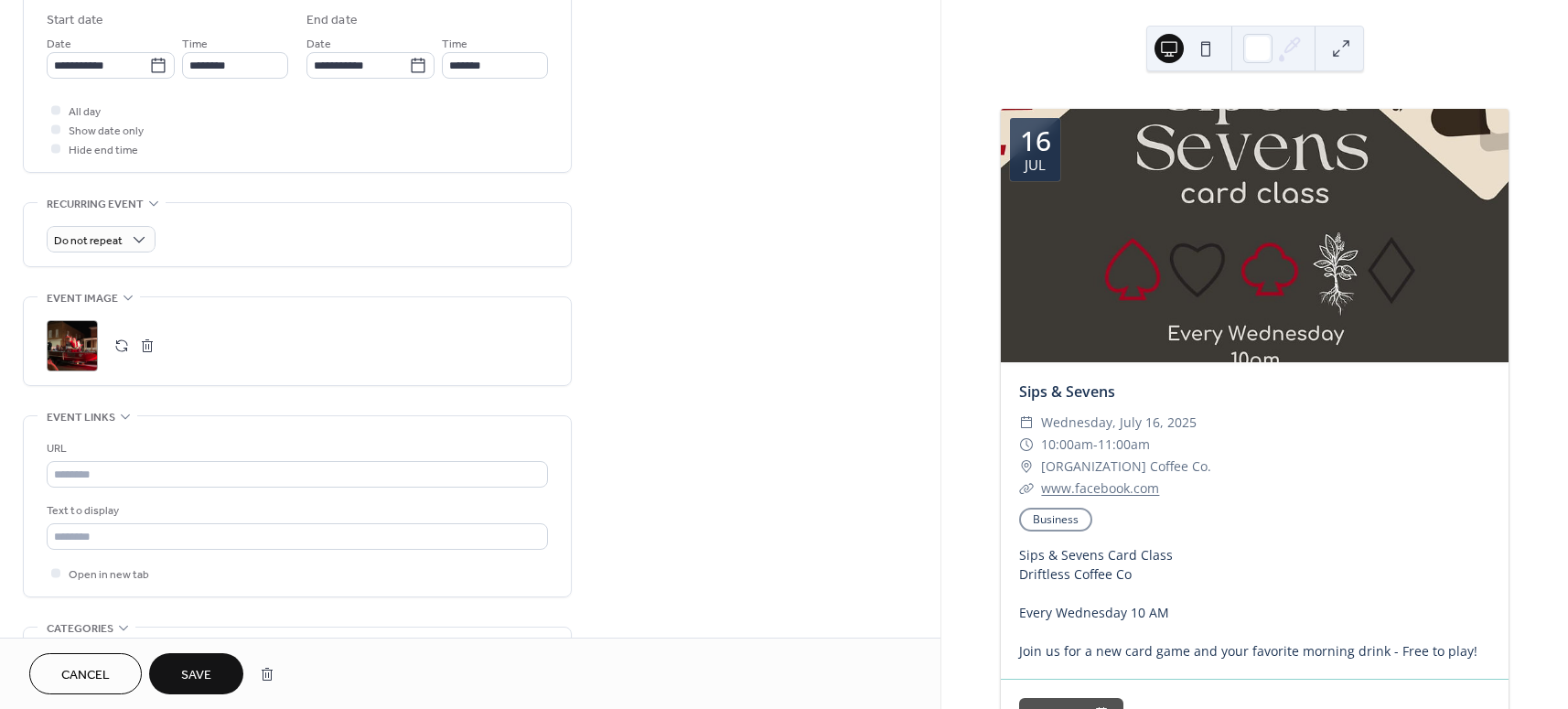 type on "**********" 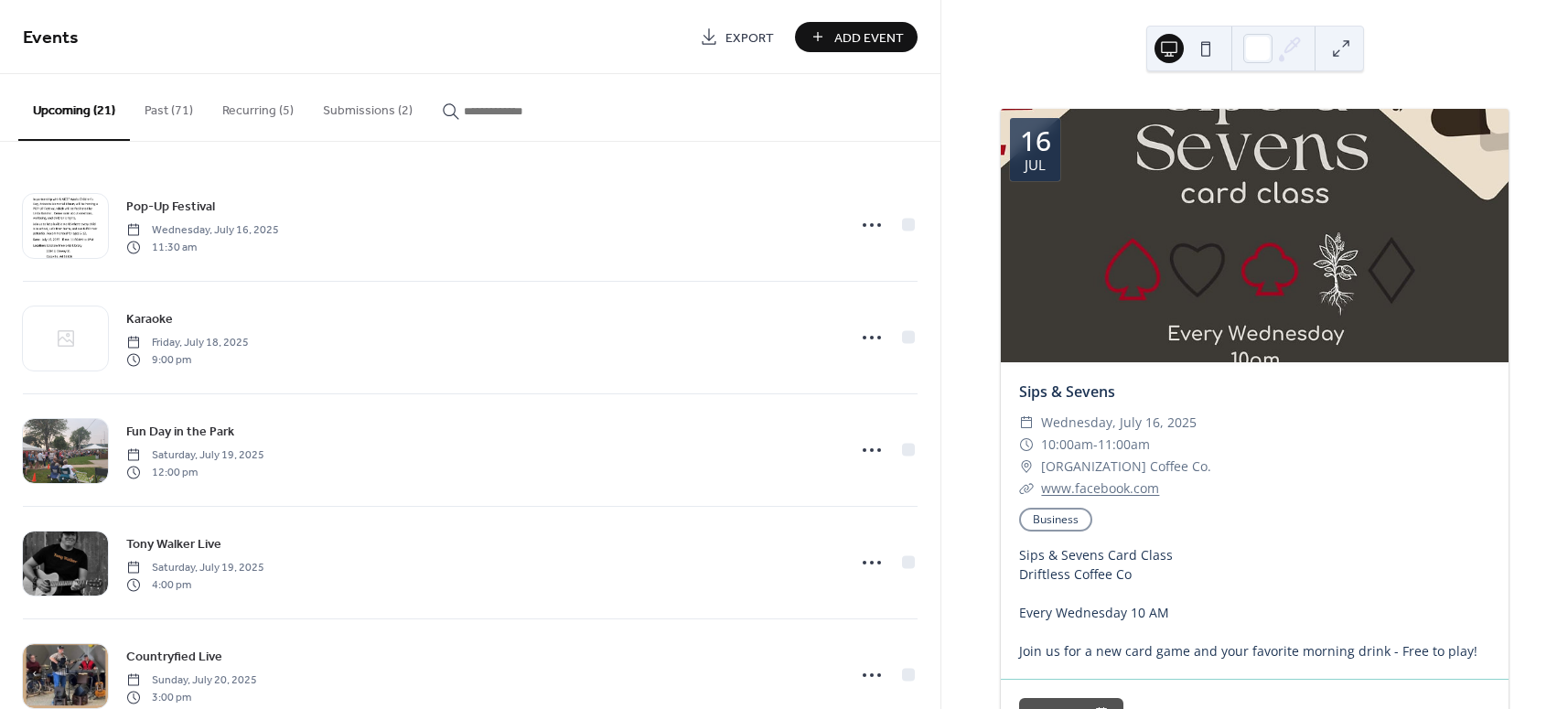 click on "Submissions (2)" at bounding box center [368, 106] 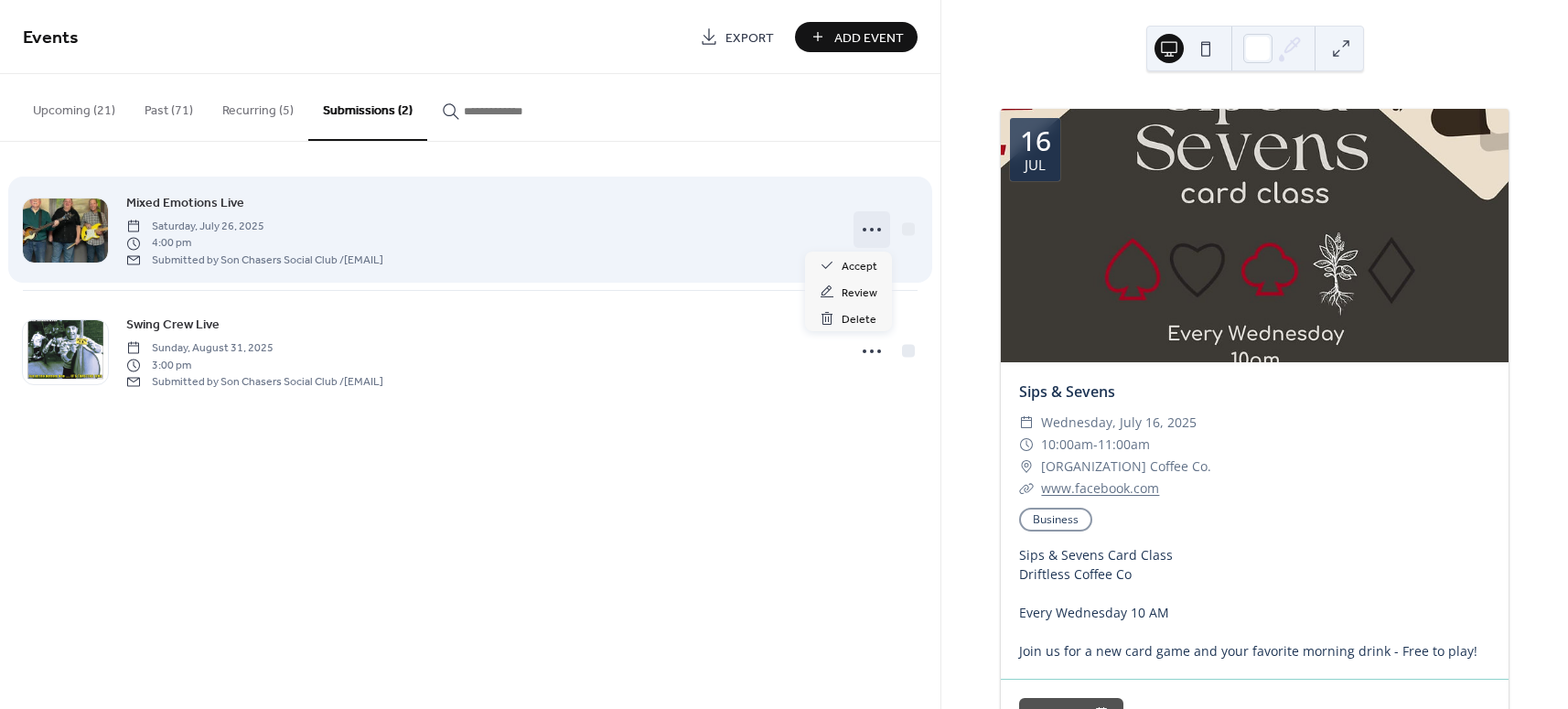 click 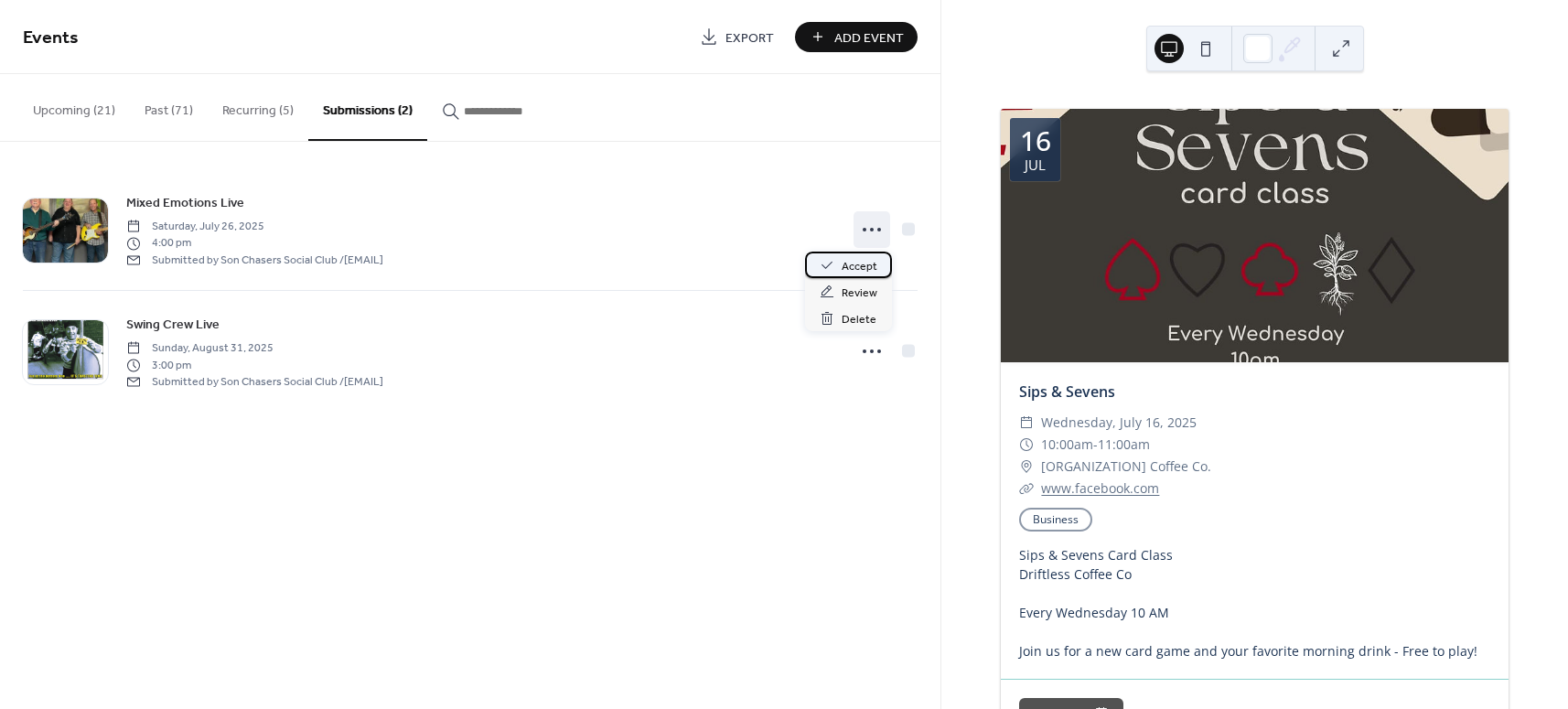 click on "Accept" at bounding box center [859, 266] 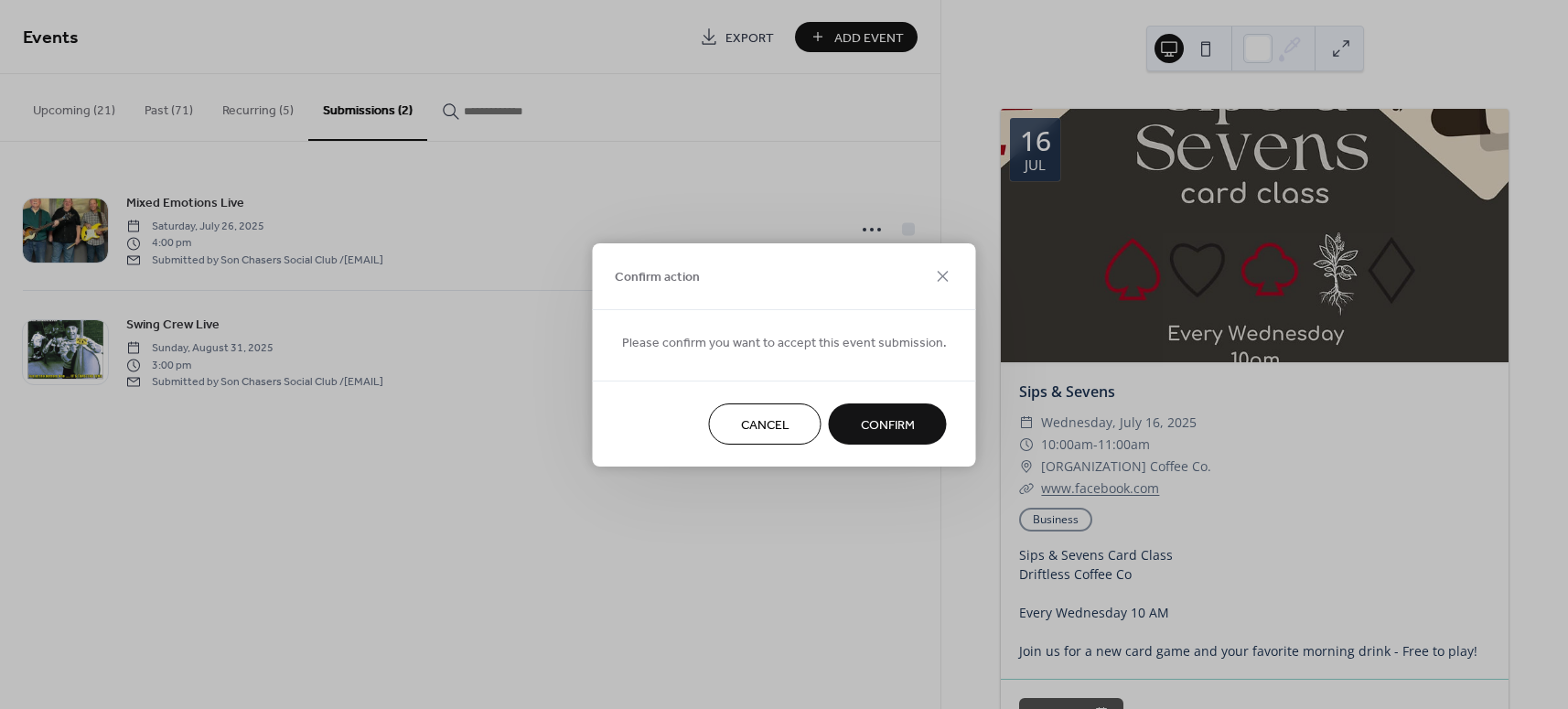 click on "Confirm" at bounding box center [887, 424] 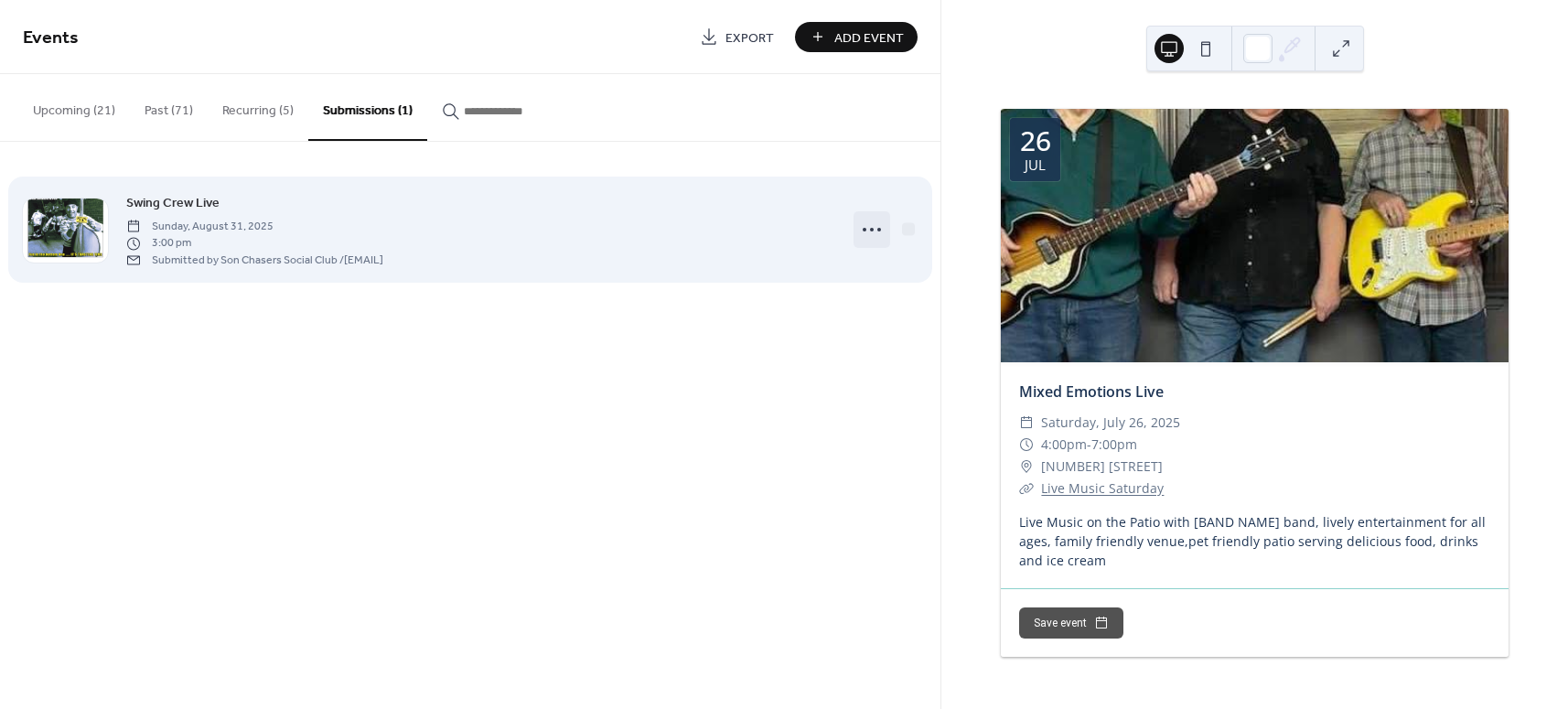 click 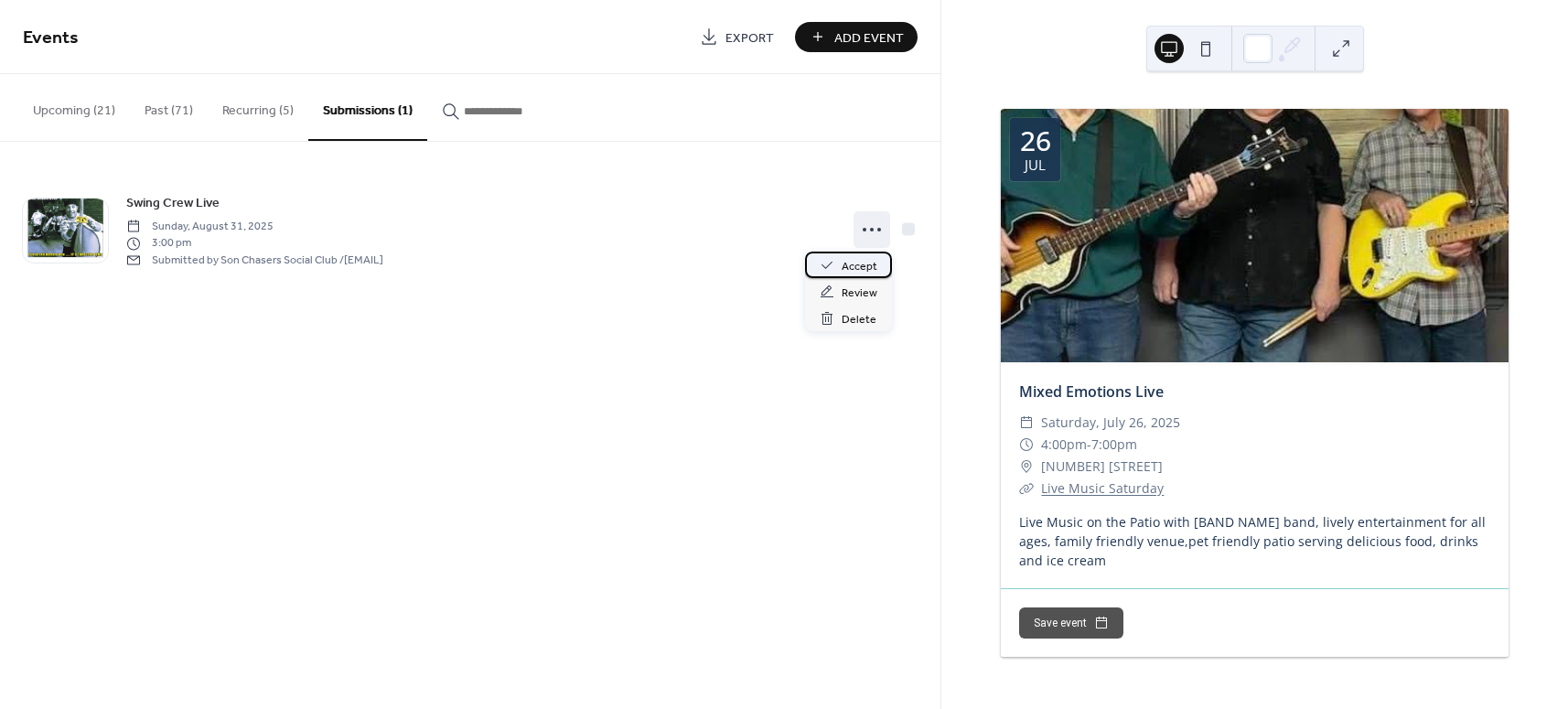 click on "Accept" at bounding box center (859, 266) 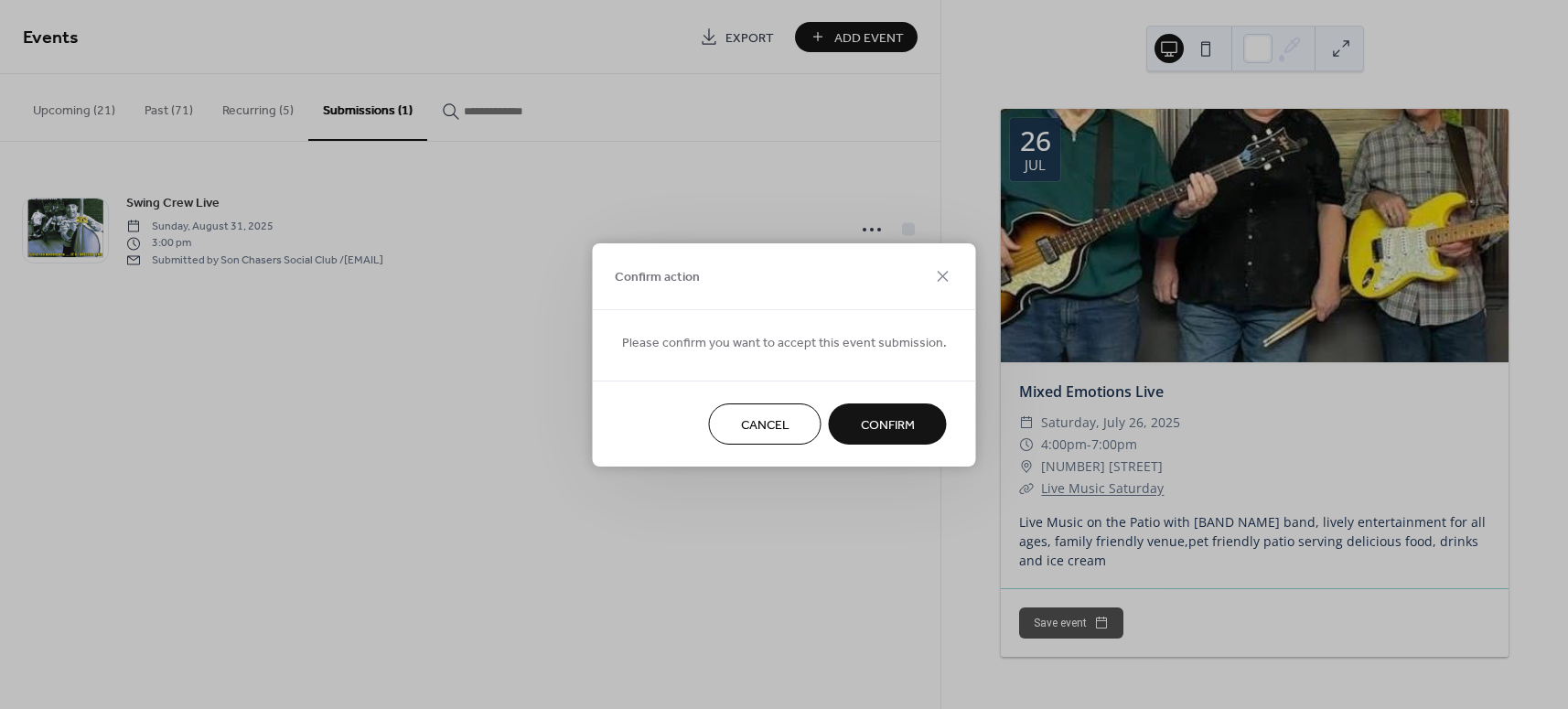 click on "Confirm" at bounding box center (887, 424) 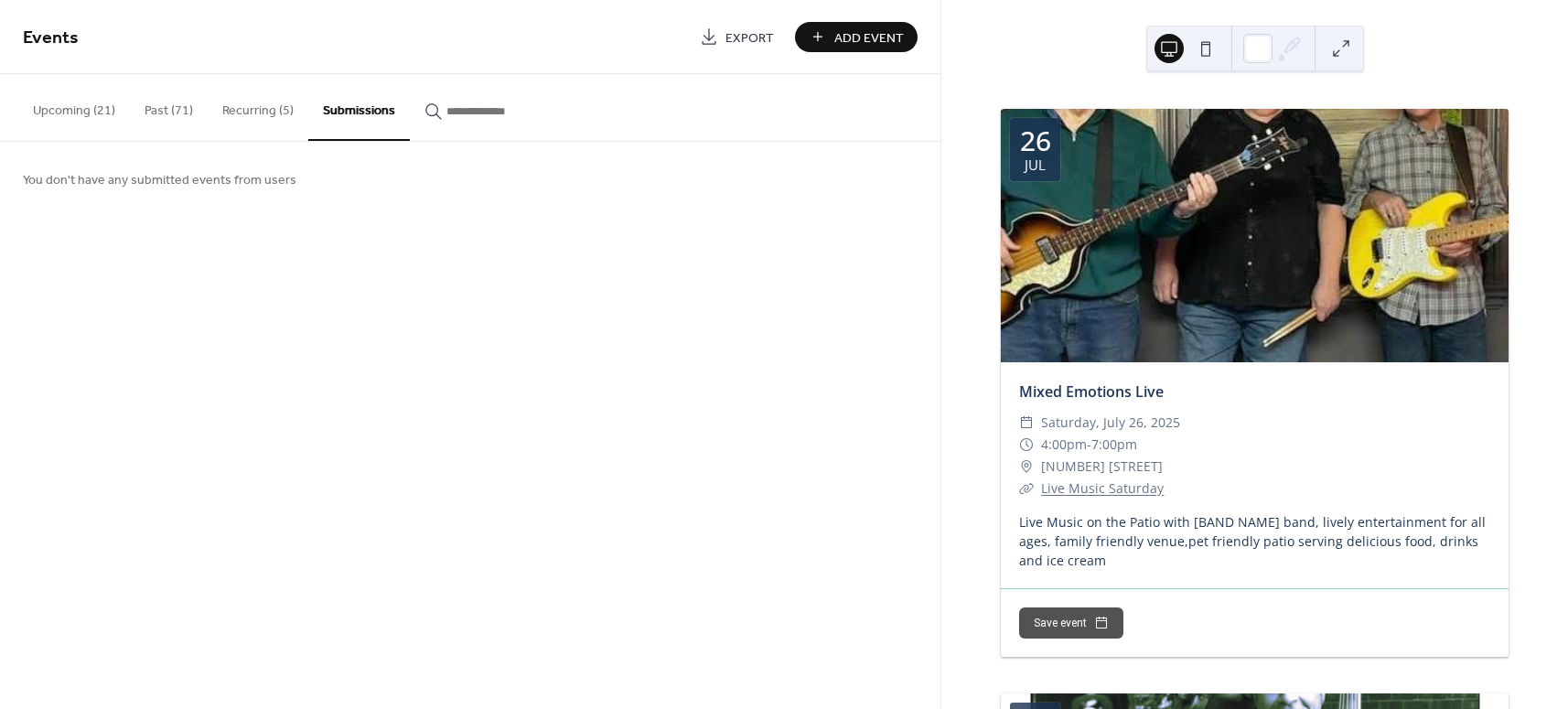 click on "Recurring (5)" at bounding box center (258, 106) 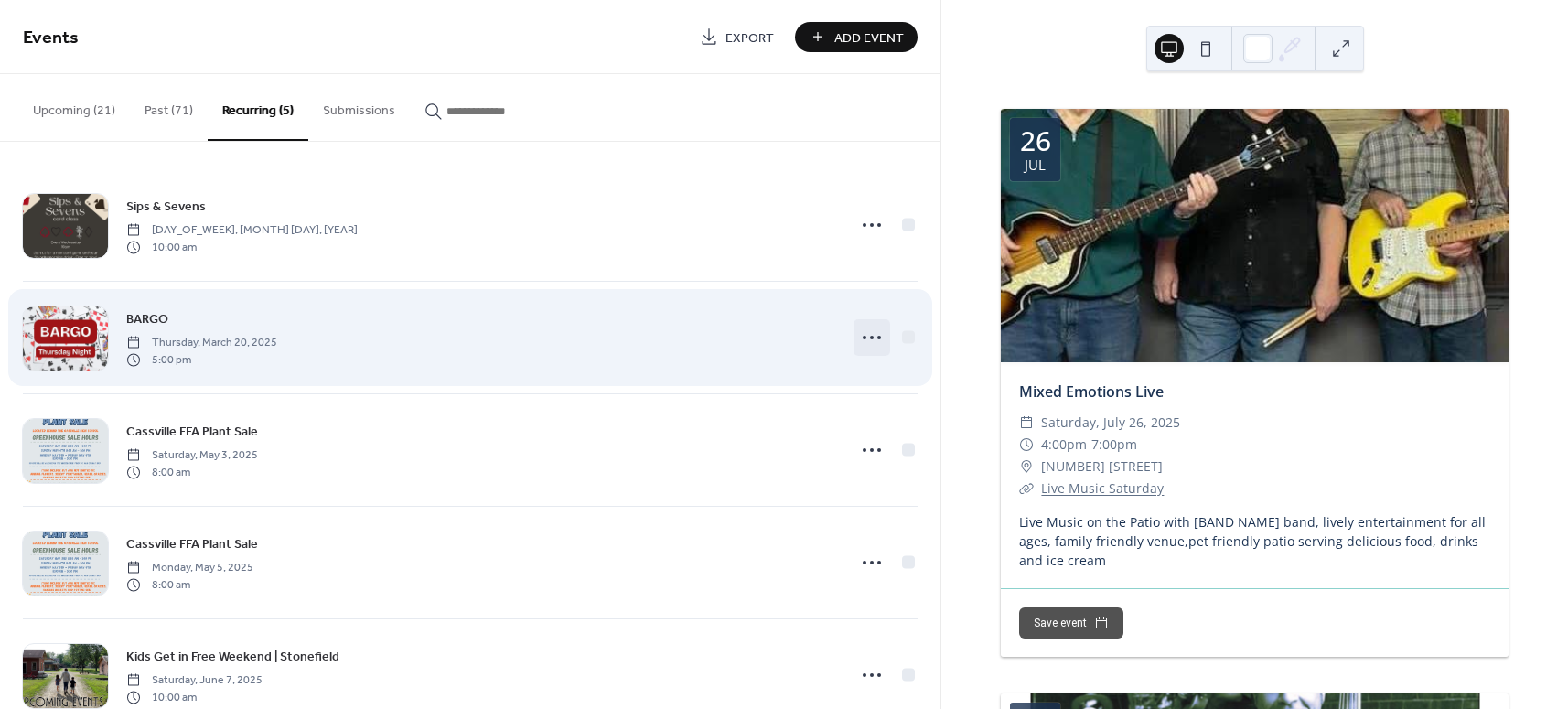 click 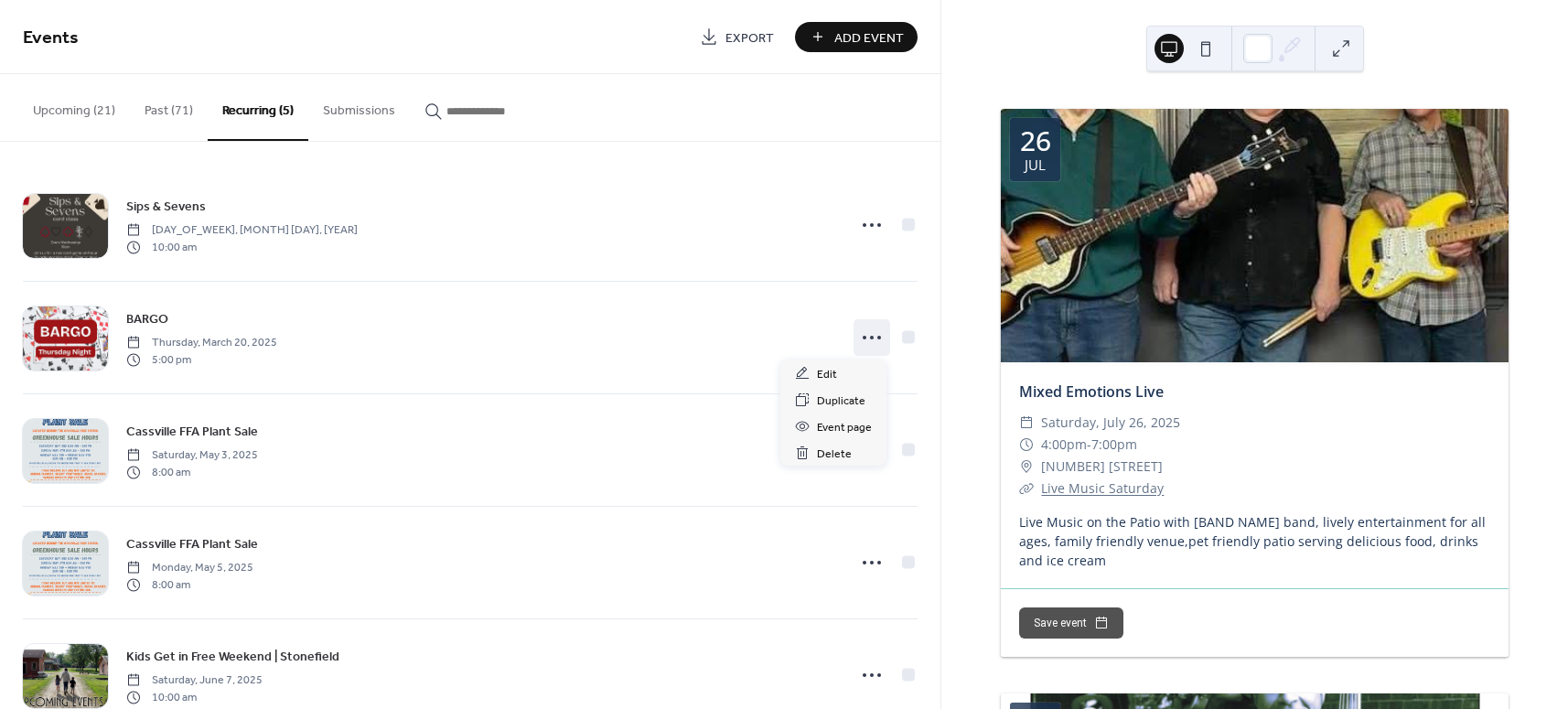 click on "Upcoming (21) Past (71) Recurring (5) Submissions" at bounding box center [470, 108] 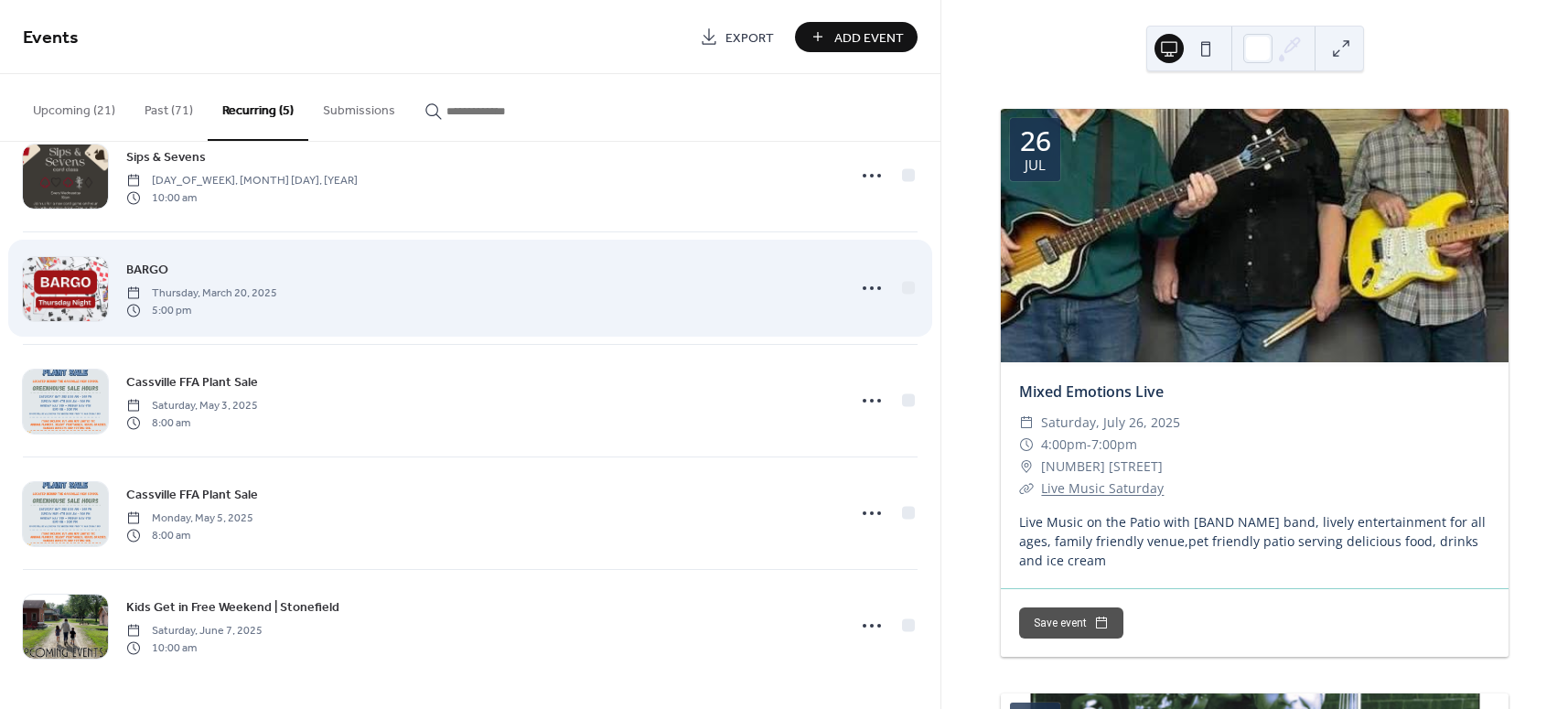 scroll, scrollTop: 0, scrollLeft: 0, axis: both 